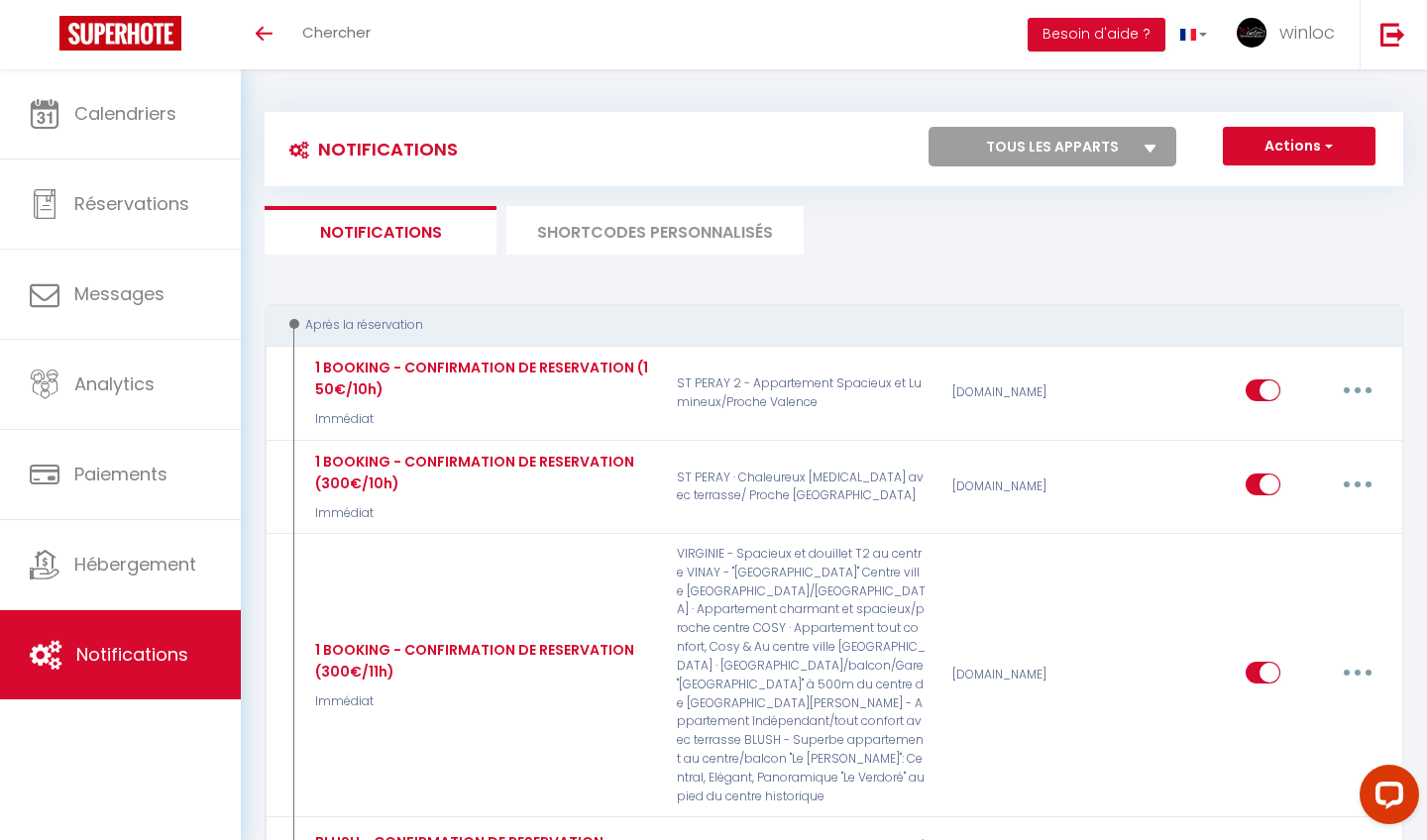 scroll, scrollTop: 0, scrollLeft: 0, axis: both 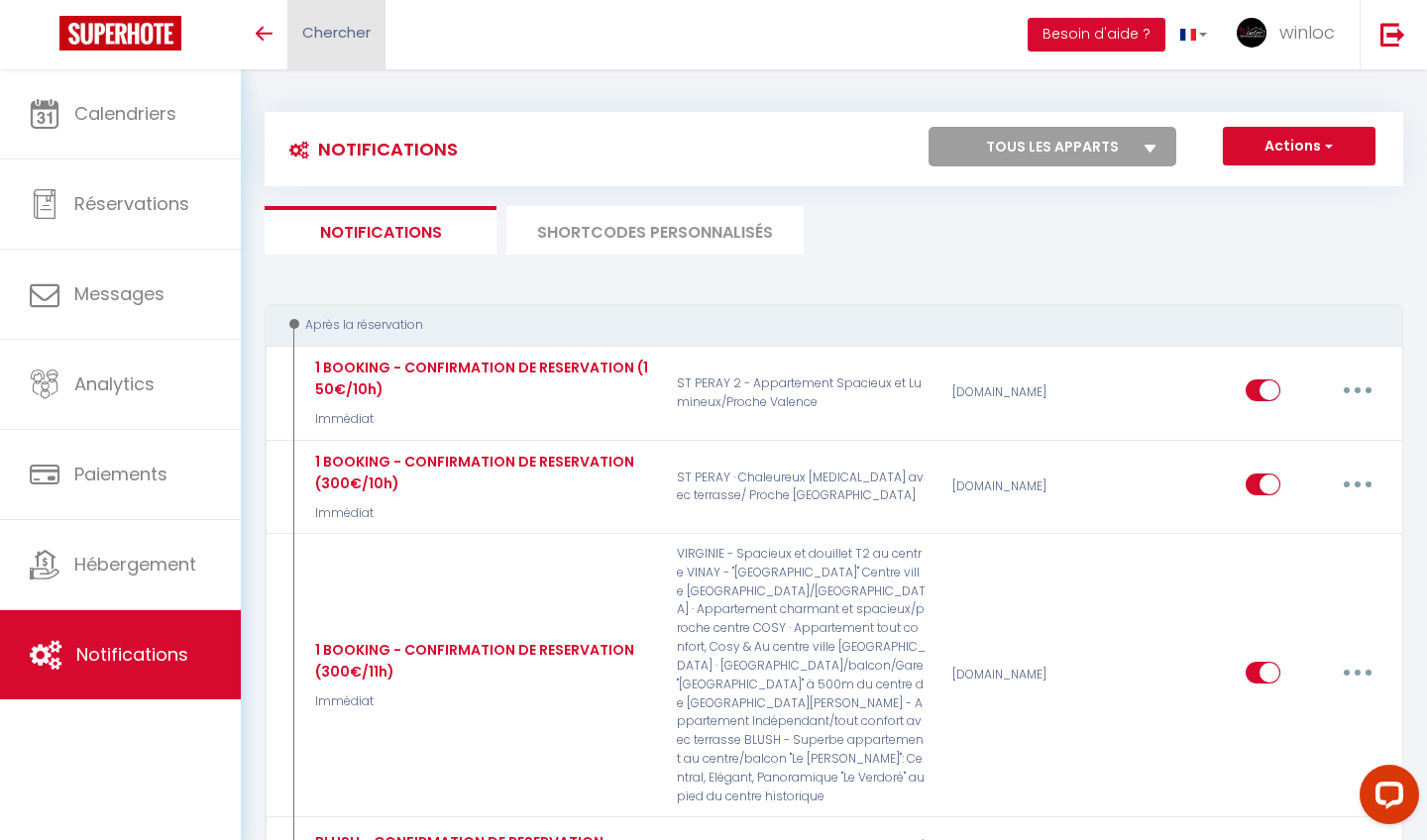 click on "Chercher" at bounding box center [336, 35] 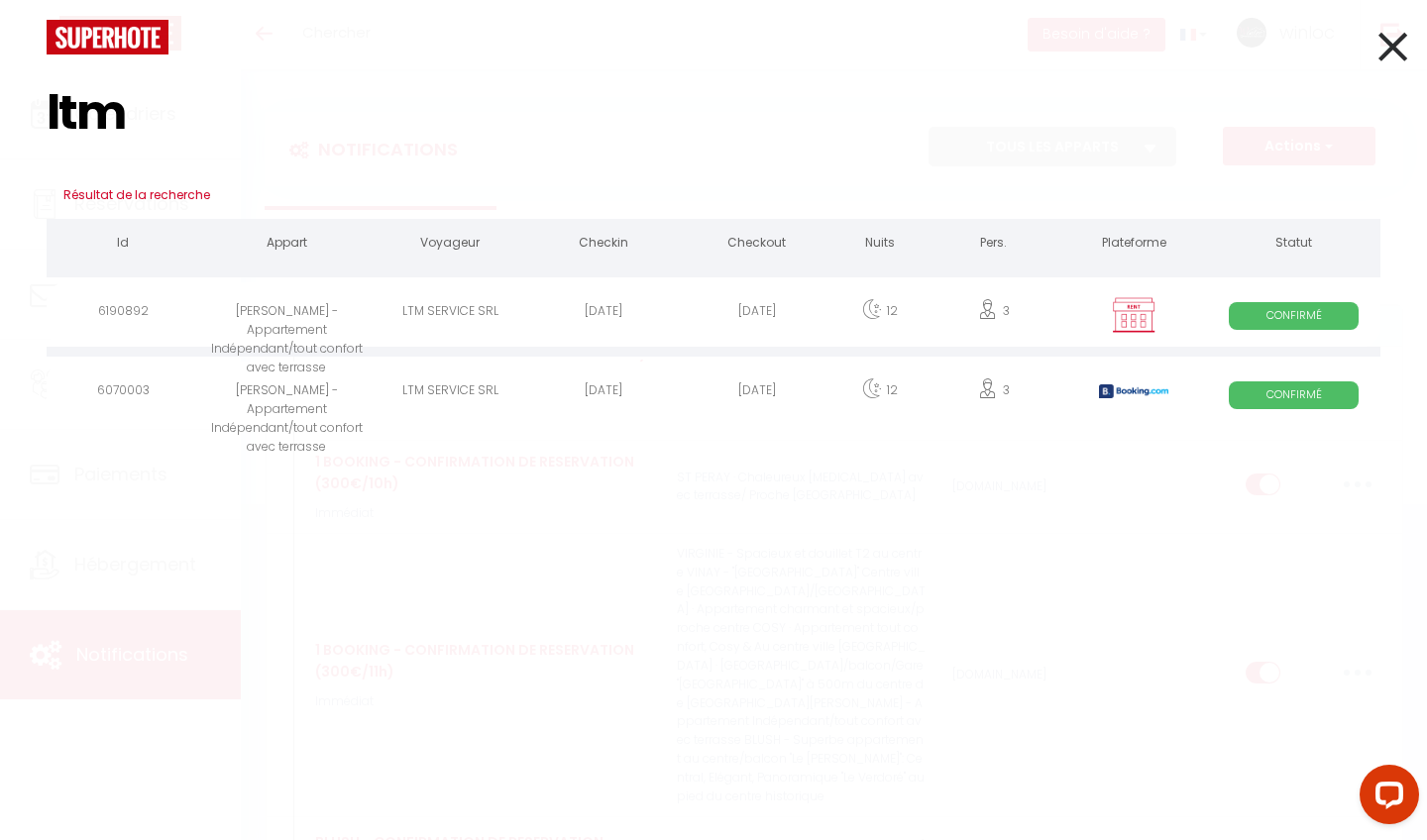 type on "ltm" 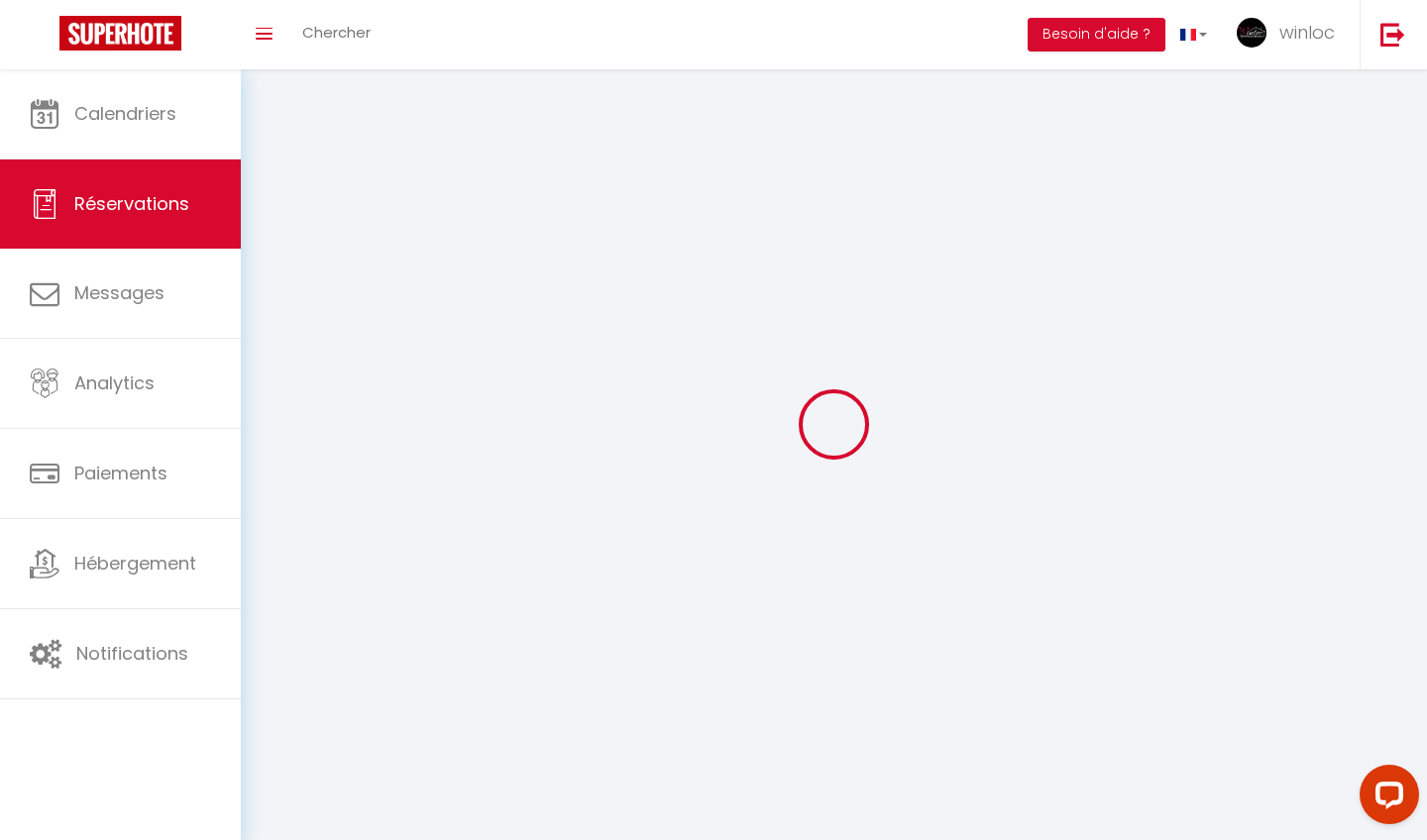 type on "LTM" 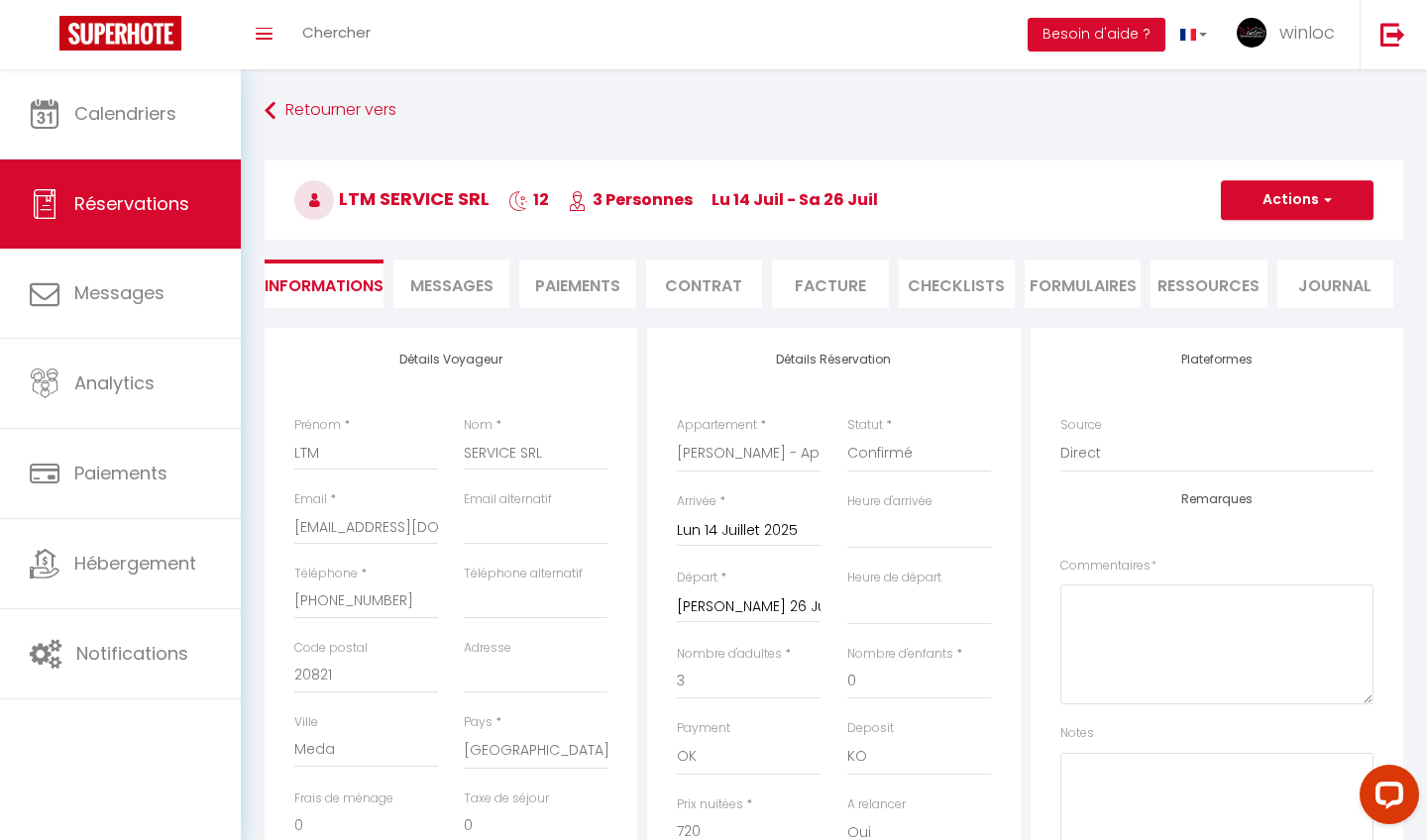 type on "45.08" 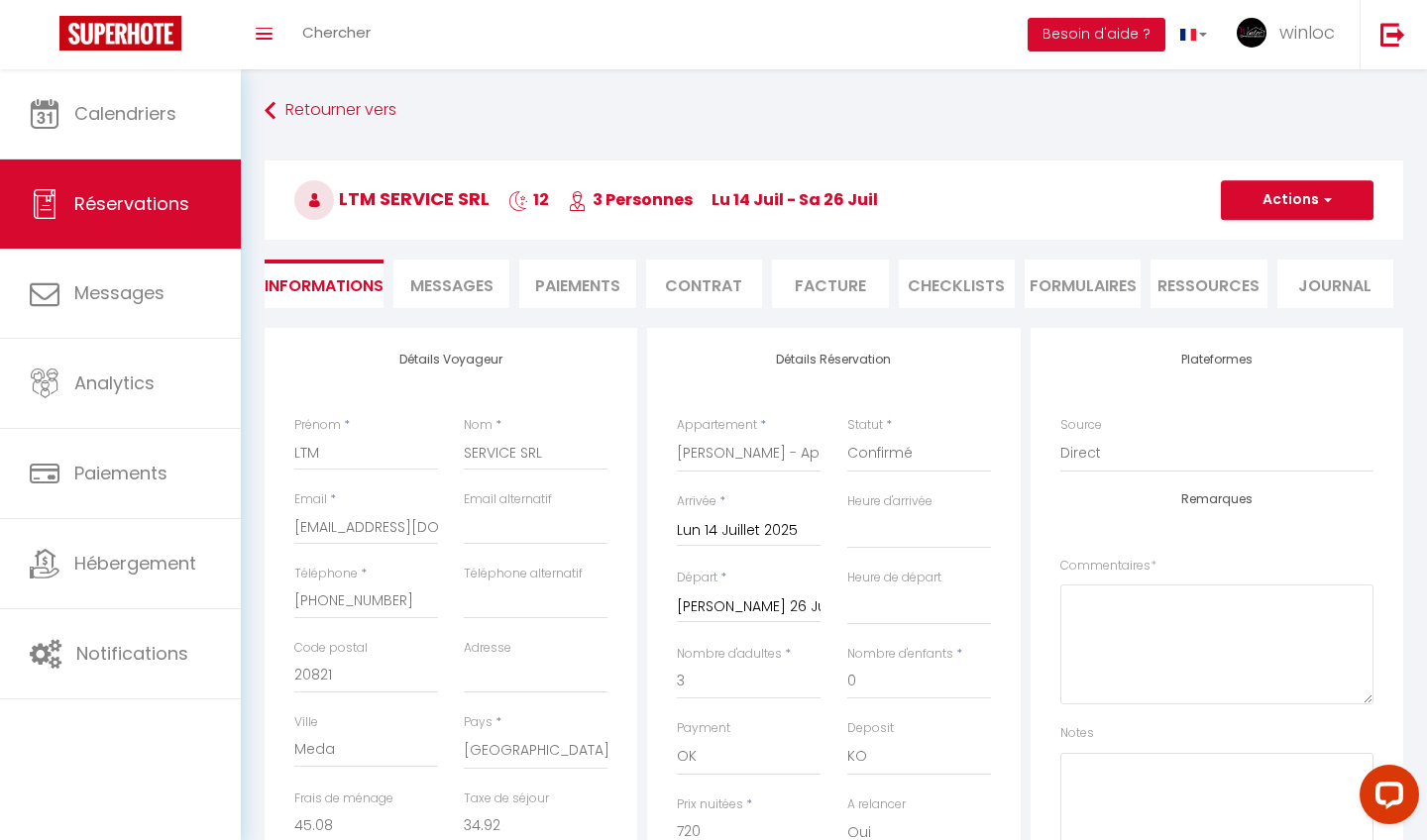 select 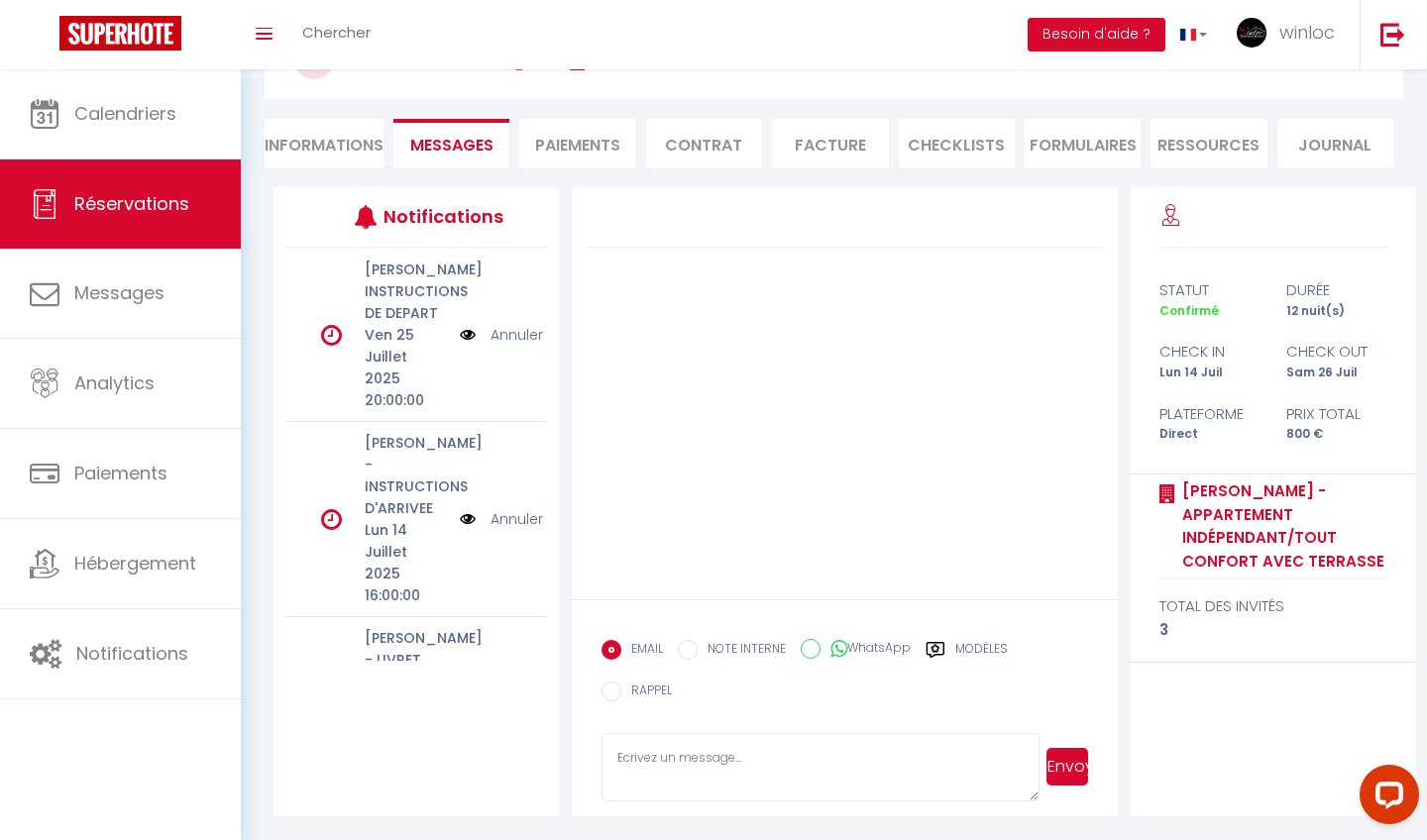 scroll, scrollTop: 141, scrollLeft: 0, axis: vertical 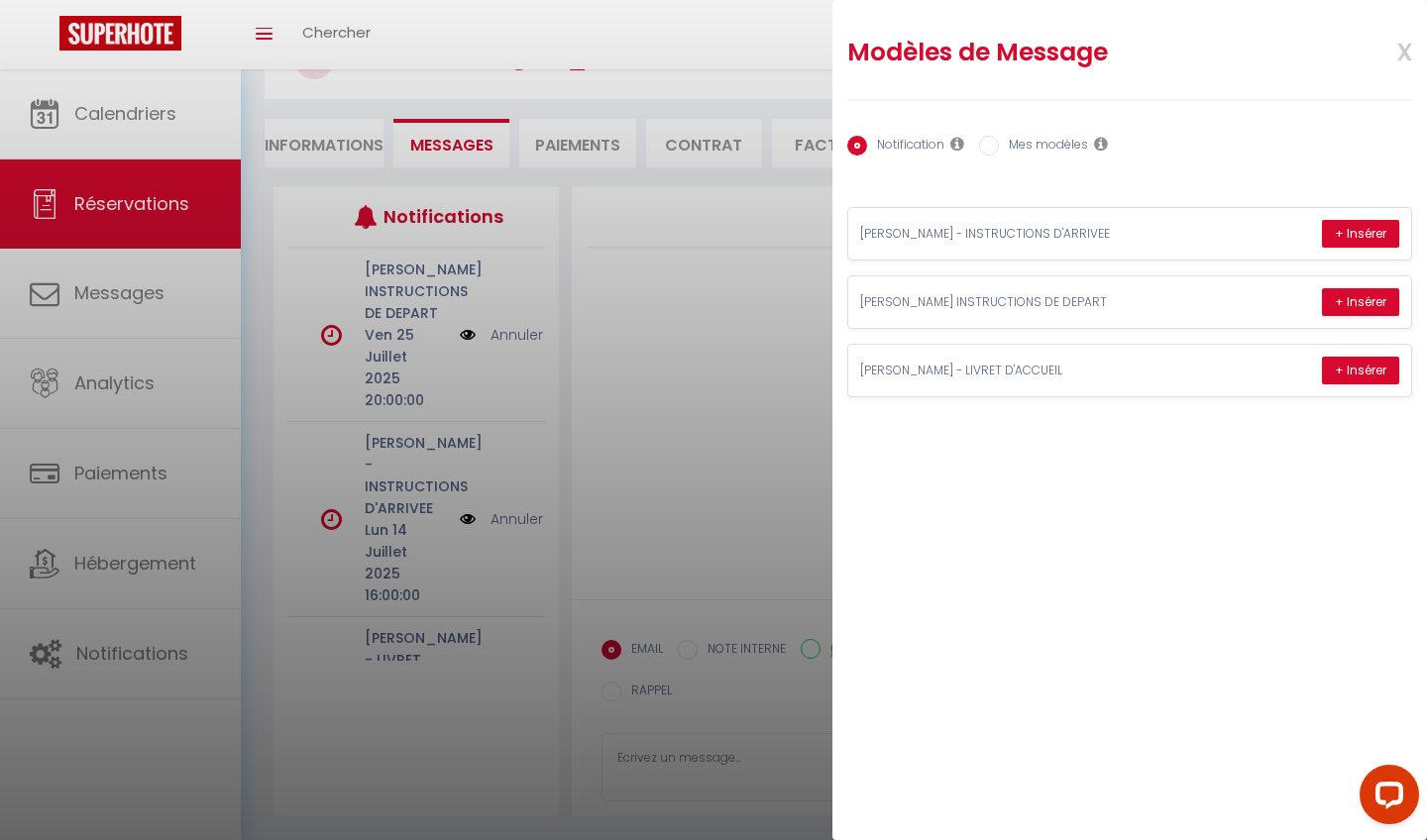 click on "Mes modèles" at bounding box center (989, 146) 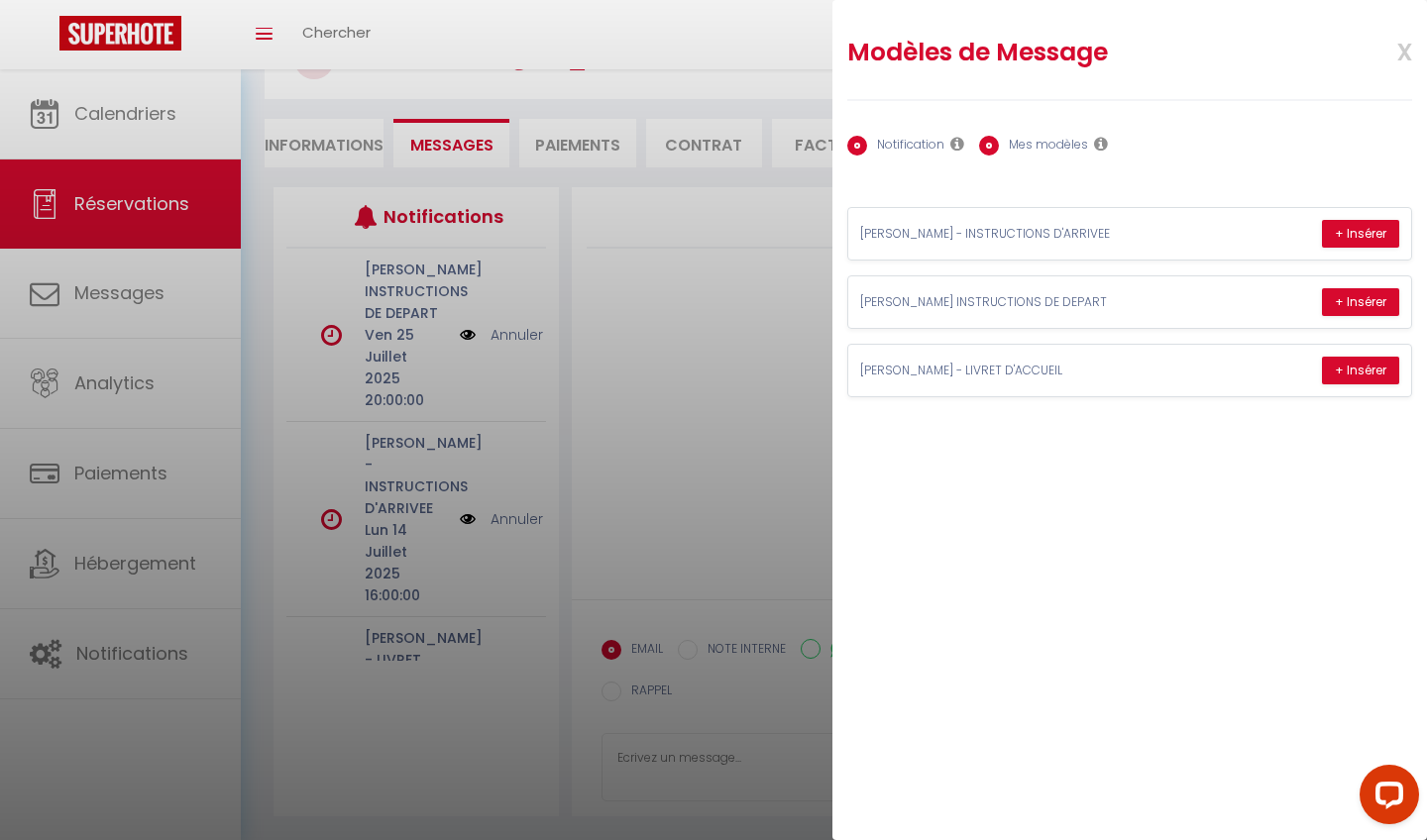 radio on "false" 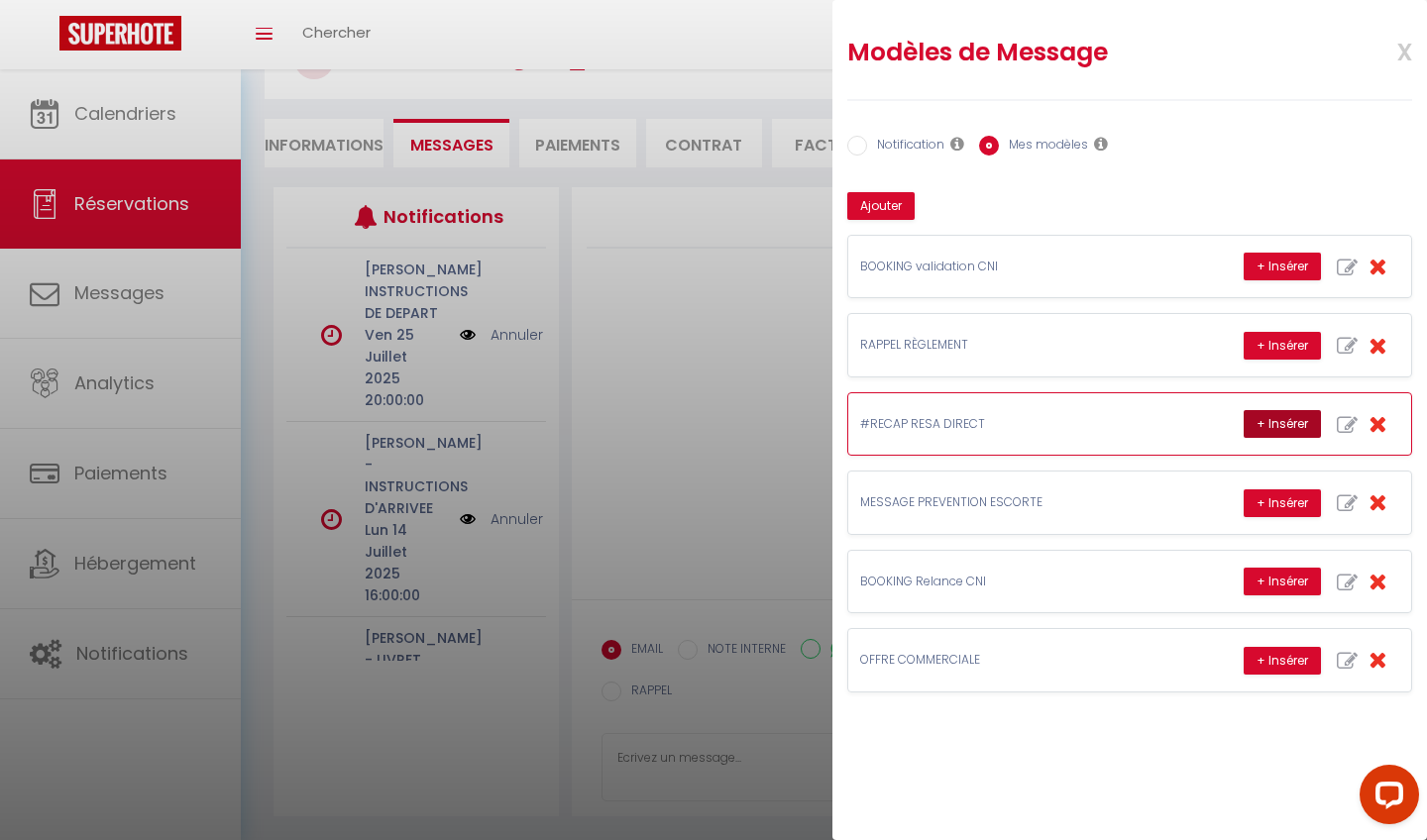 click on "+ Insérer" at bounding box center (1282, 424) 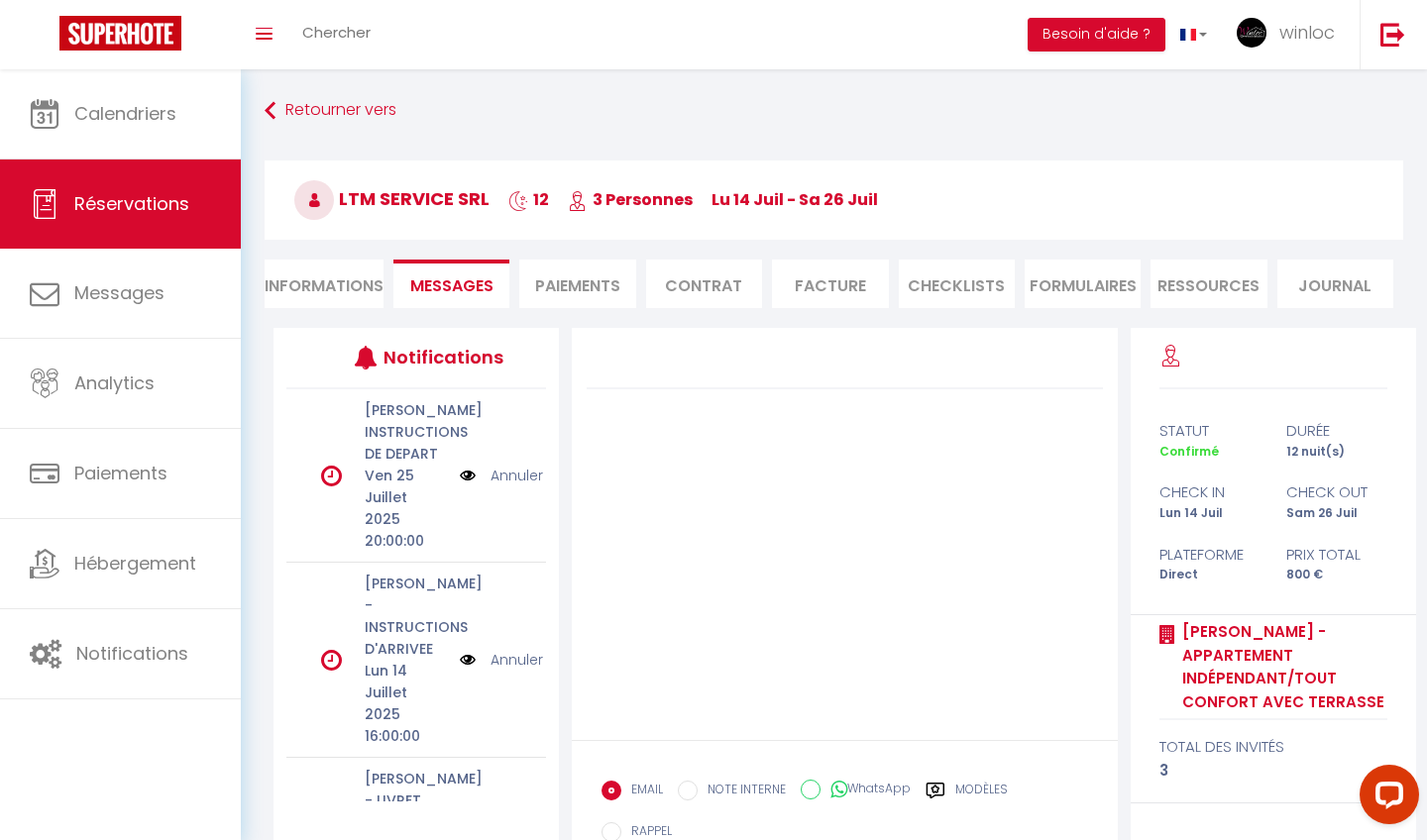 scroll, scrollTop: 0, scrollLeft: 0, axis: both 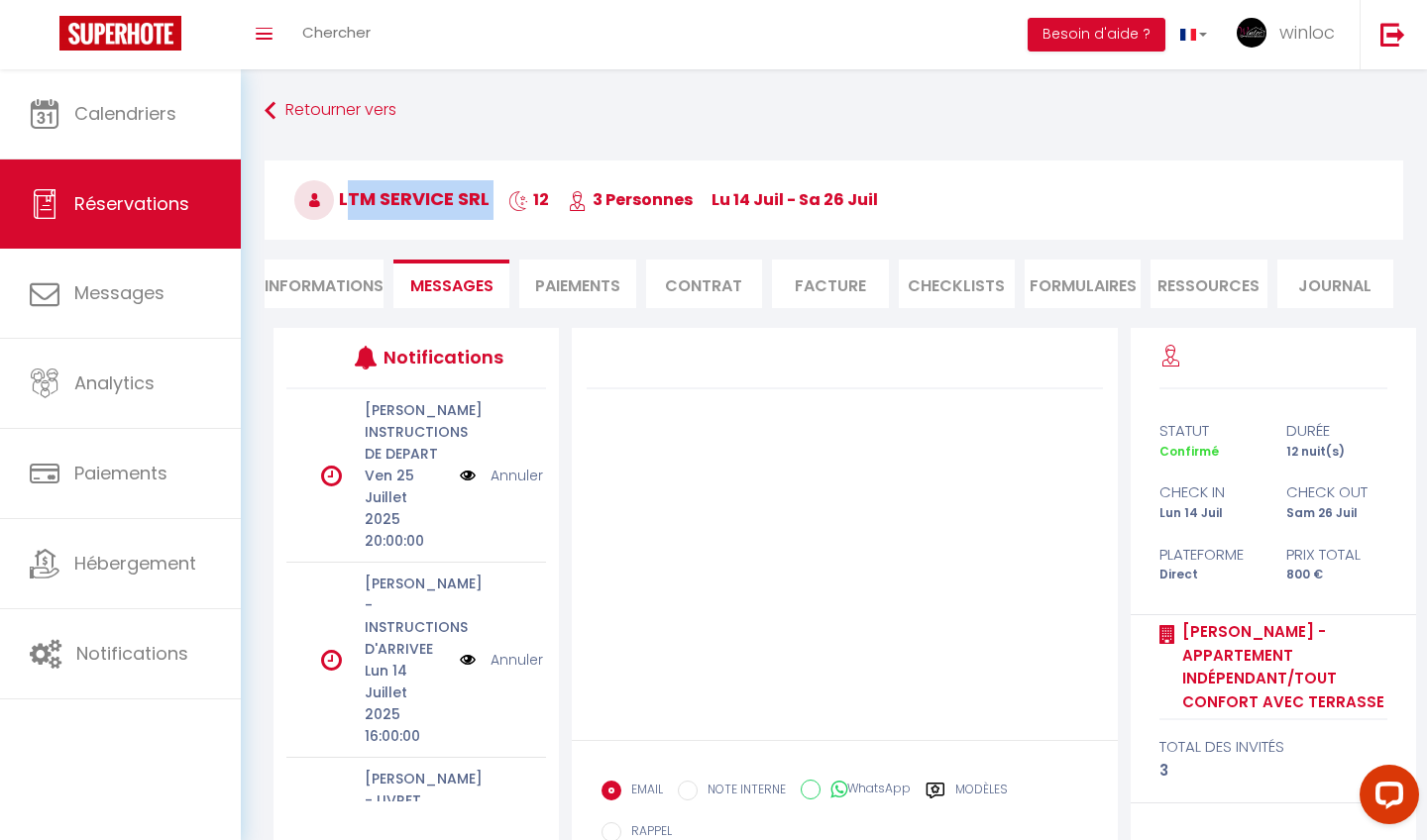 drag, startPoint x: 494, startPoint y: 200, endPoint x: 341, endPoint y: 201, distance: 153.00327 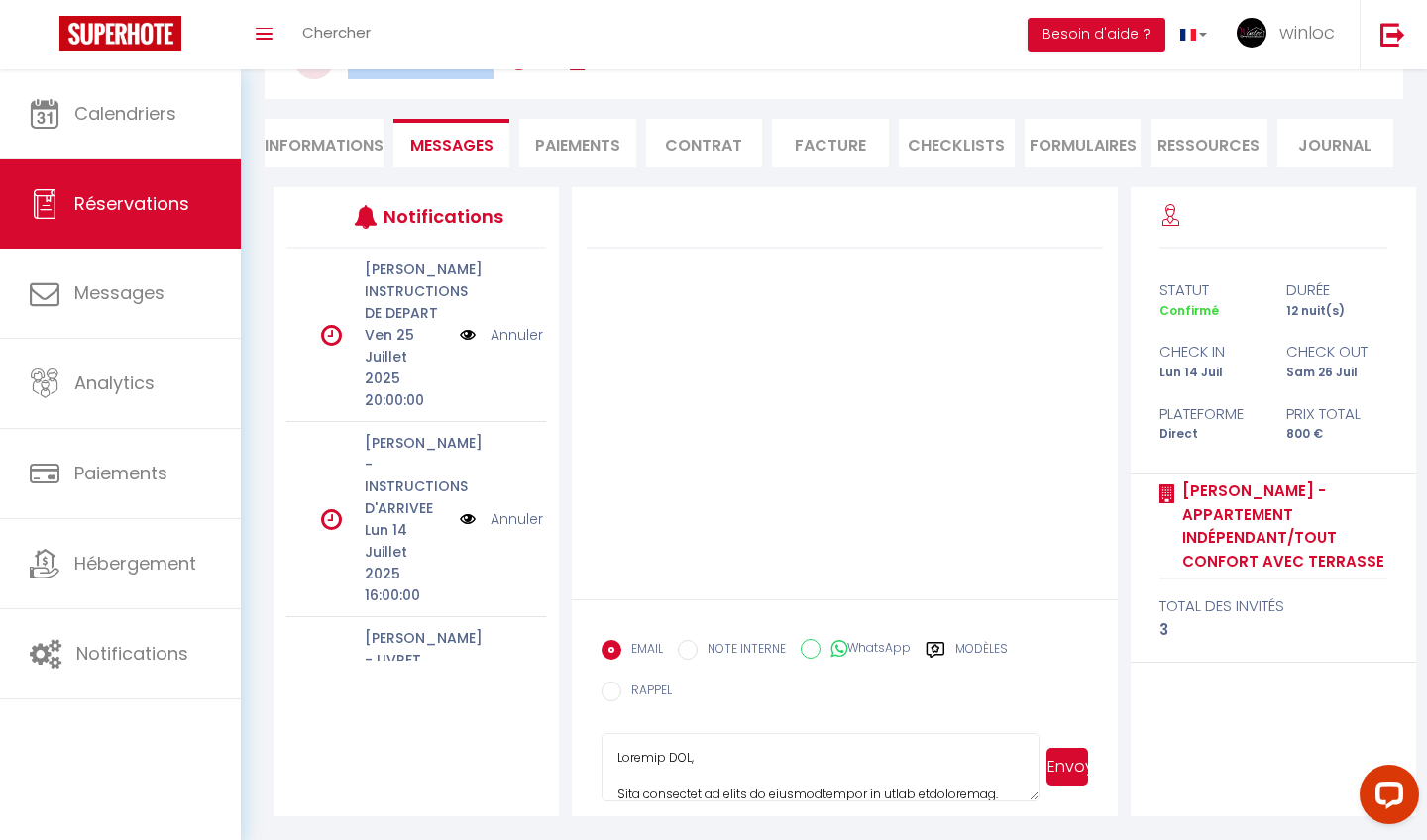 scroll, scrollTop: 141, scrollLeft: 0, axis: vertical 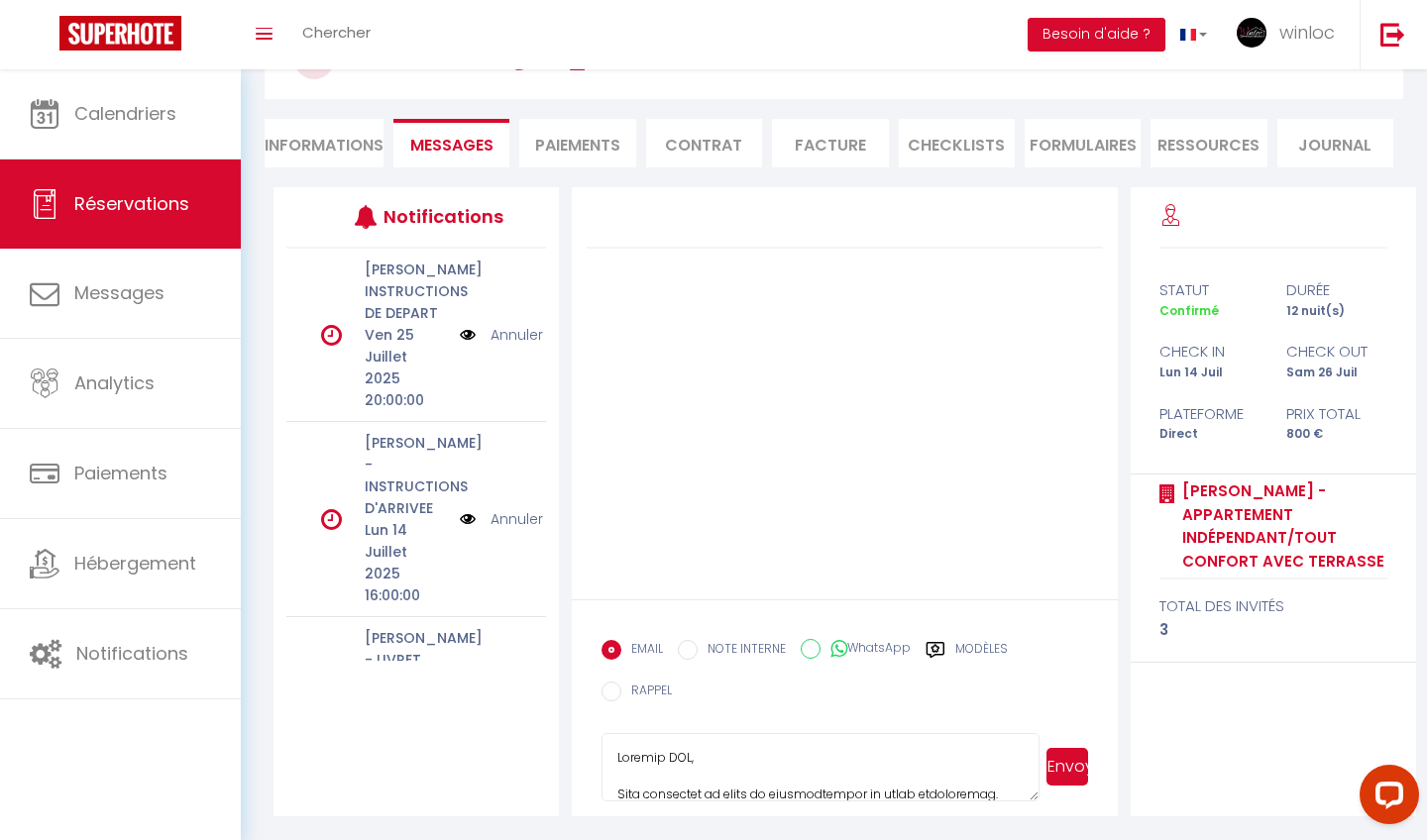 drag, startPoint x: 691, startPoint y: 757, endPoint x: 665, endPoint y: 763, distance: 26.683328 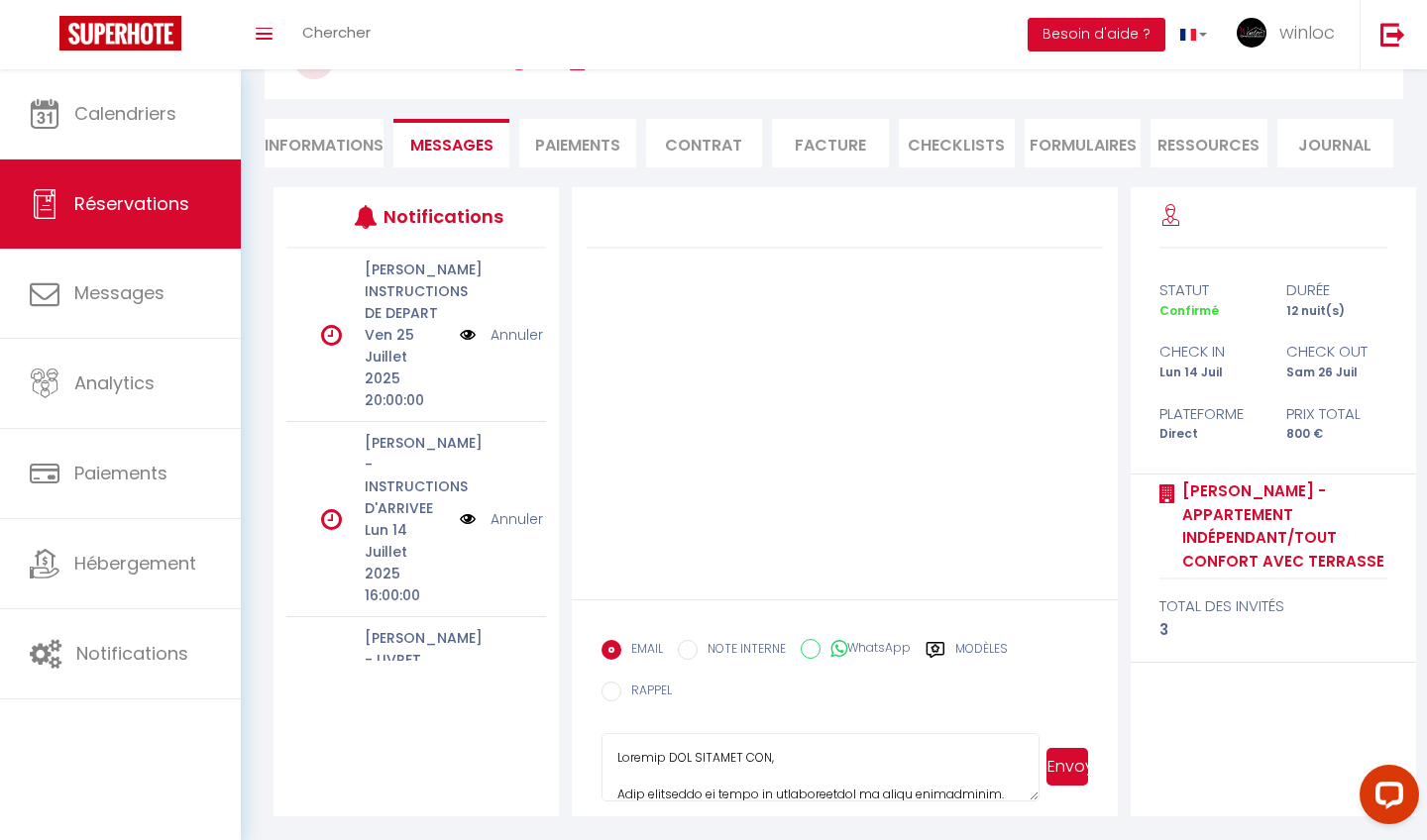 scroll, scrollTop: 141, scrollLeft: 0, axis: vertical 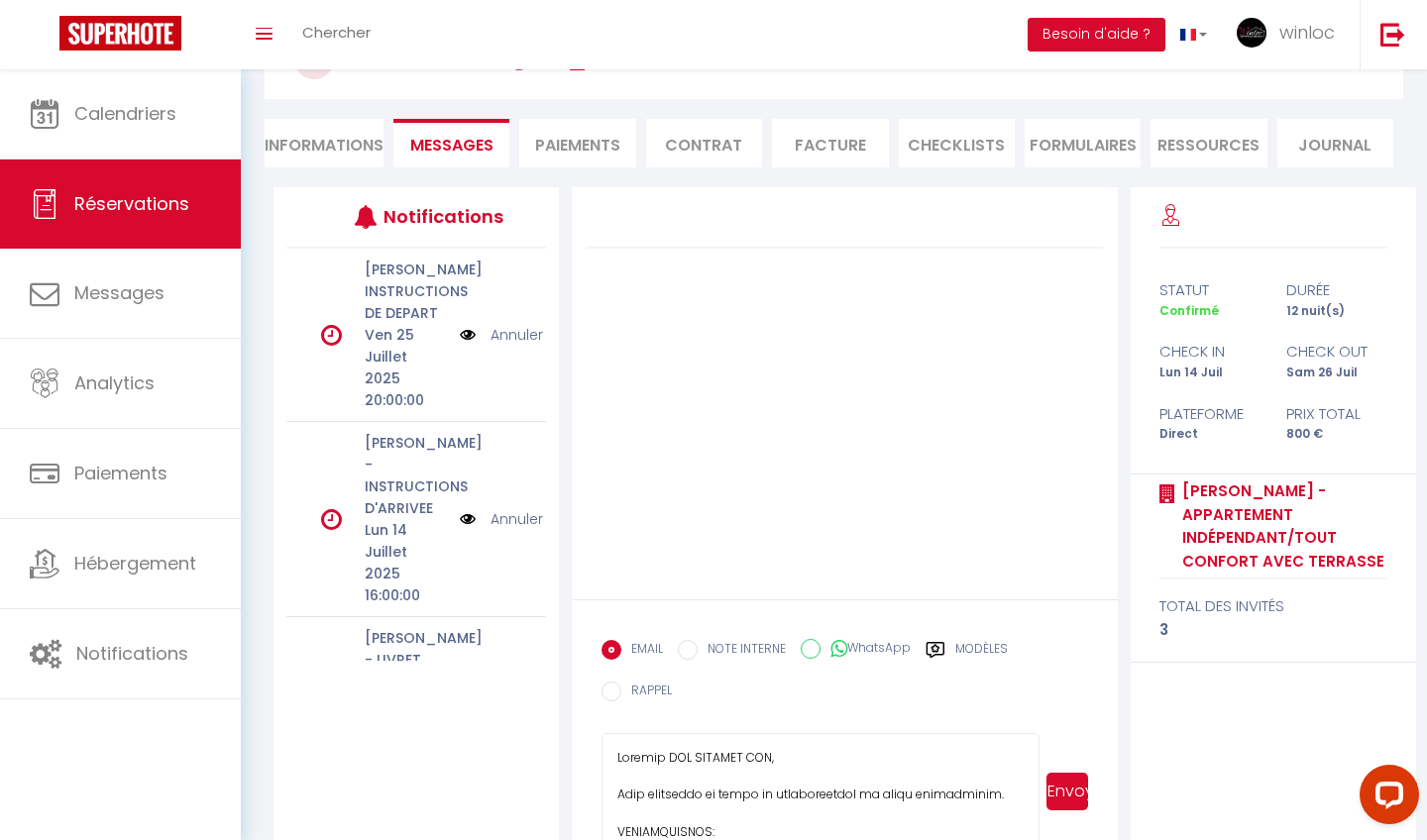 click on "Envoyer" at bounding box center (844, 791) 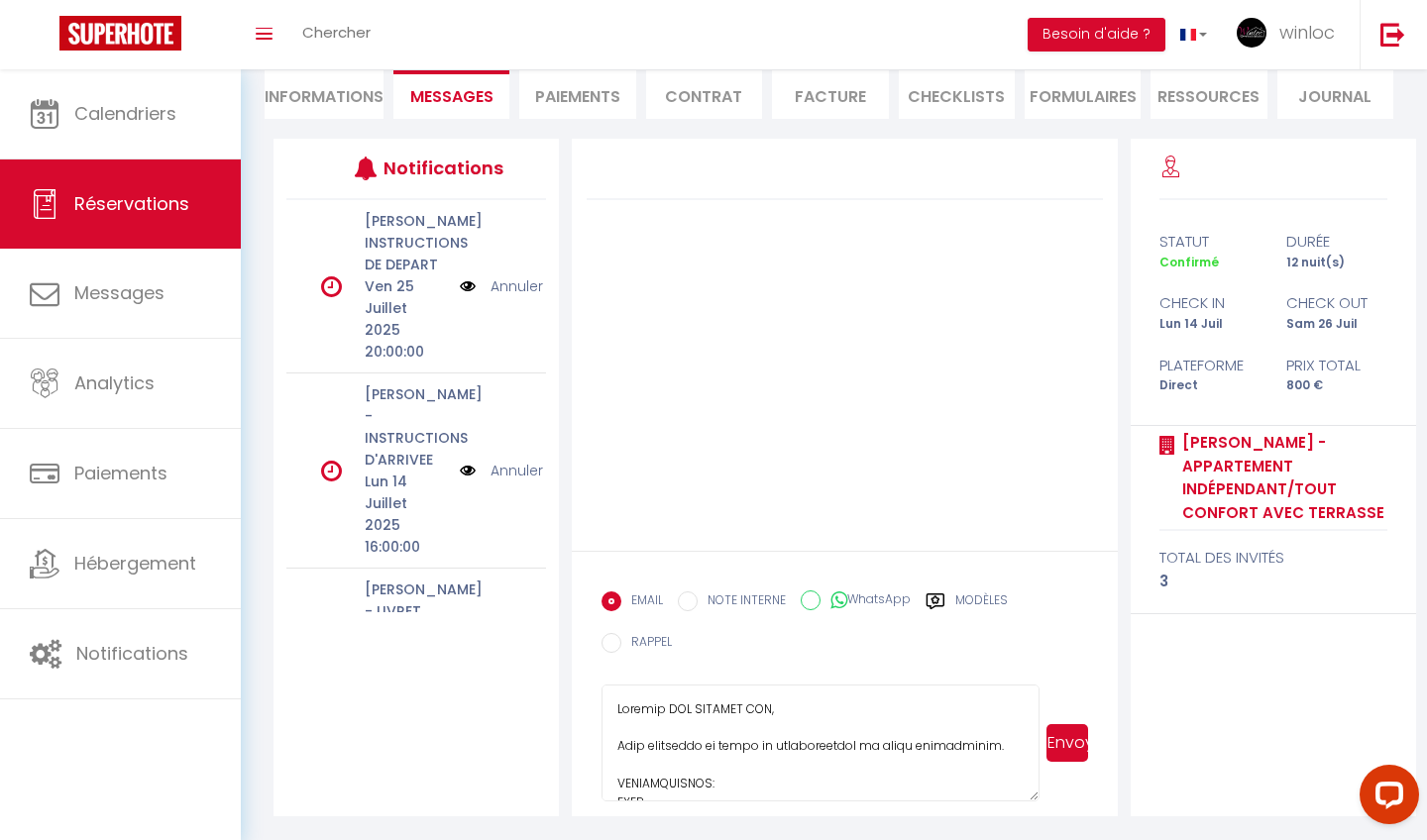scroll, scrollTop: 189, scrollLeft: 0, axis: vertical 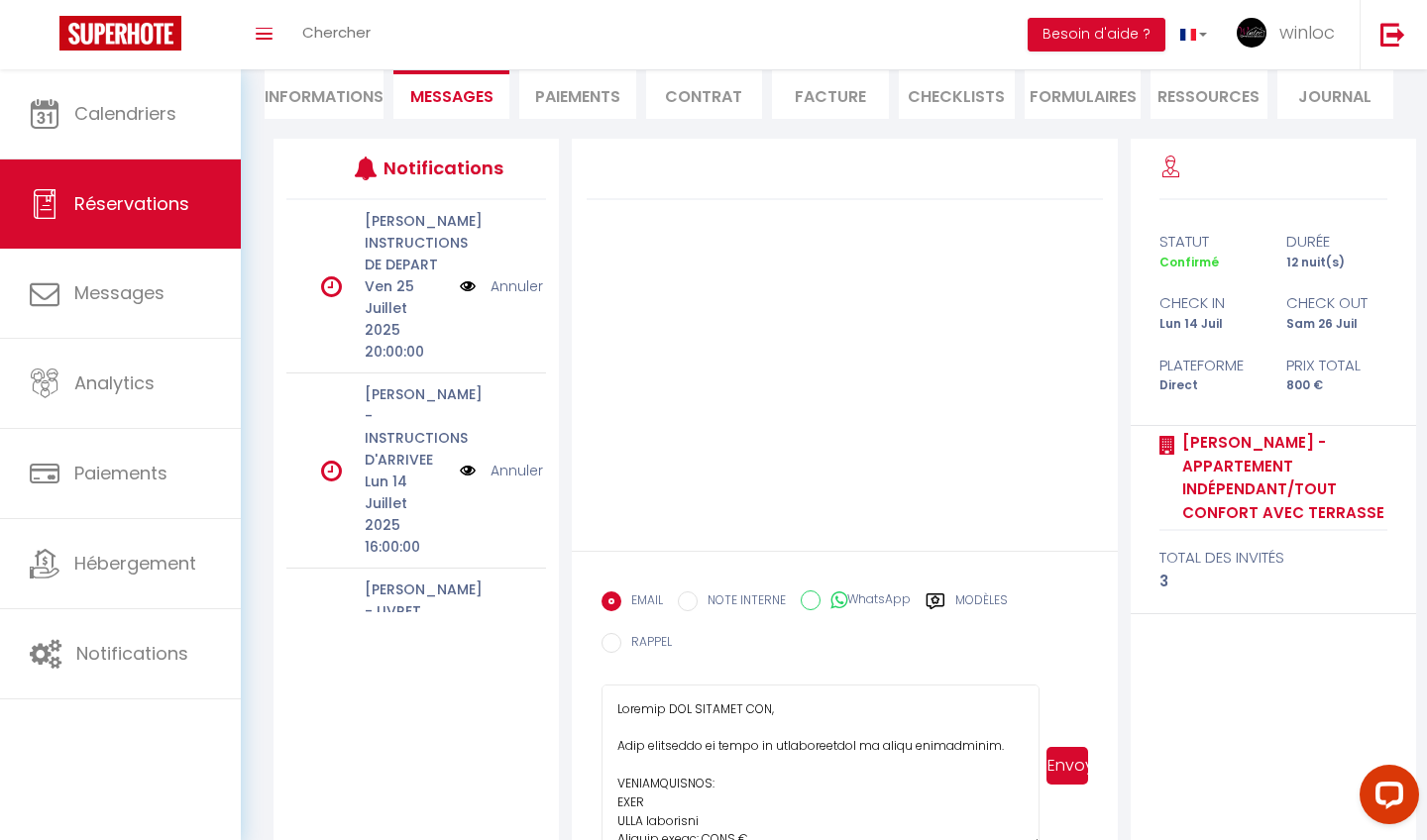 click on "Envoyer" at bounding box center (844, 766) 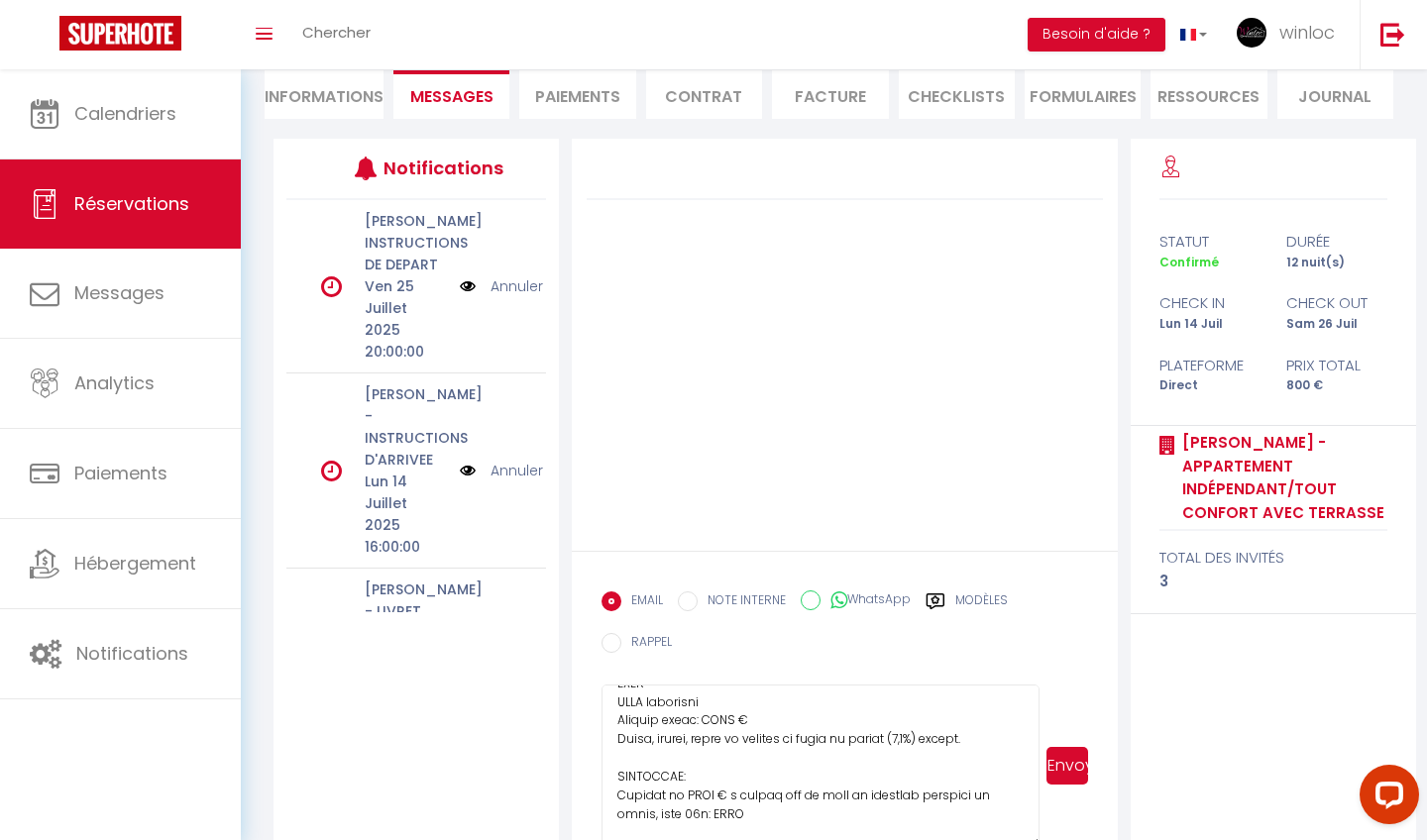 scroll, scrollTop: 31, scrollLeft: 0, axis: vertical 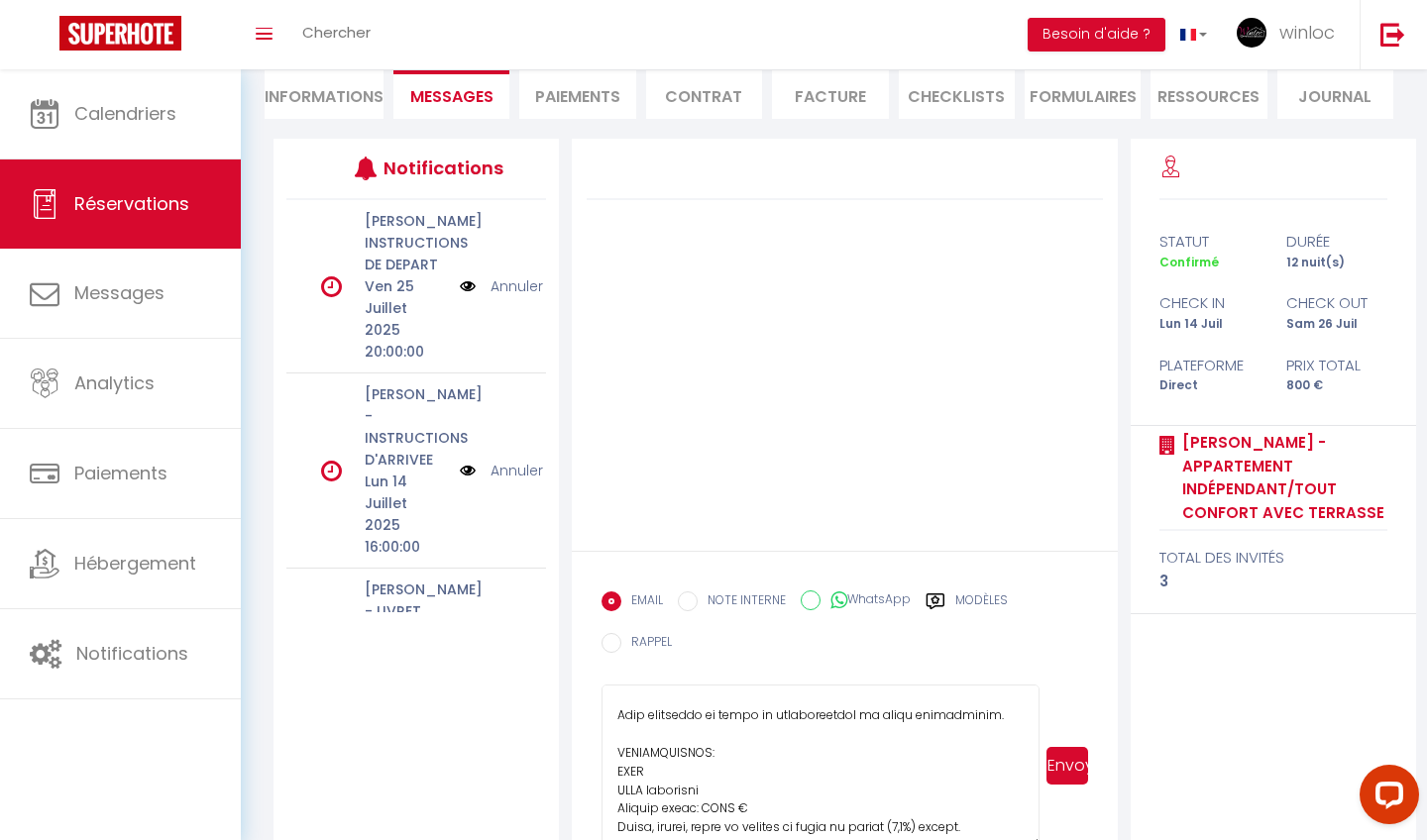 click at bounding box center [820, 766] 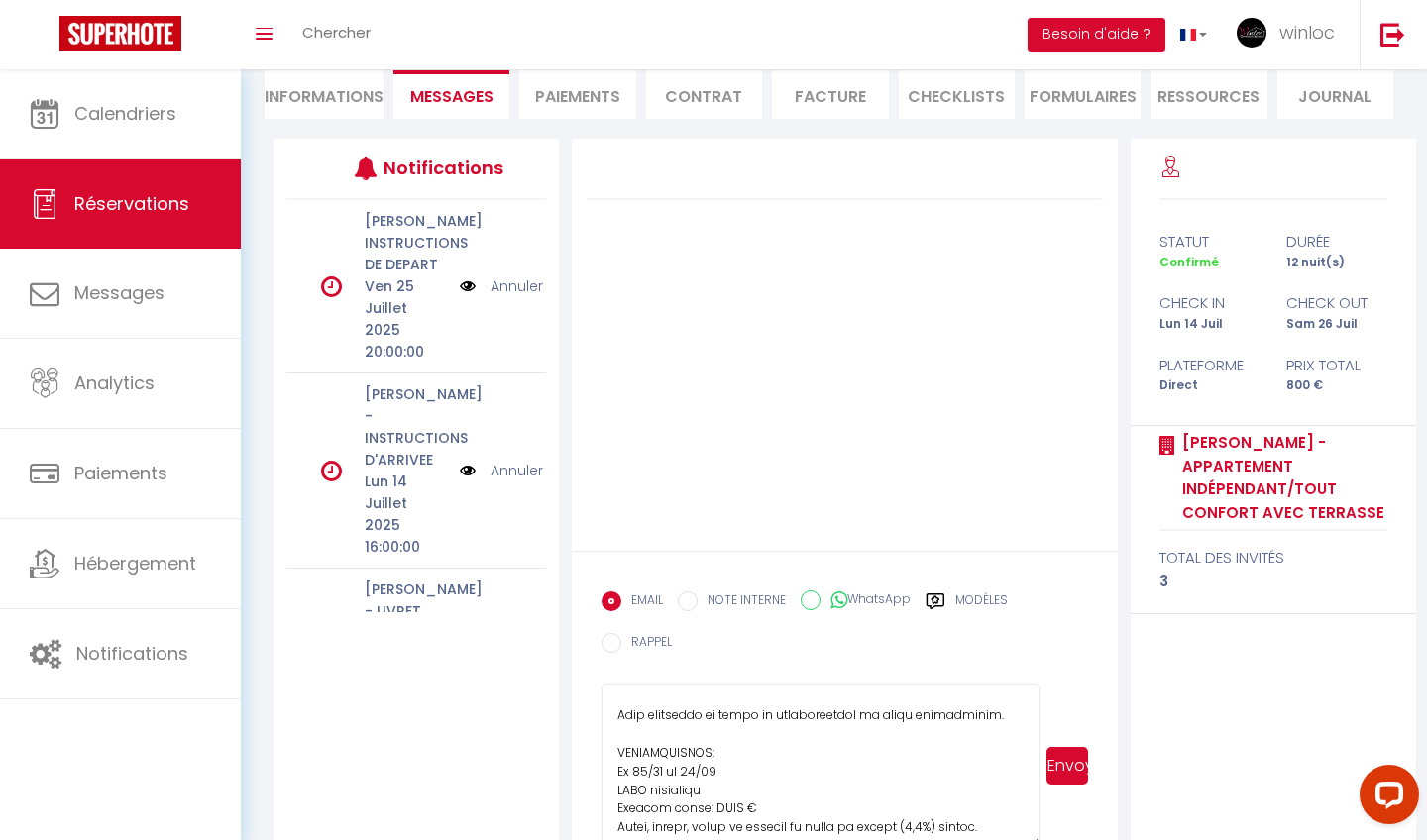 scroll, scrollTop: 190, scrollLeft: 0, axis: vertical 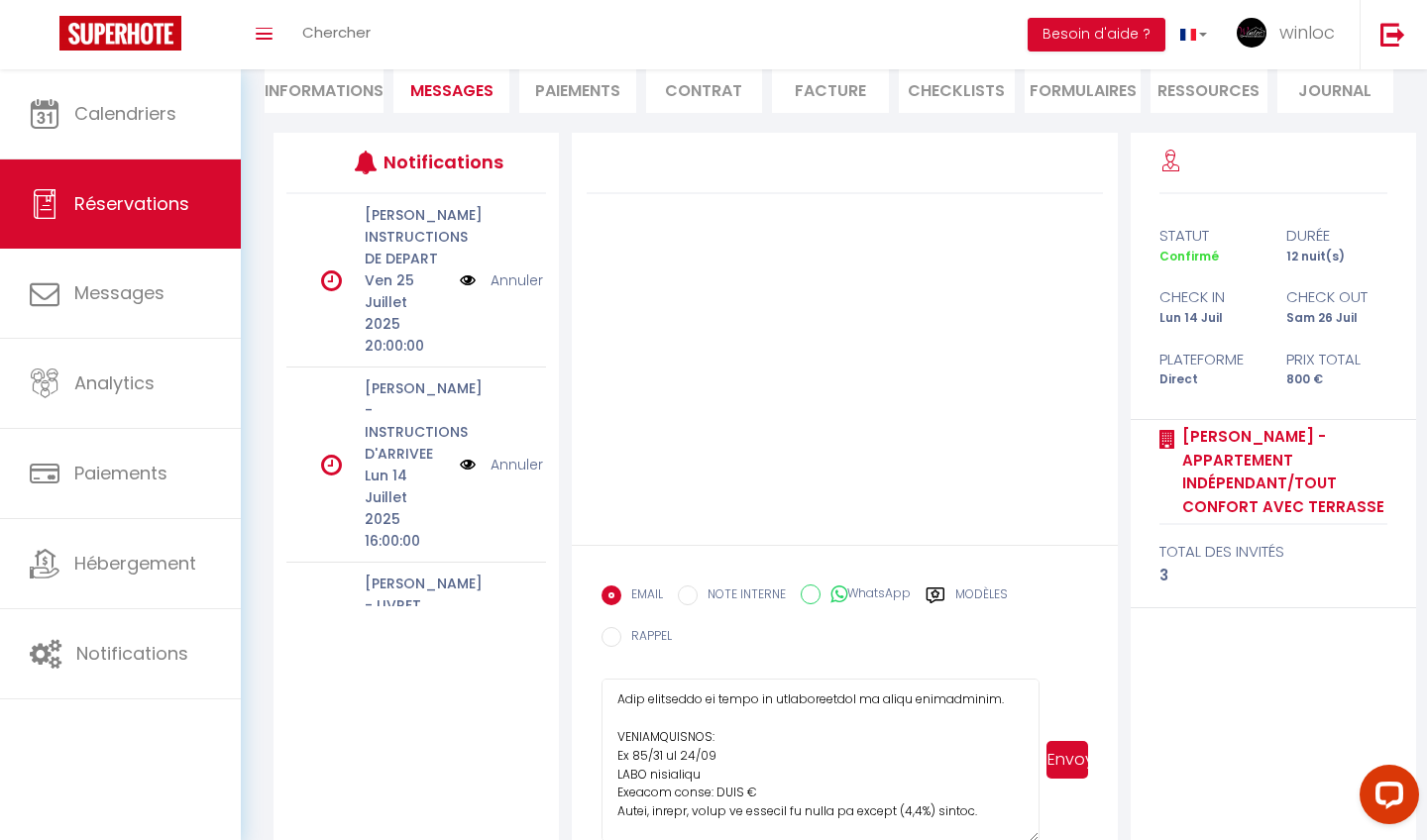 drag, startPoint x: 644, startPoint y: 780, endPoint x: 613, endPoint y: 769, distance: 32.89377 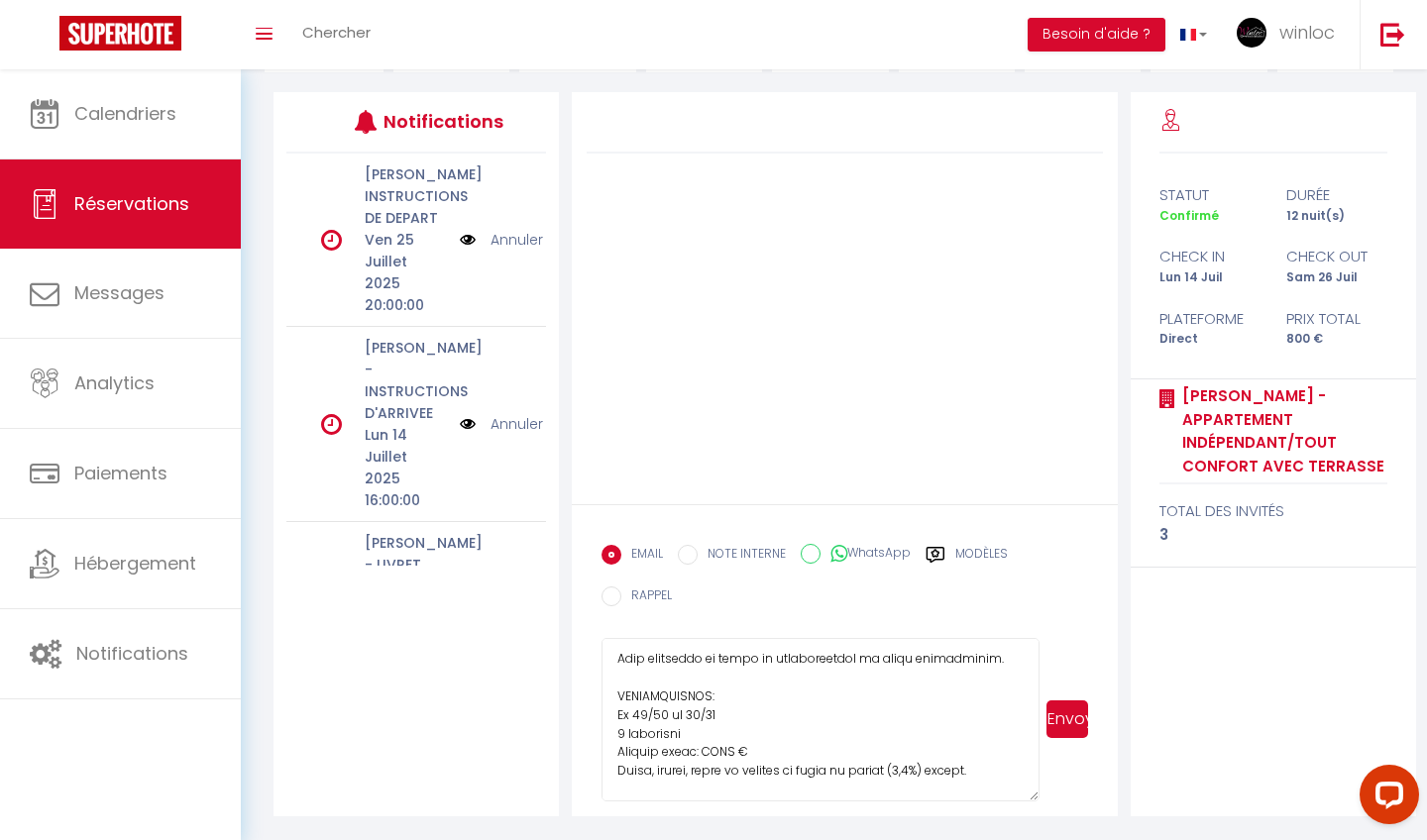 scroll, scrollTop: 236, scrollLeft: 0, axis: vertical 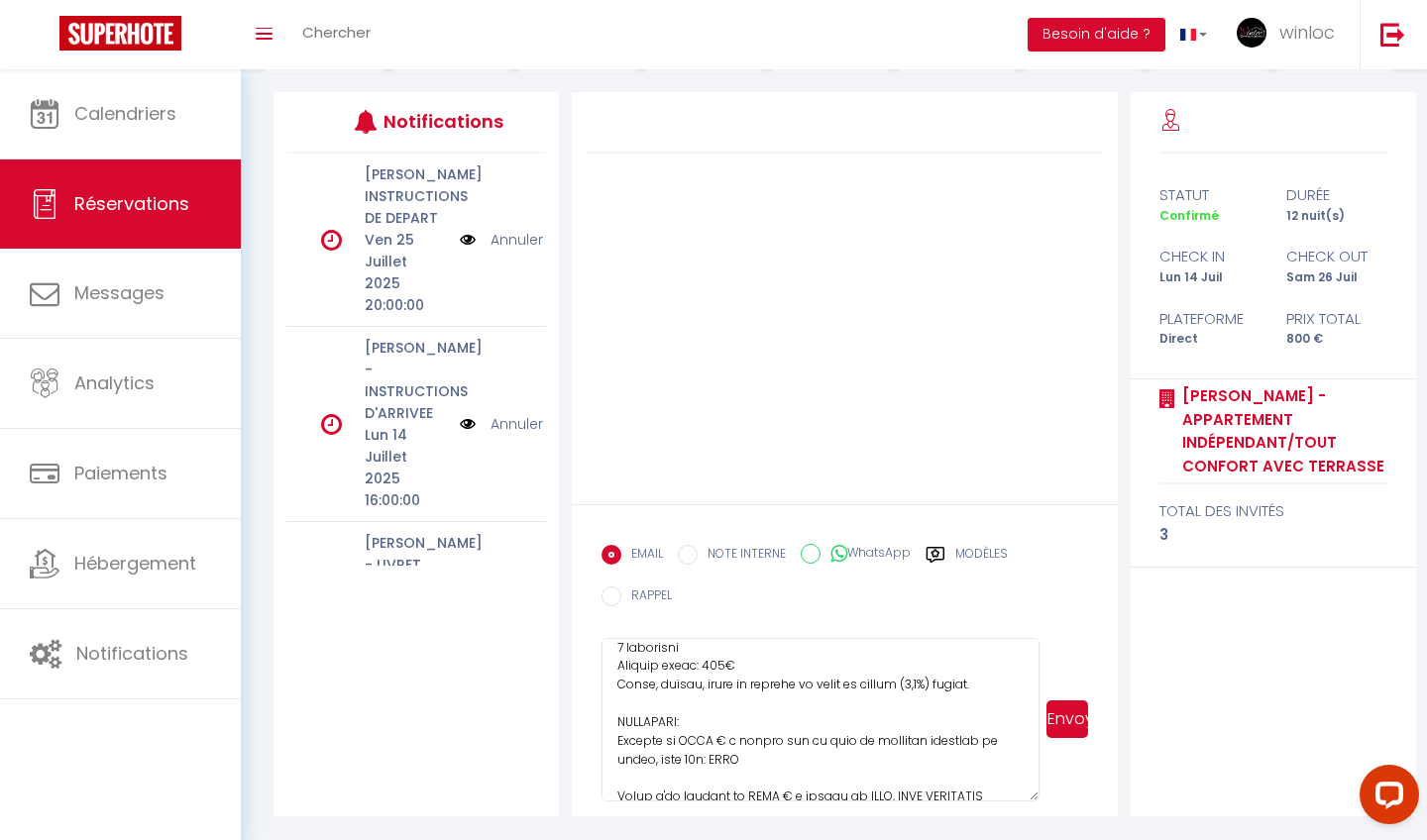 drag, startPoint x: 701, startPoint y: 753, endPoint x: 609, endPoint y: 719, distance: 98.0816 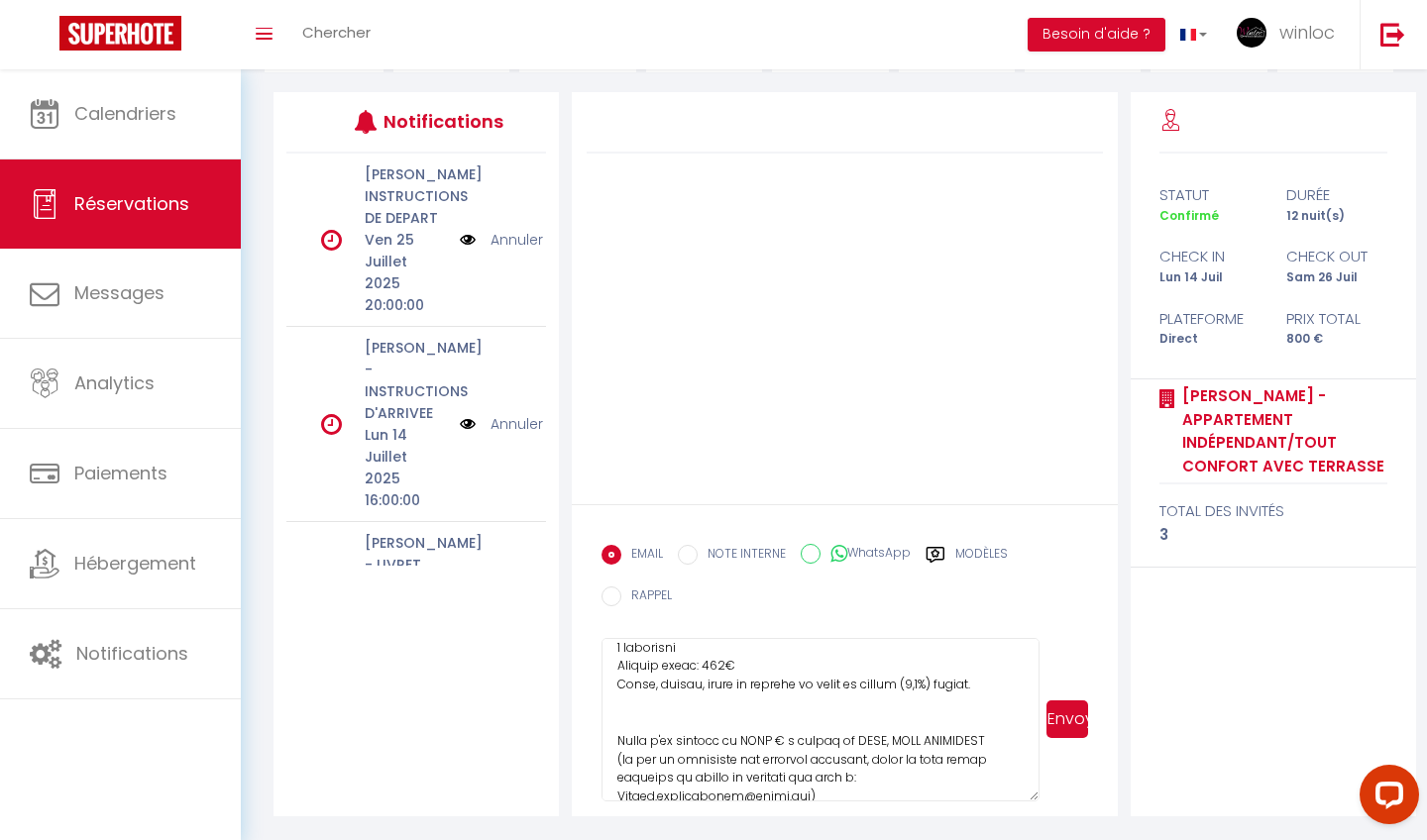 click at bounding box center [820, 719] 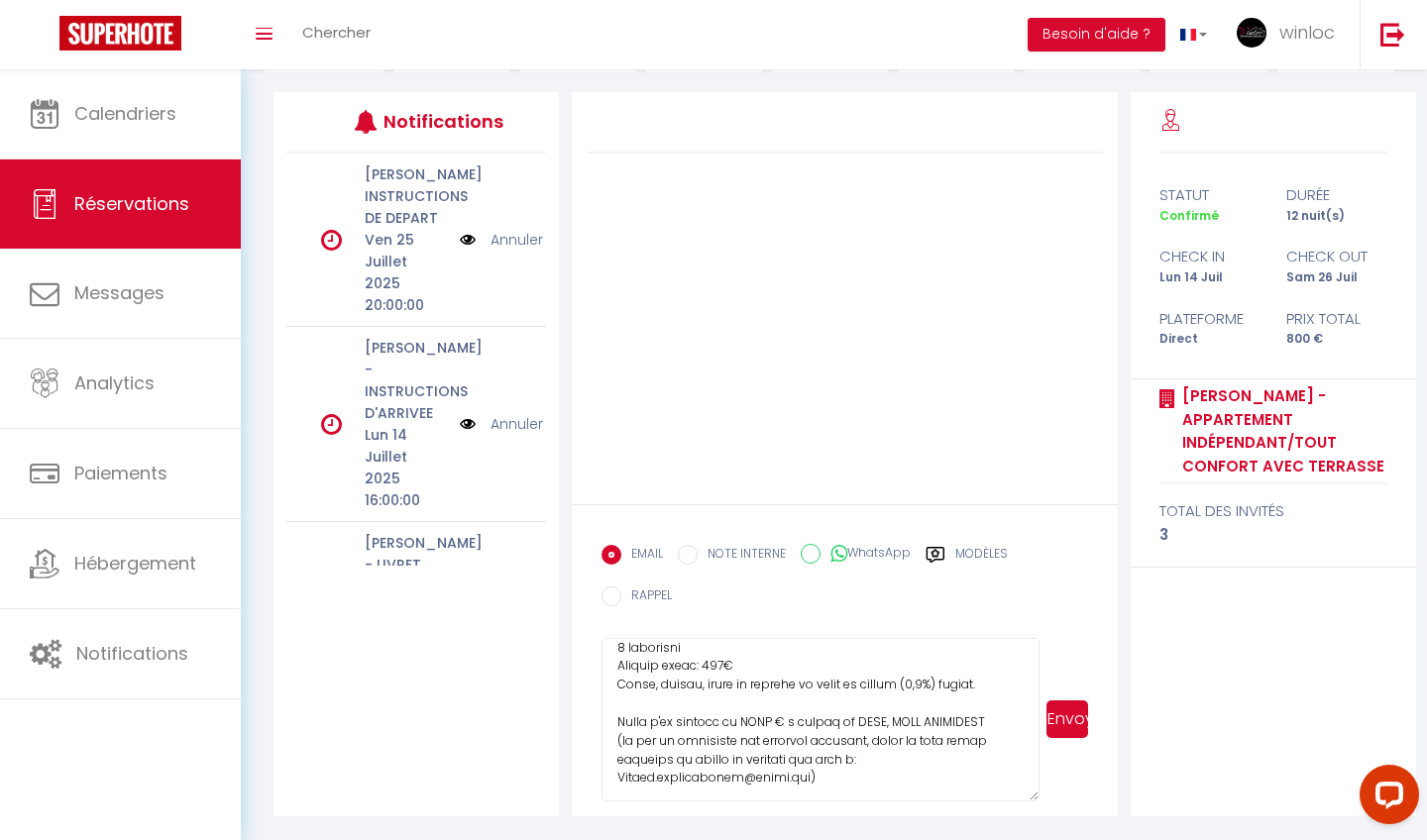 drag, startPoint x: 823, startPoint y: 770, endPoint x: 714, endPoint y: 740, distance: 113.05308 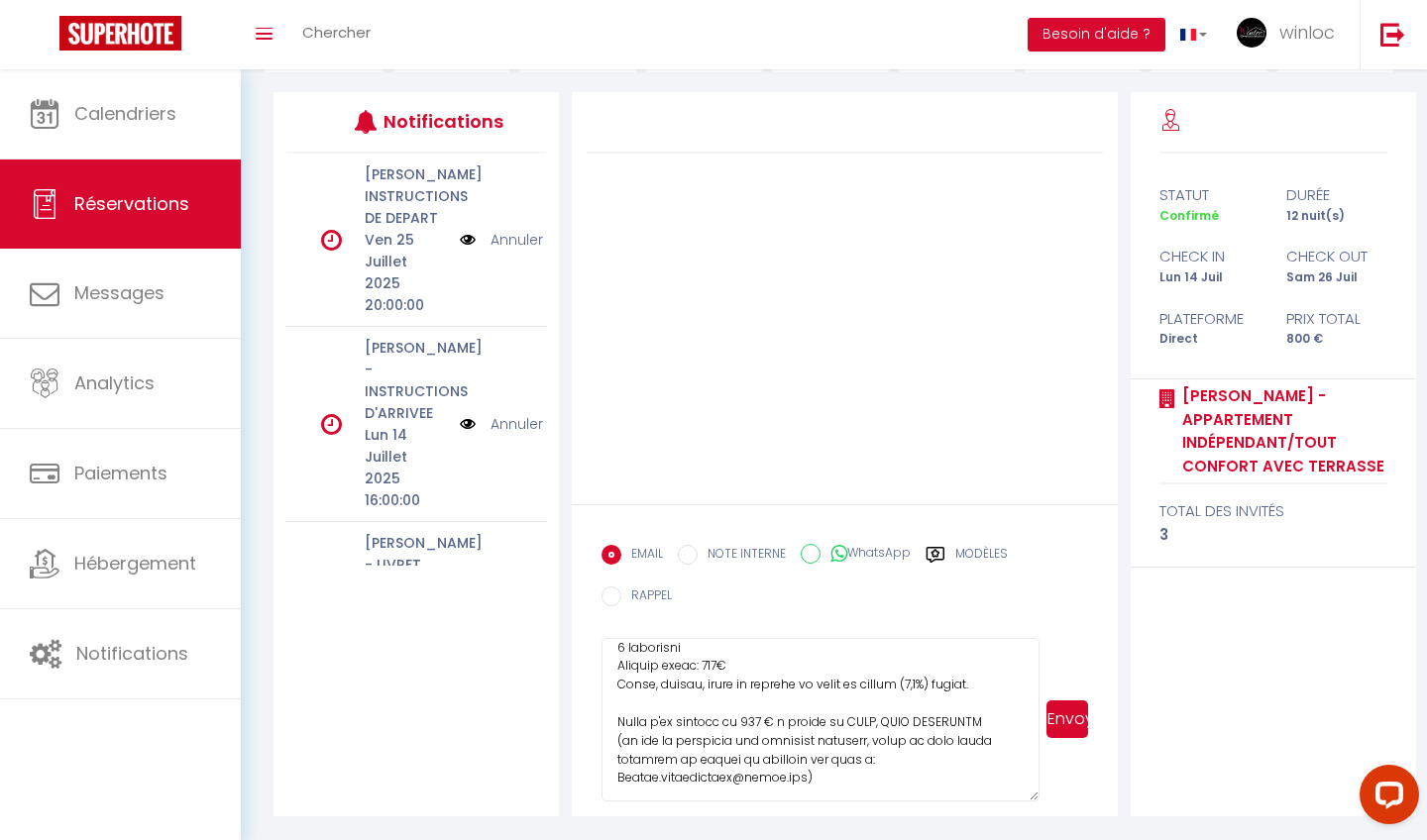 click at bounding box center [820, 719] 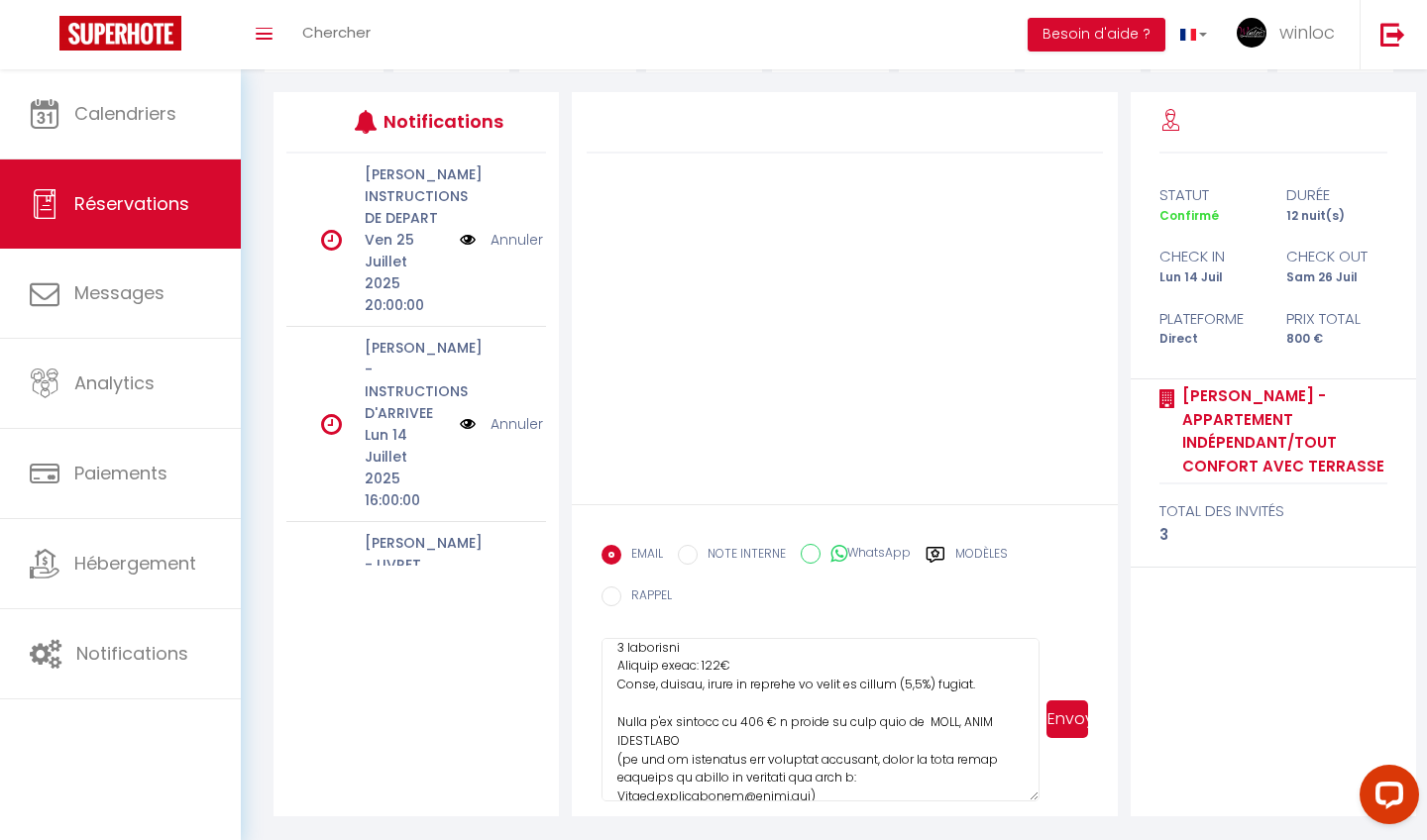 click at bounding box center (820, 719) 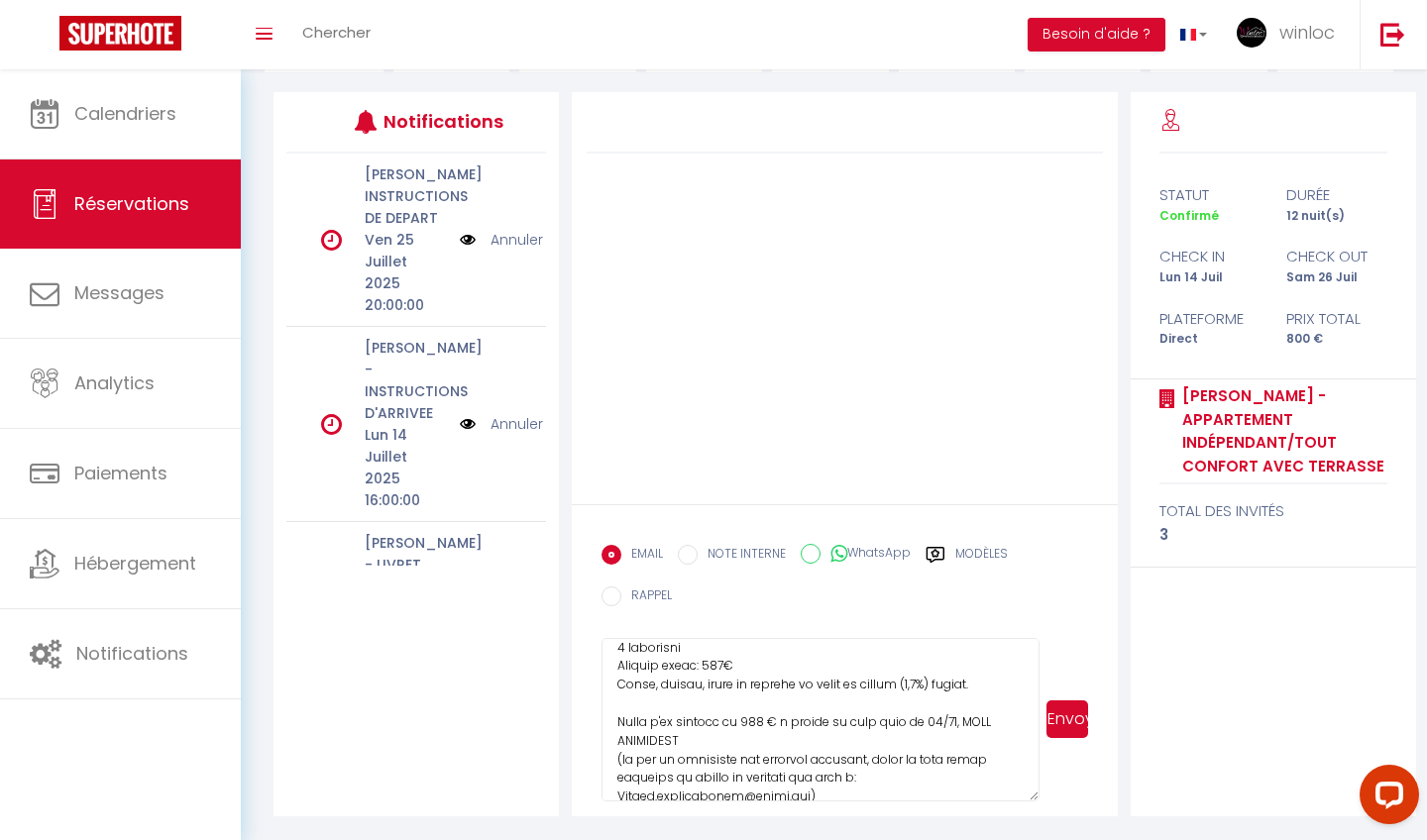 drag, startPoint x: 963, startPoint y: 710, endPoint x: 862, endPoint y: 737, distance: 104.54664 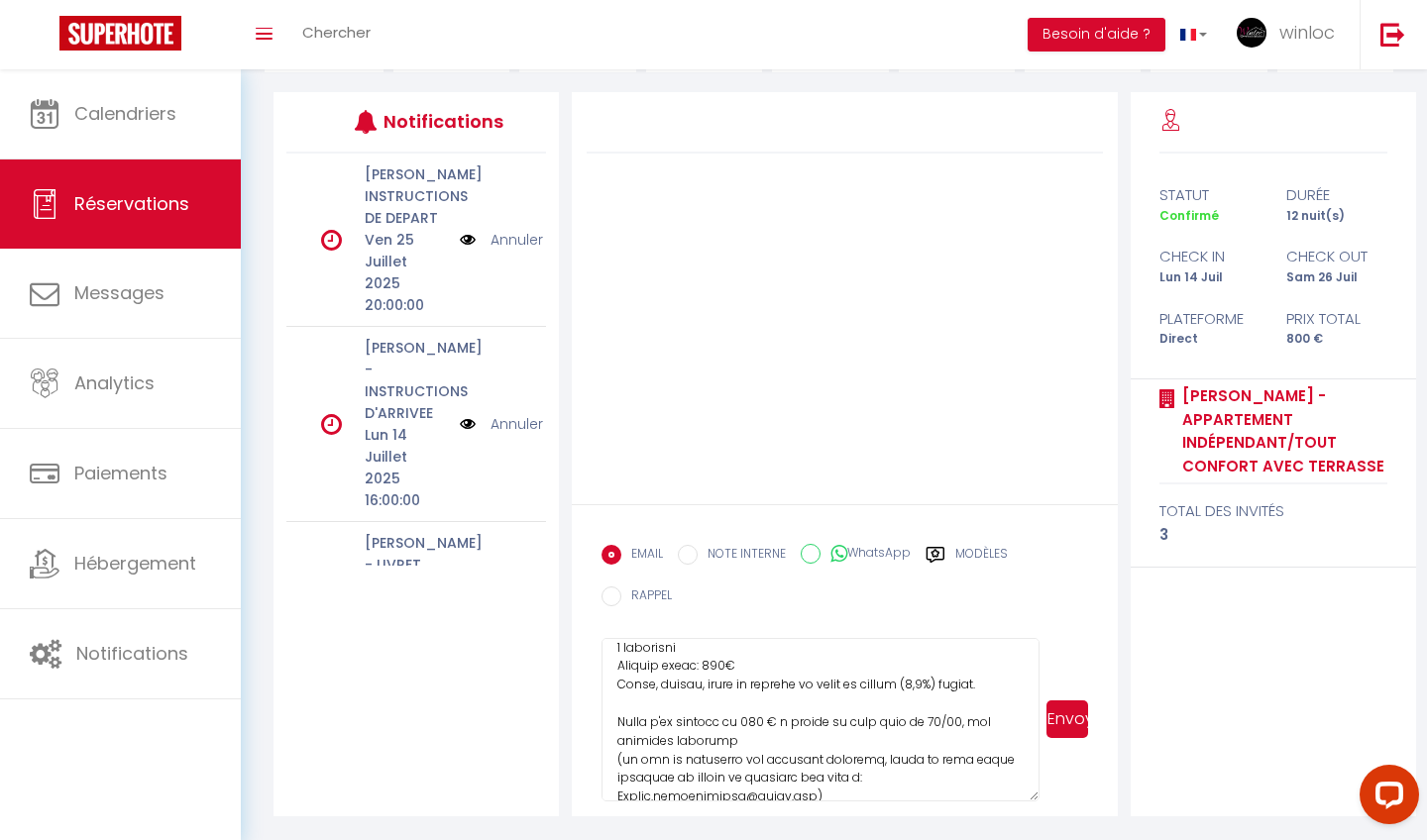 click at bounding box center [820, 719] 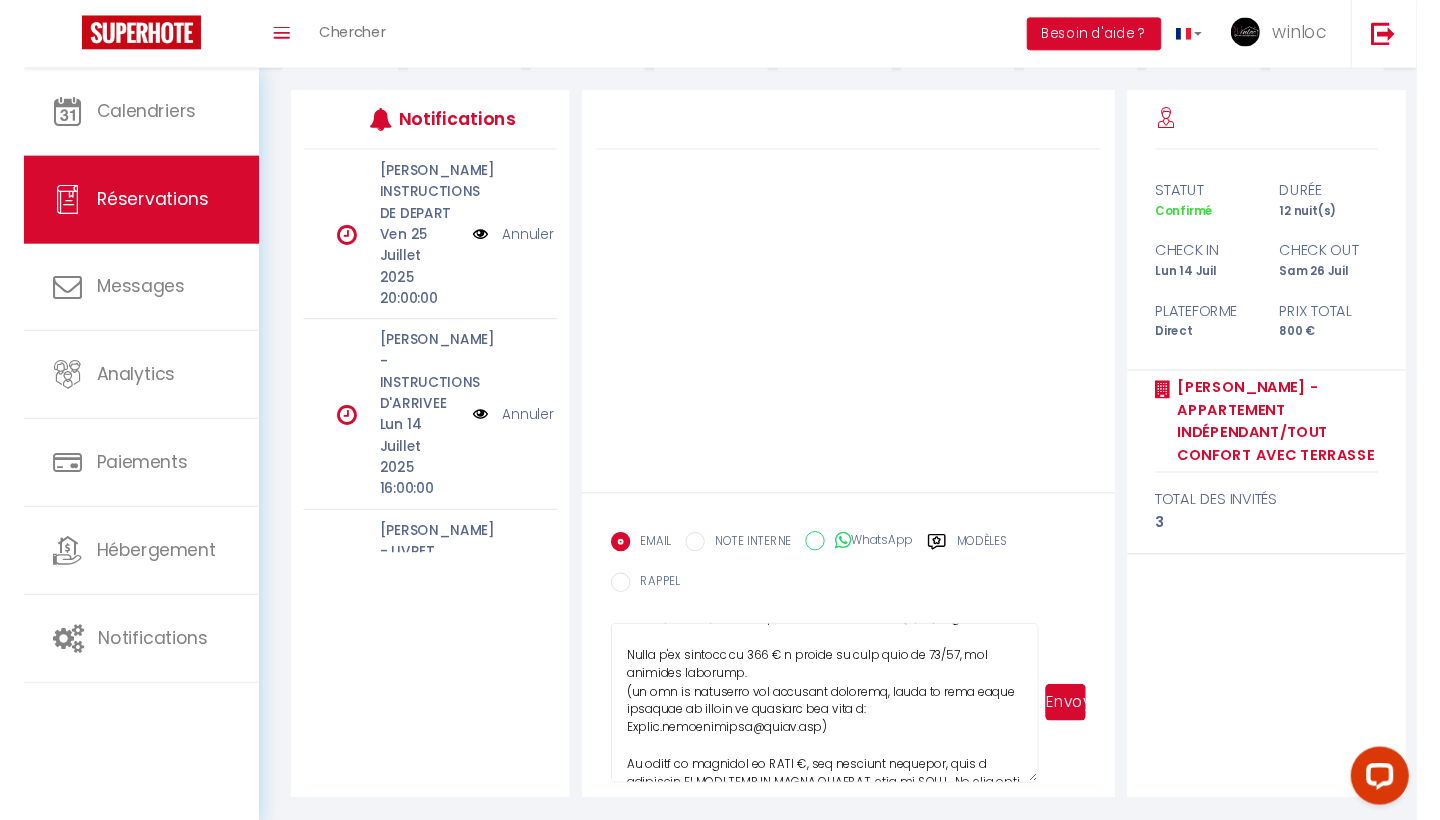 scroll, scrollTop: 174, scrollLeft: 0, axis: vertical 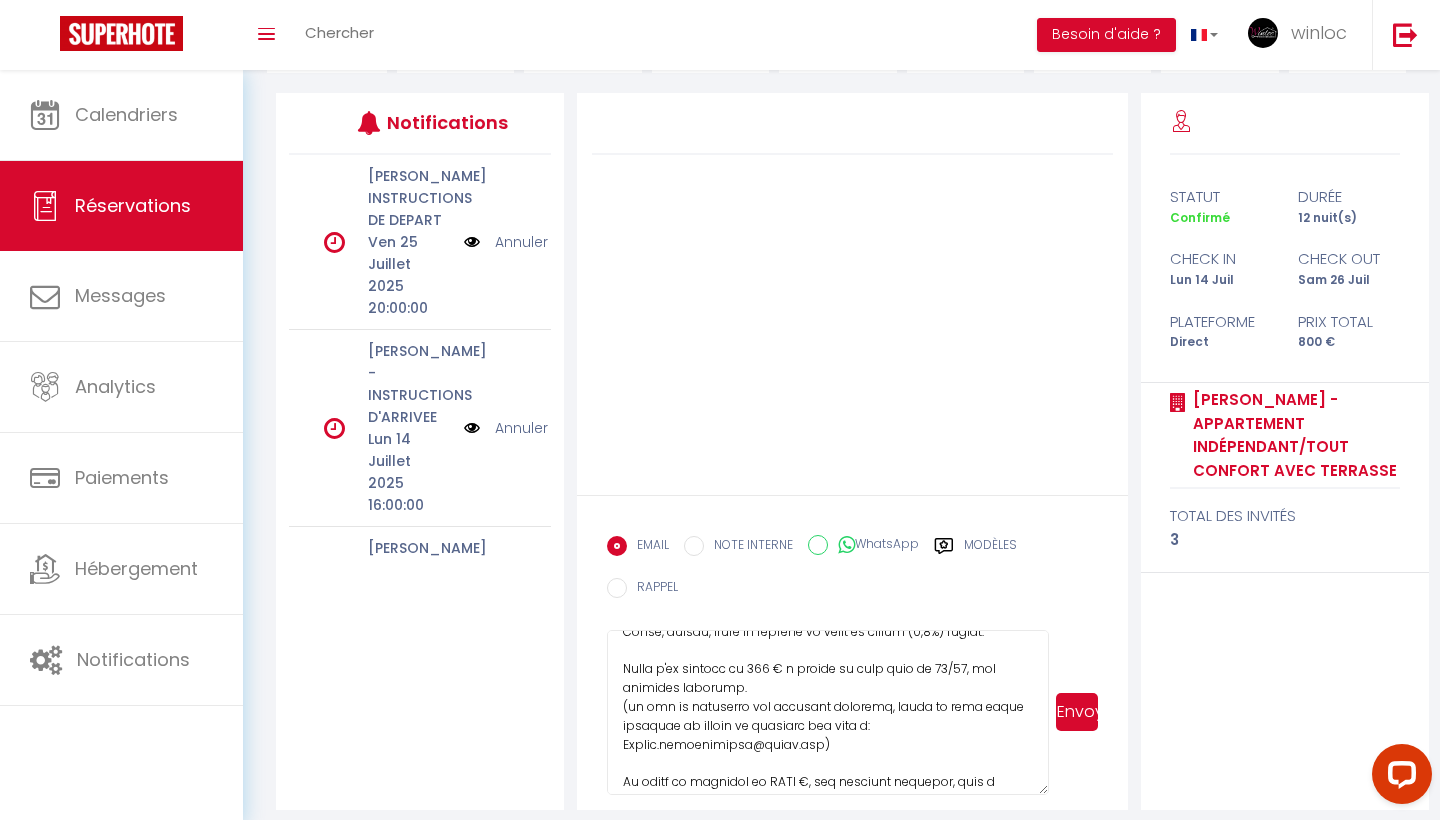 drag, startPoint x: 841, startPoint y: 733, endPoint x: 854, endPoint y: 742, distance: 15.811388 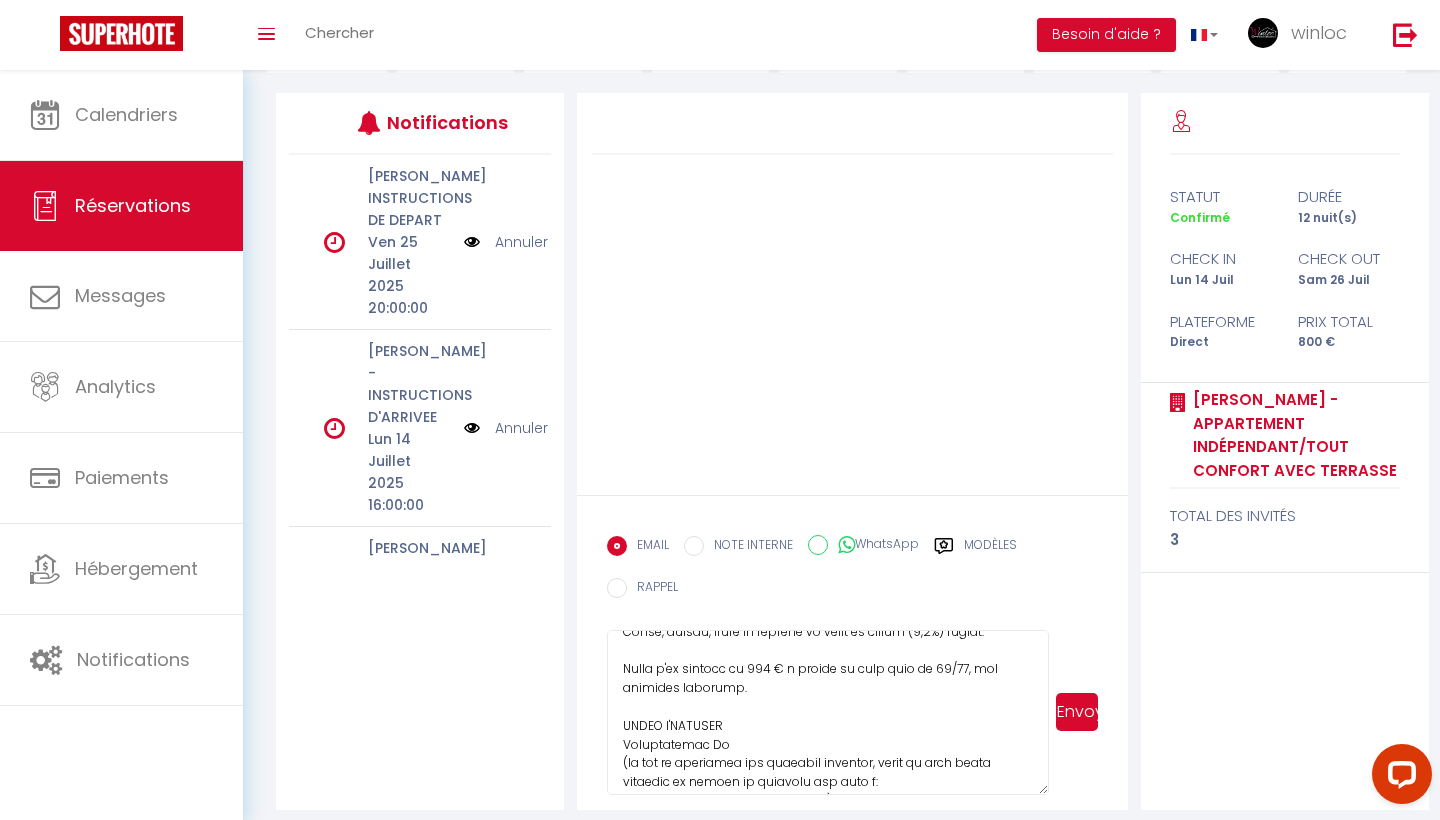 paste on "GHIRARDOTTO SYLVAIN" 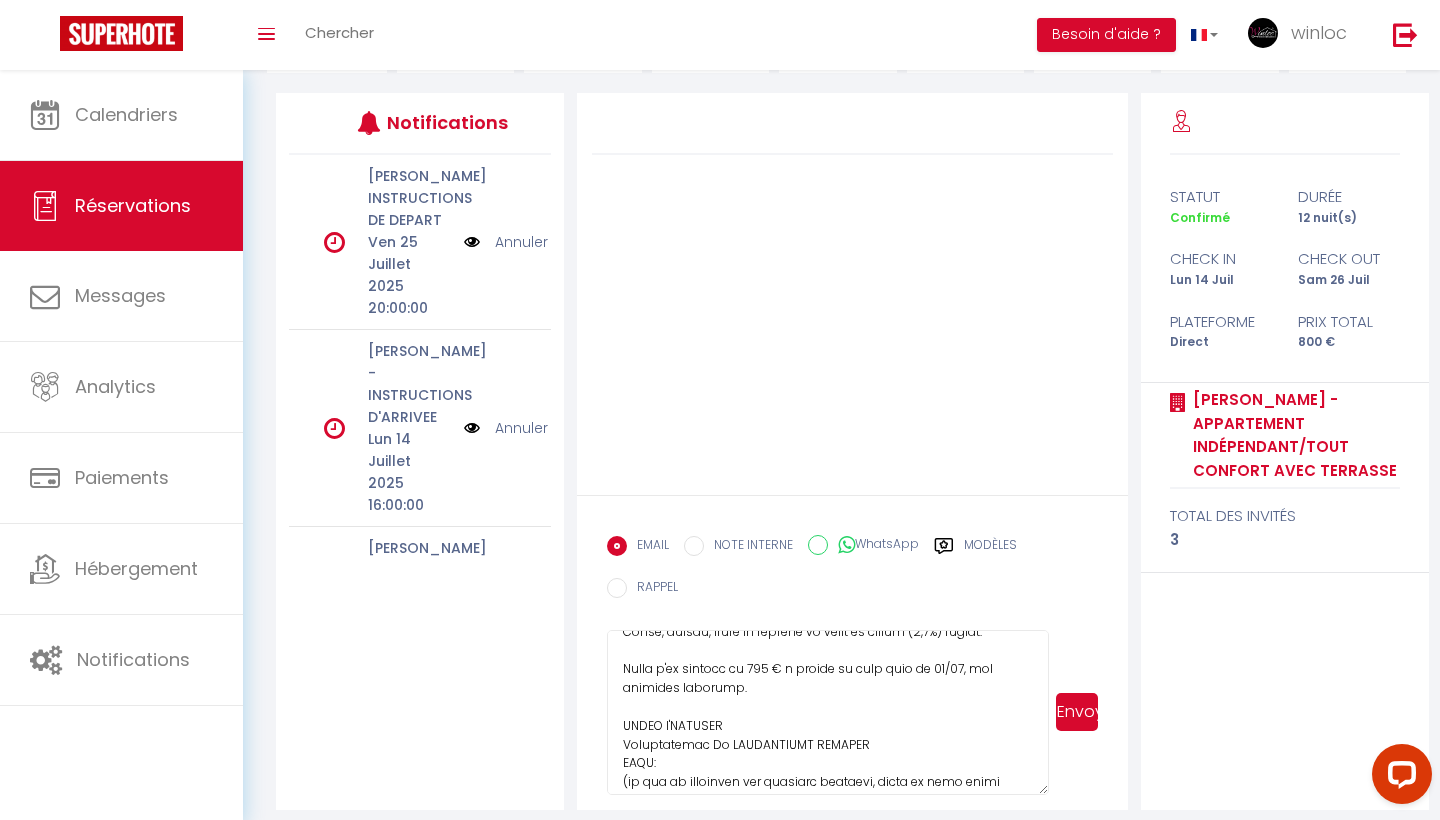 paste on "FR76 1426 5006 0004 0638 0014 514" 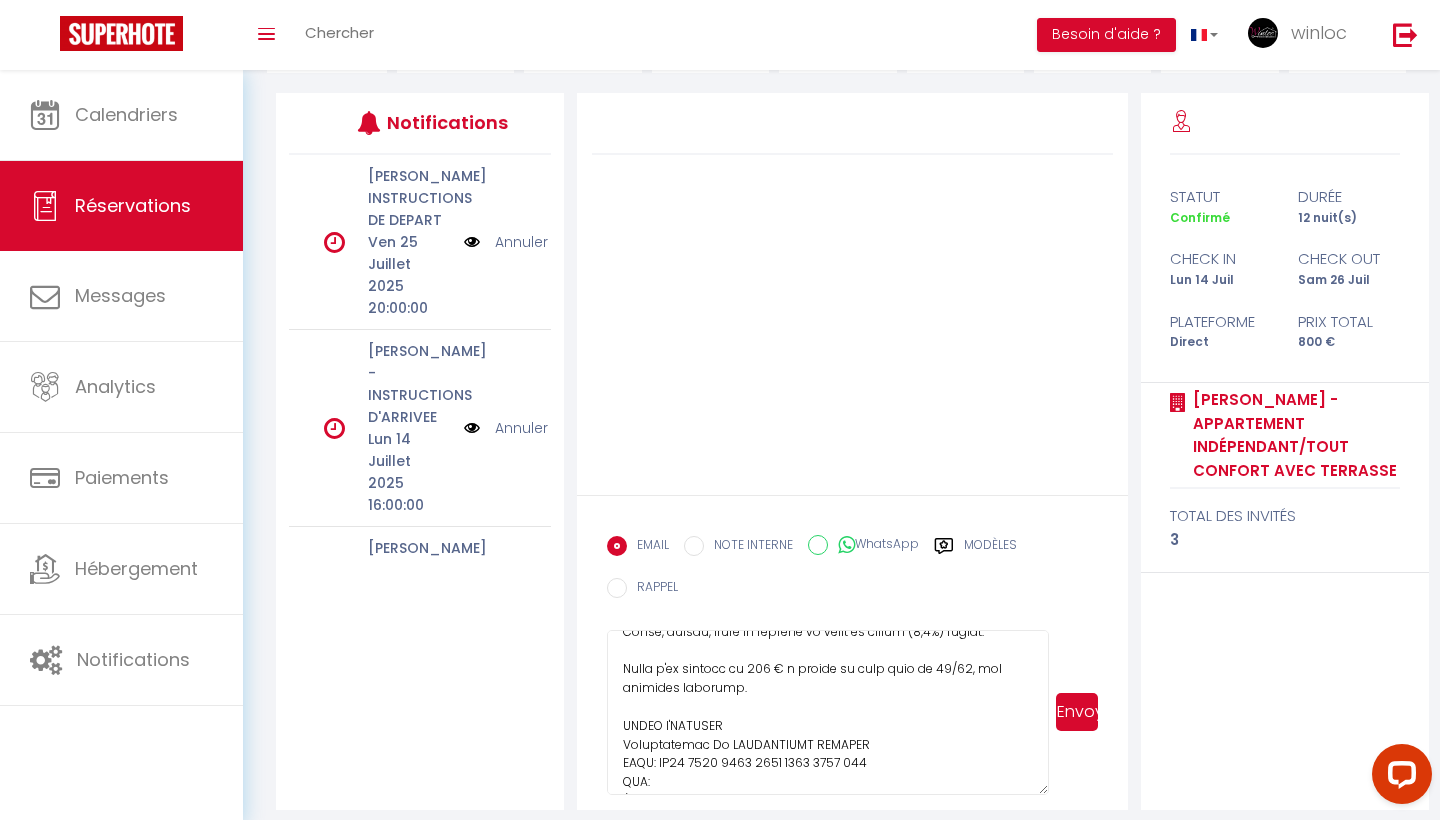 paste on "CEPAFRPP426" 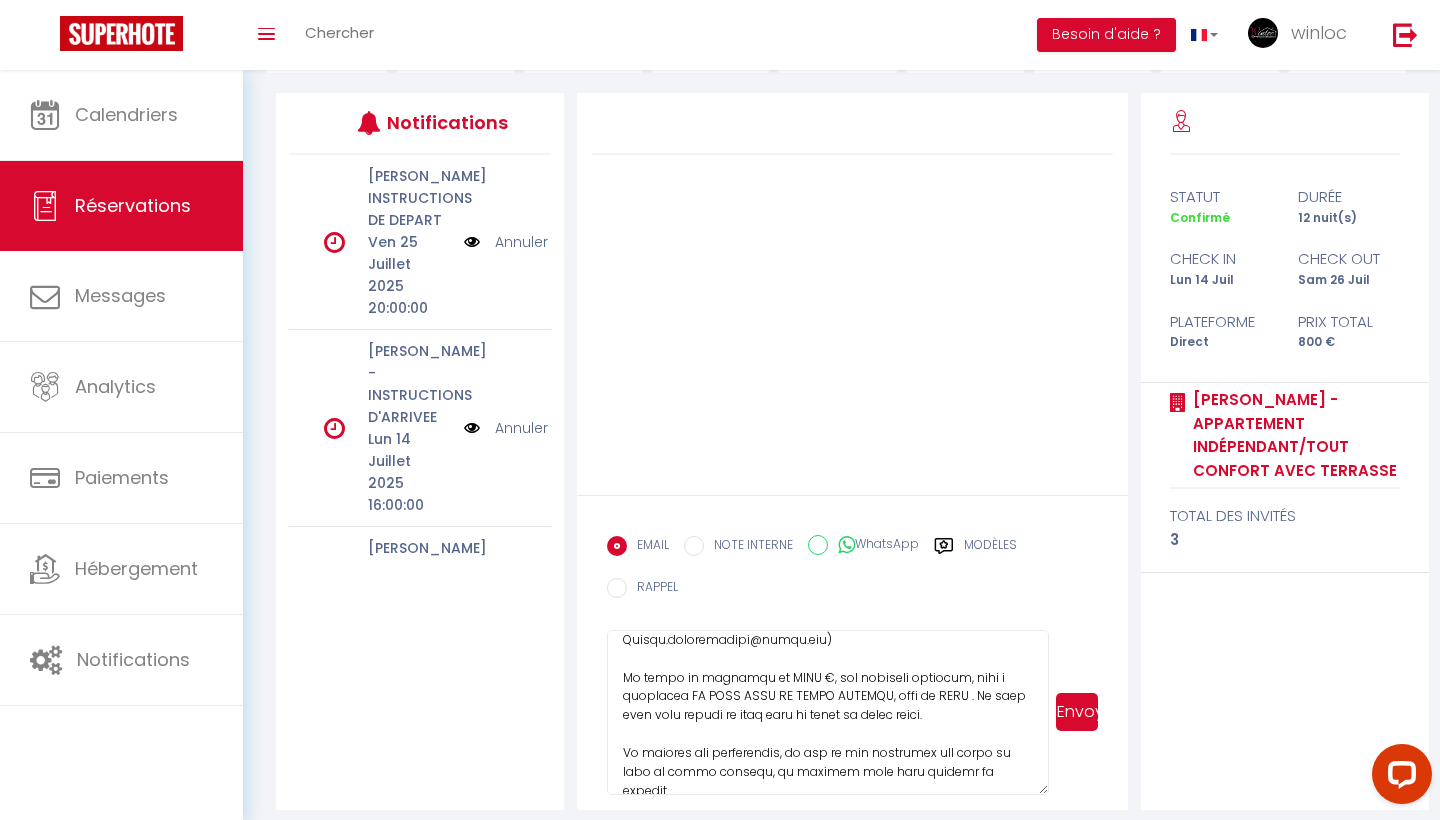 scroll, scrollTop: 370, scrollLeft: 0, axis: vertical 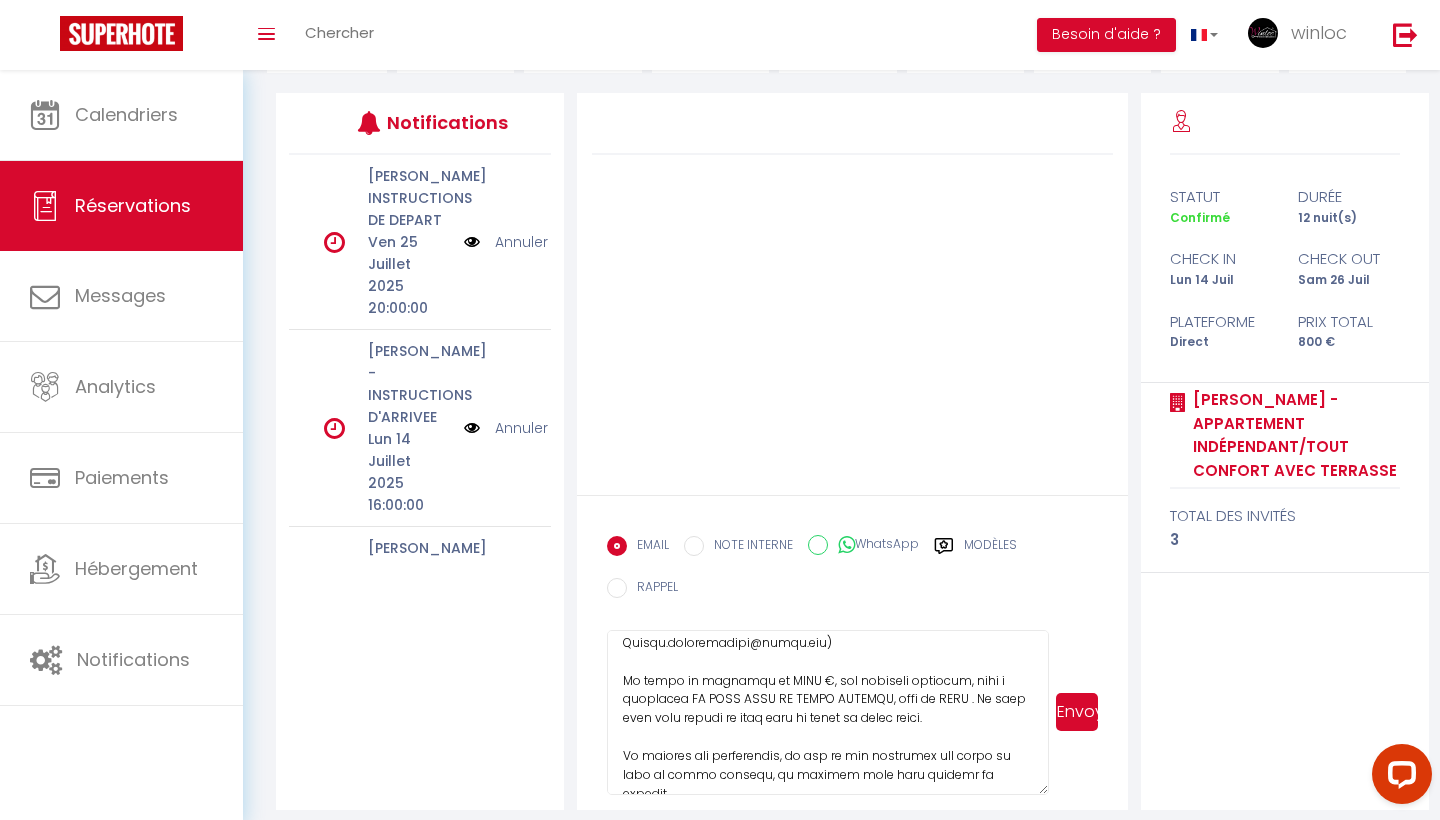 click at bounding box center [827, 712] 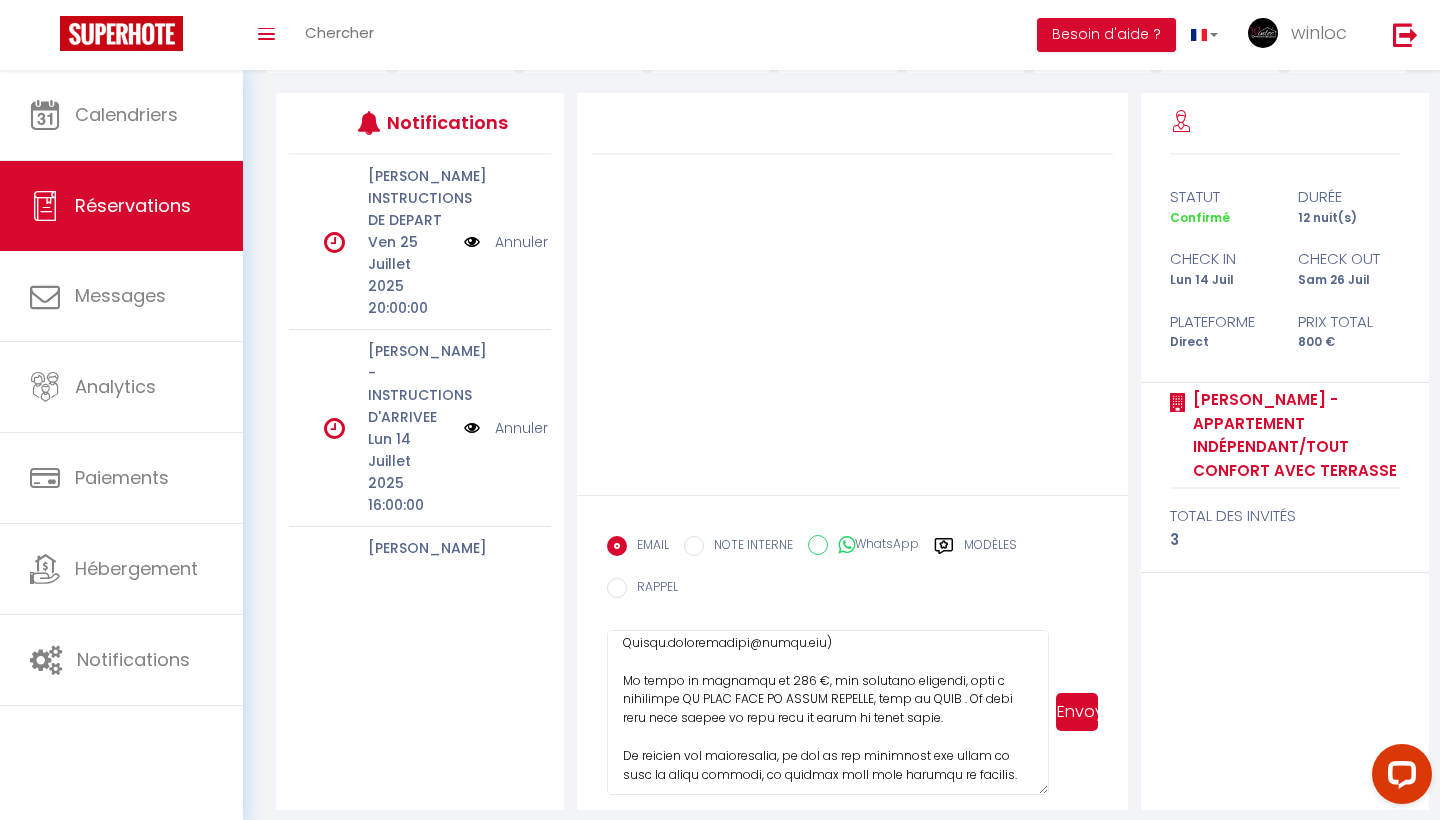 click at bounding box center (827, 712) 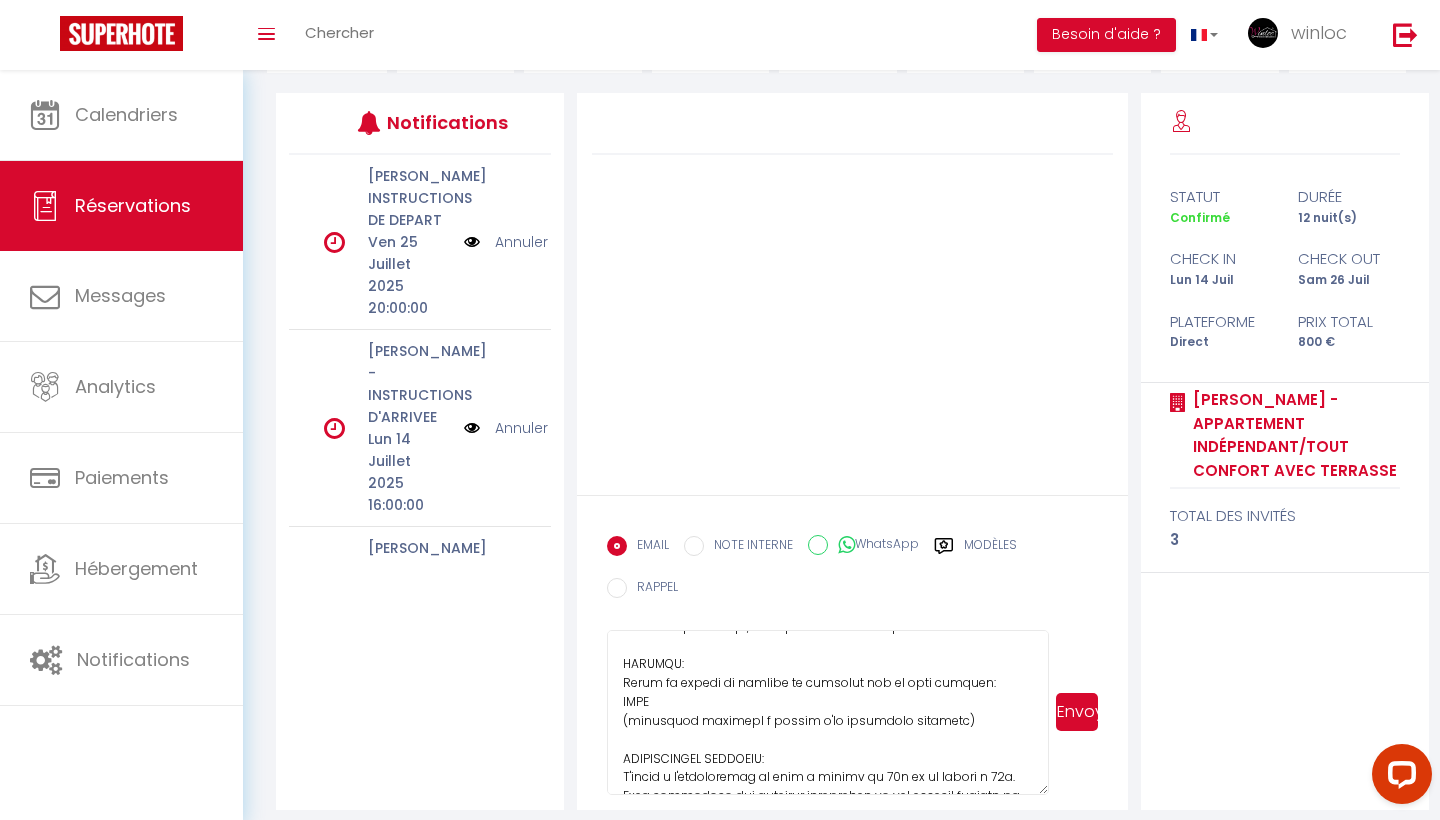 scroll, scrollTop: 520, scrollLeft: 0, axis: vertical 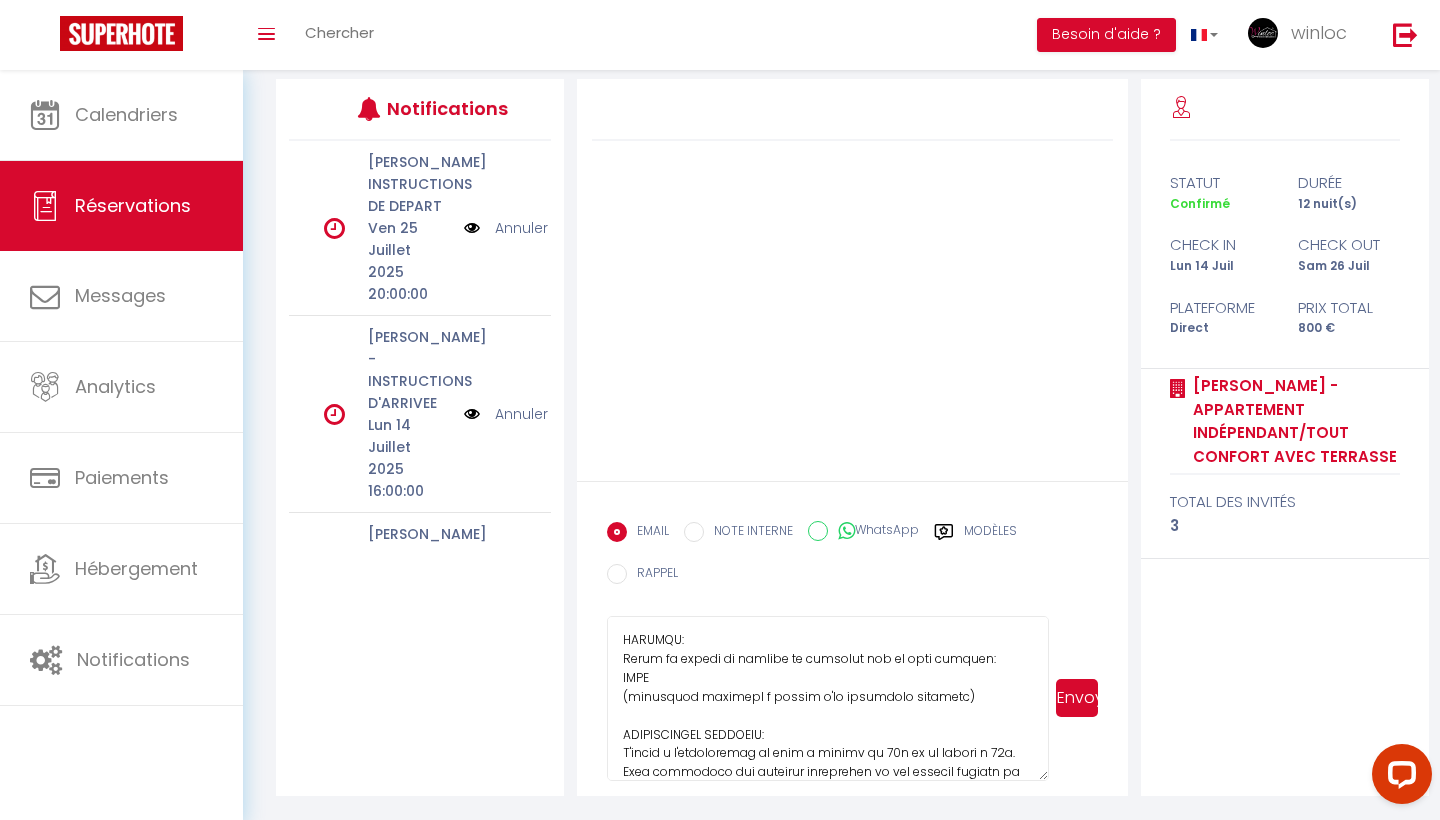 click at bounding box center [827, 698] 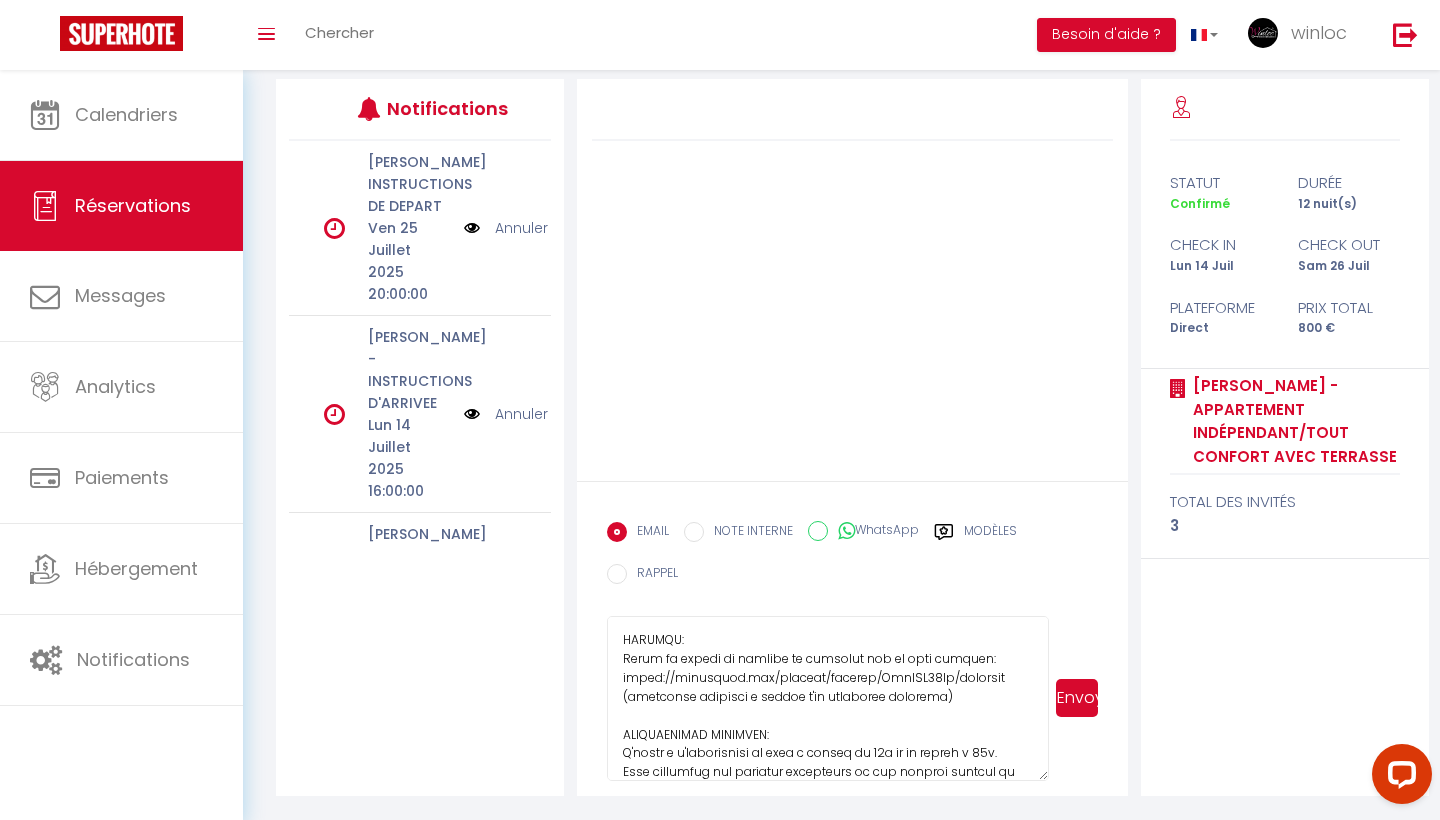 click at bounding box center (827, 698) 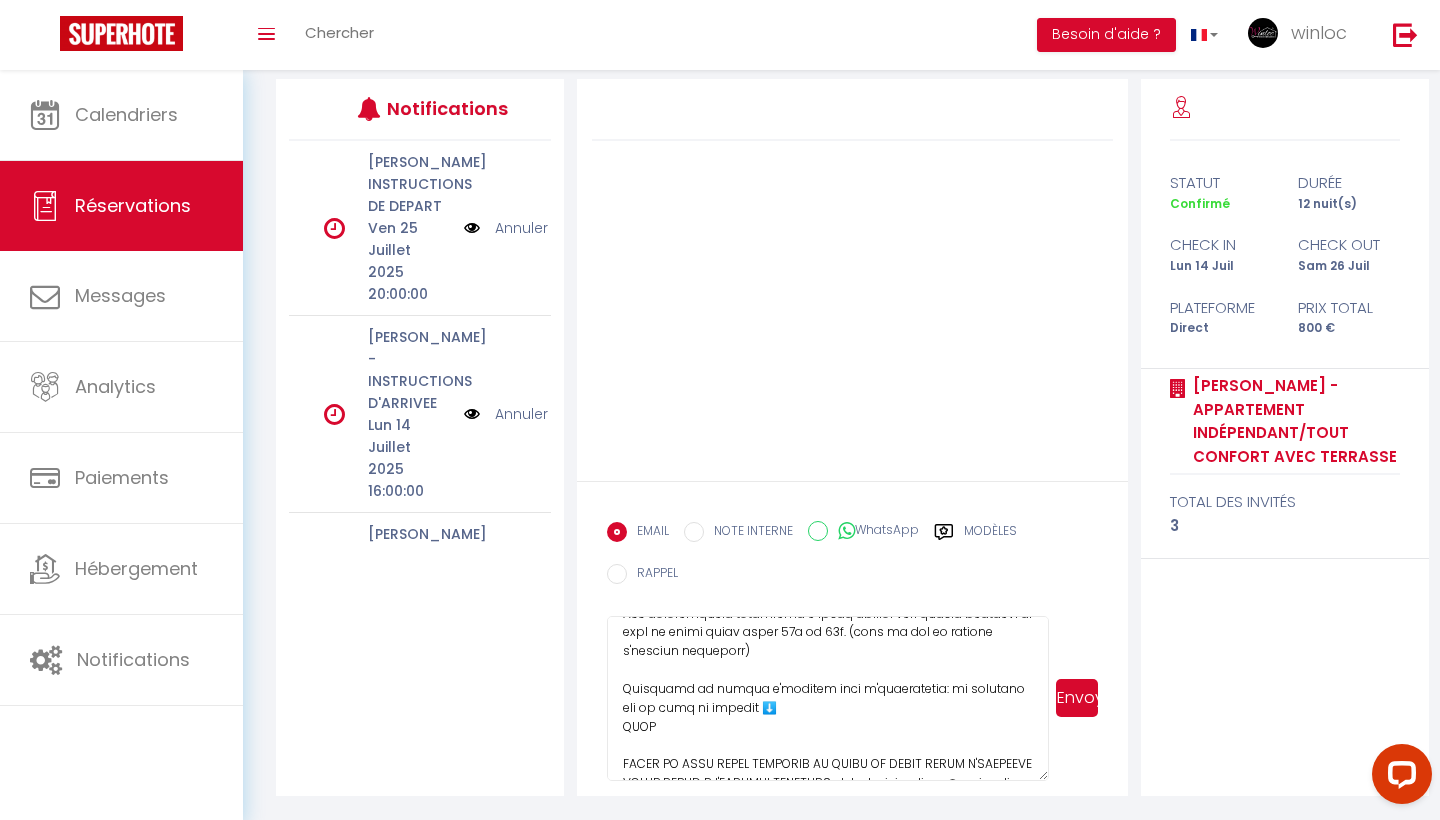 scroll, scrollTop: 777, scrollLeft: 0, axis: vertical 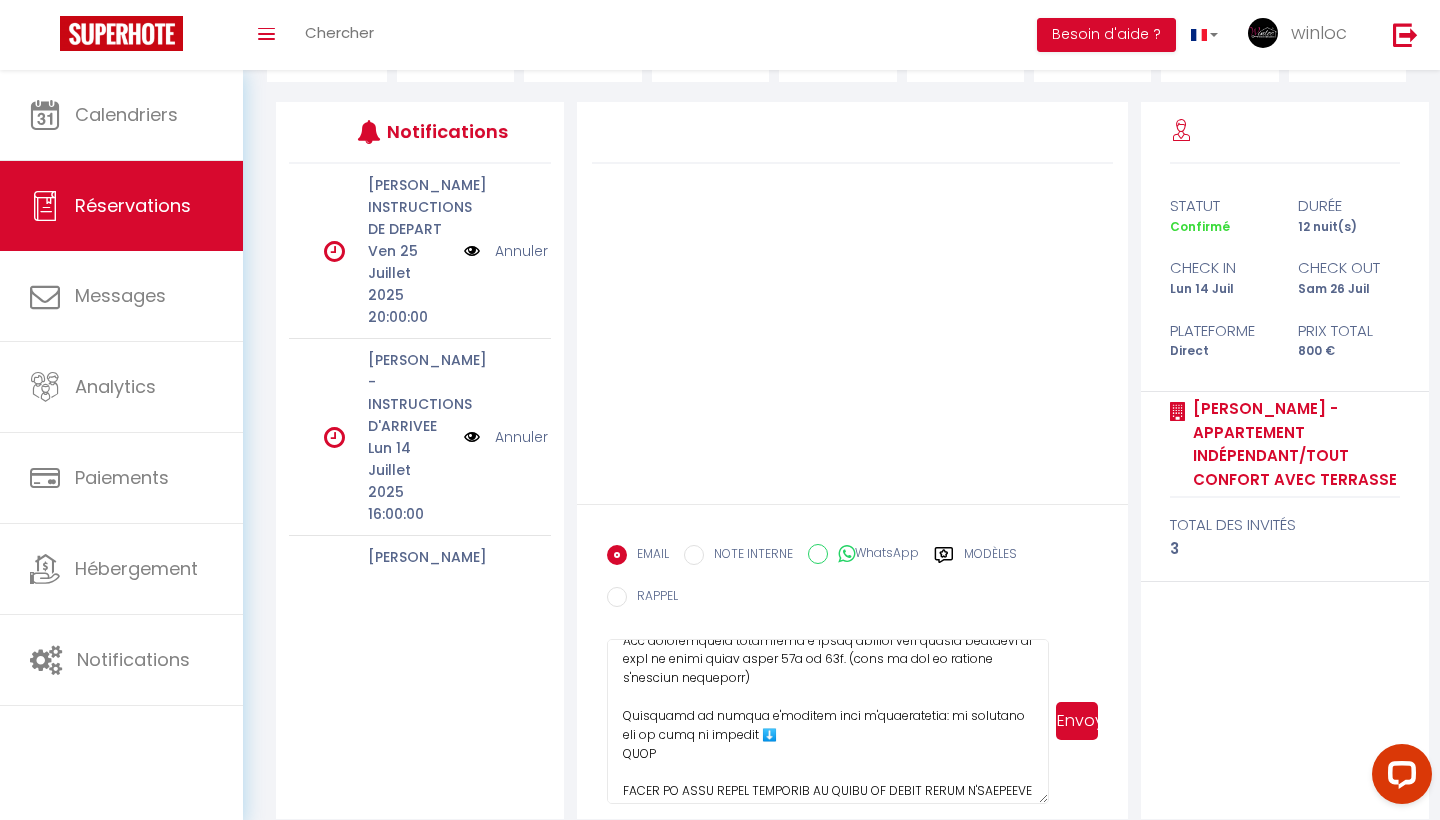 click at bounding box center [827, 721] 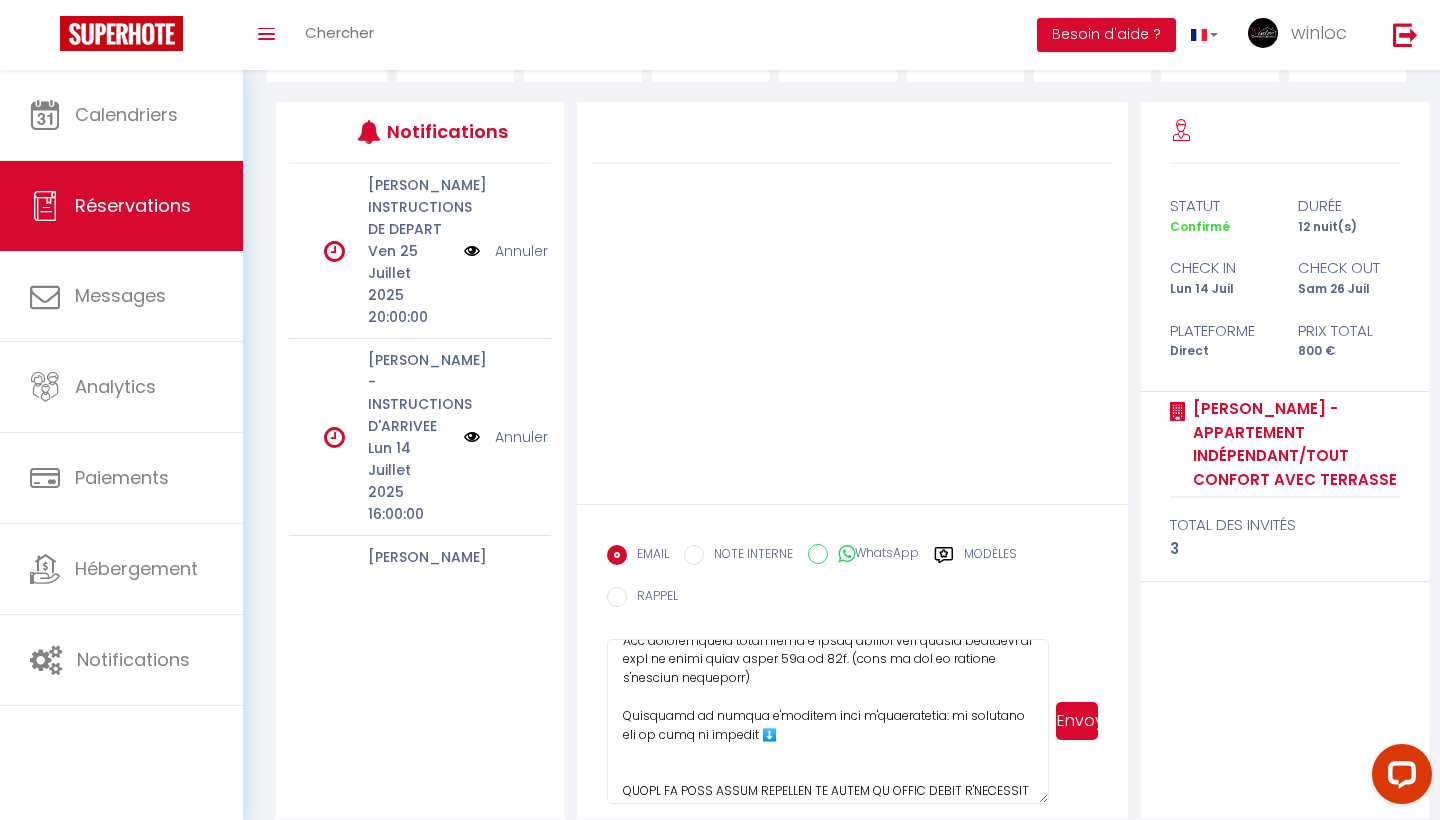 paste on "[URL][DOMAIN_NAME]" 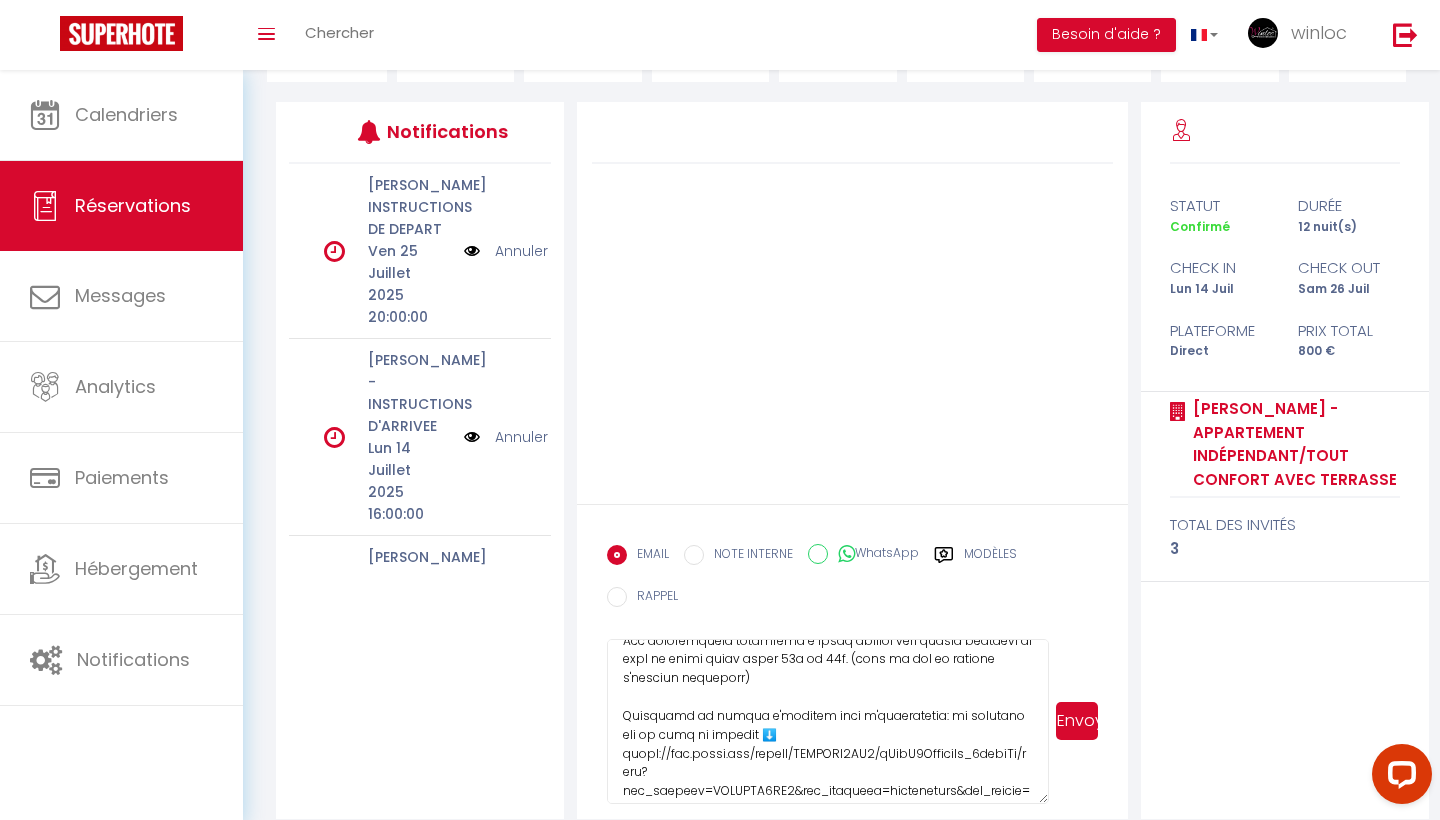 scroll, scrollTop: 771, scrollLeft: 0, axis: vertical 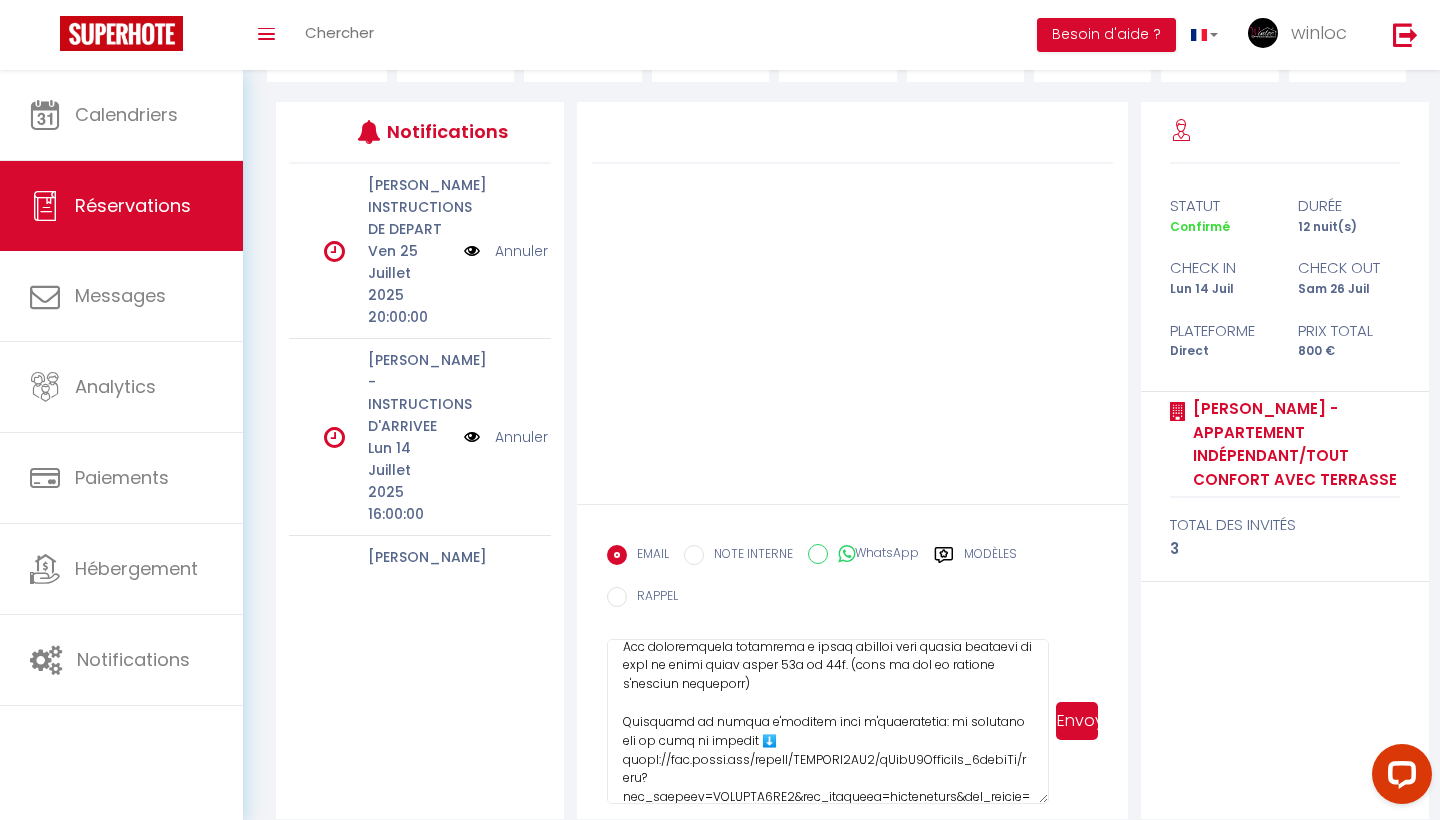 click at bounding box center (827, 721) 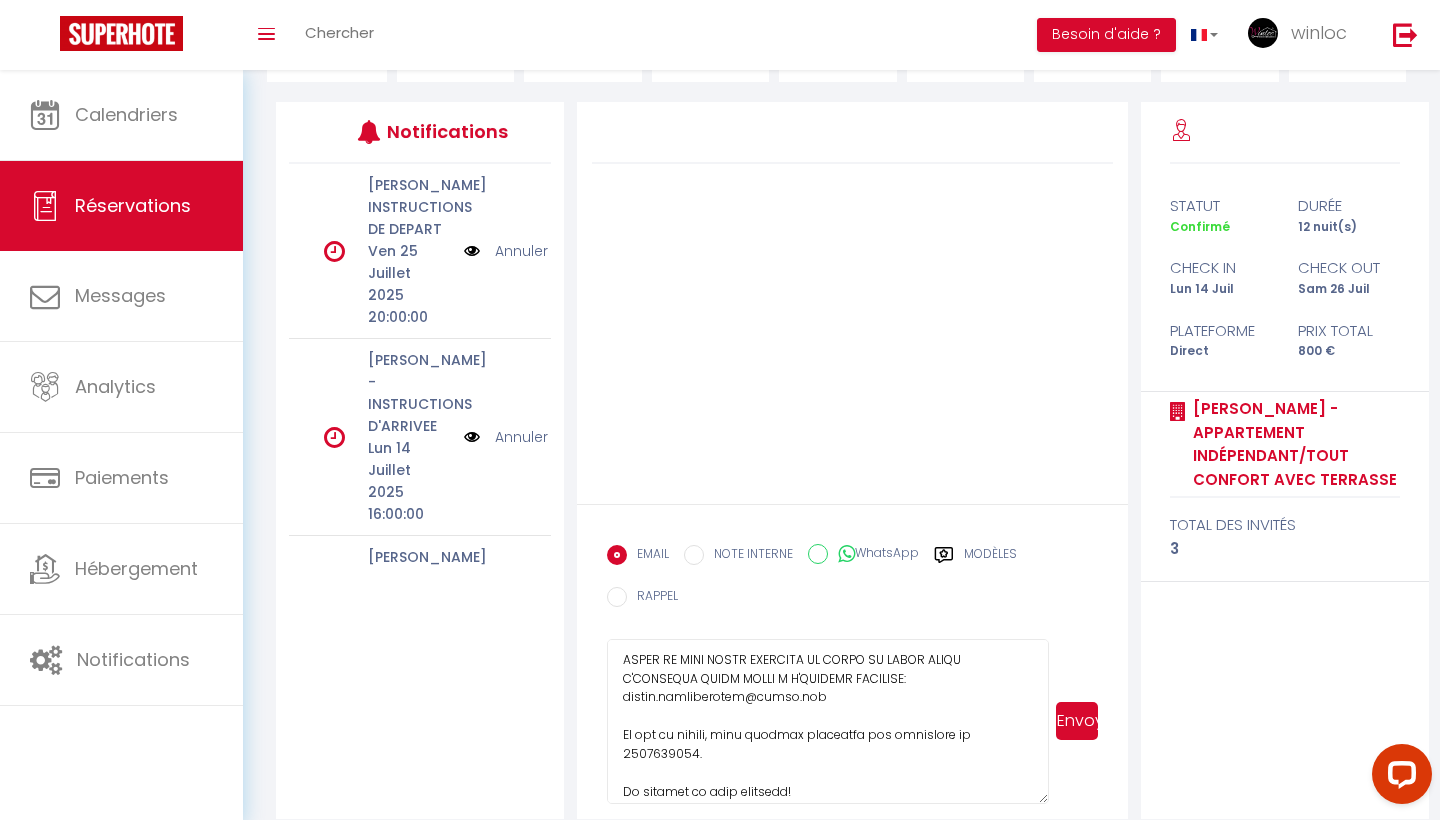 scroll, scrollTop: 983, scrollLeft: 0, axis: vertical 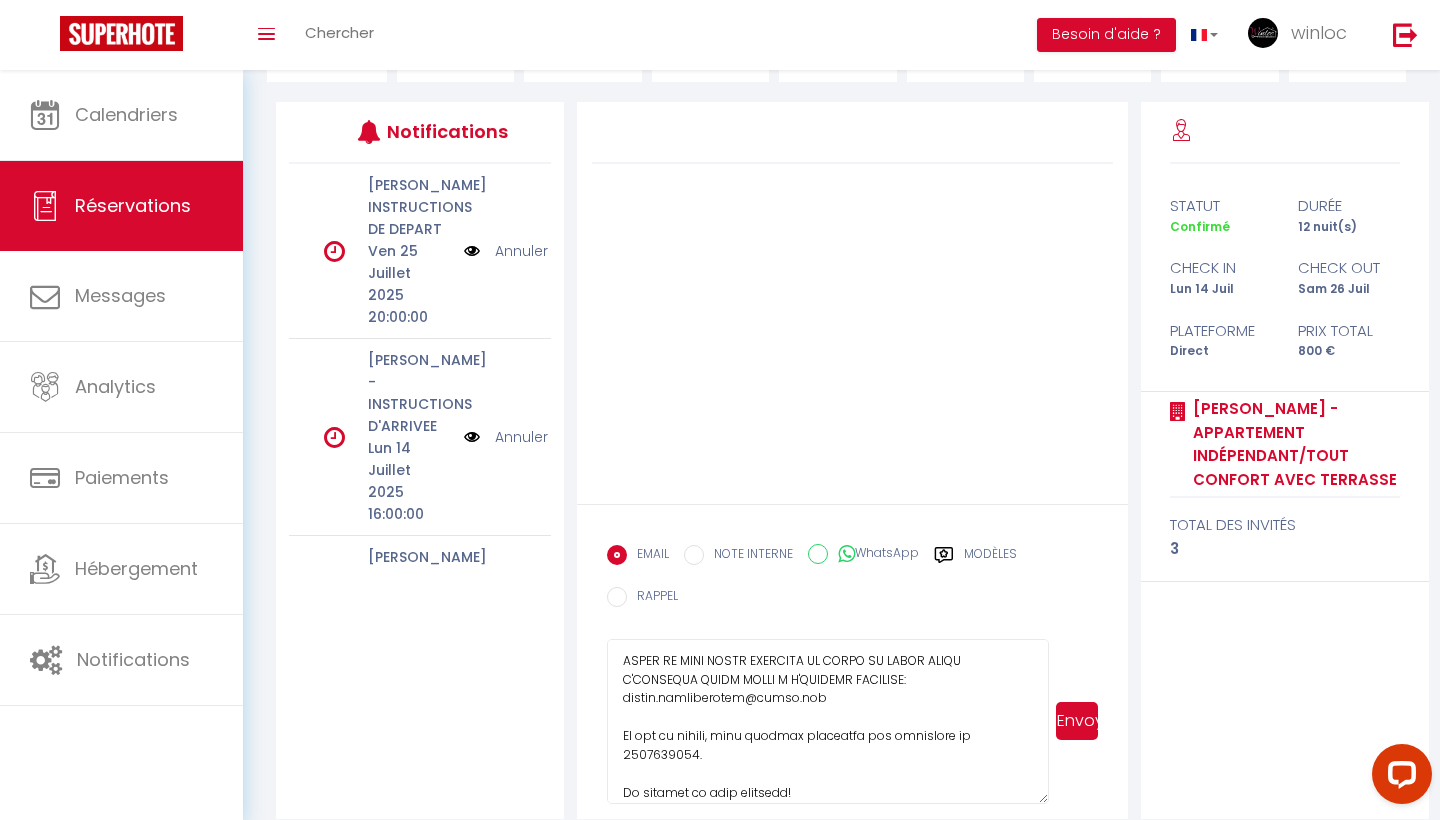 type on "Bonjour LTM SERVICE SRL,
Vous trouverez ci joint le récapitulatif de votre réservation.
RÉCAPITULATIF:
Du 14/07 au 26/07
3 personnes
Montant total: 800€
Draps, ménage, frais de dossier et taxes de séjour (4,4%) inclus.
Solde d'un montant de 800 € à régler au plus tard le 12/07, par virement bancaire.
CAISE D'EPARGNE
Bénéficiaire Mr GHIRARDOTTO SYLVAIN
IBAN: FR76 1426 5006 0004 0638 0014 514
BIC: CEPAFRPP426
(en cas de règlement par virement bancaire, merci de nous faire parvenir la preuve de virement par mail à: Winloc.conciergerie@gmail.com)
Un dépôt de garantie de 300 €, par emprunte bancaire, sera à effectuer LE JOUR MÊME DE VOTRE ARRIVÉE, soit le 14/07 . Le lien vous sera envoyé au plus tard le matin de votre venue.
La caution est obligatoire, en cas de non règlement par carte le jour de votre arrivée, le montant vous sera demandé en espèces.
CONTRAT:
Merci de signer le contrat de location via le lien suivant:
https://superhote.com/applink/booking/NejMJB90An/contract
(signature possible à pa..." 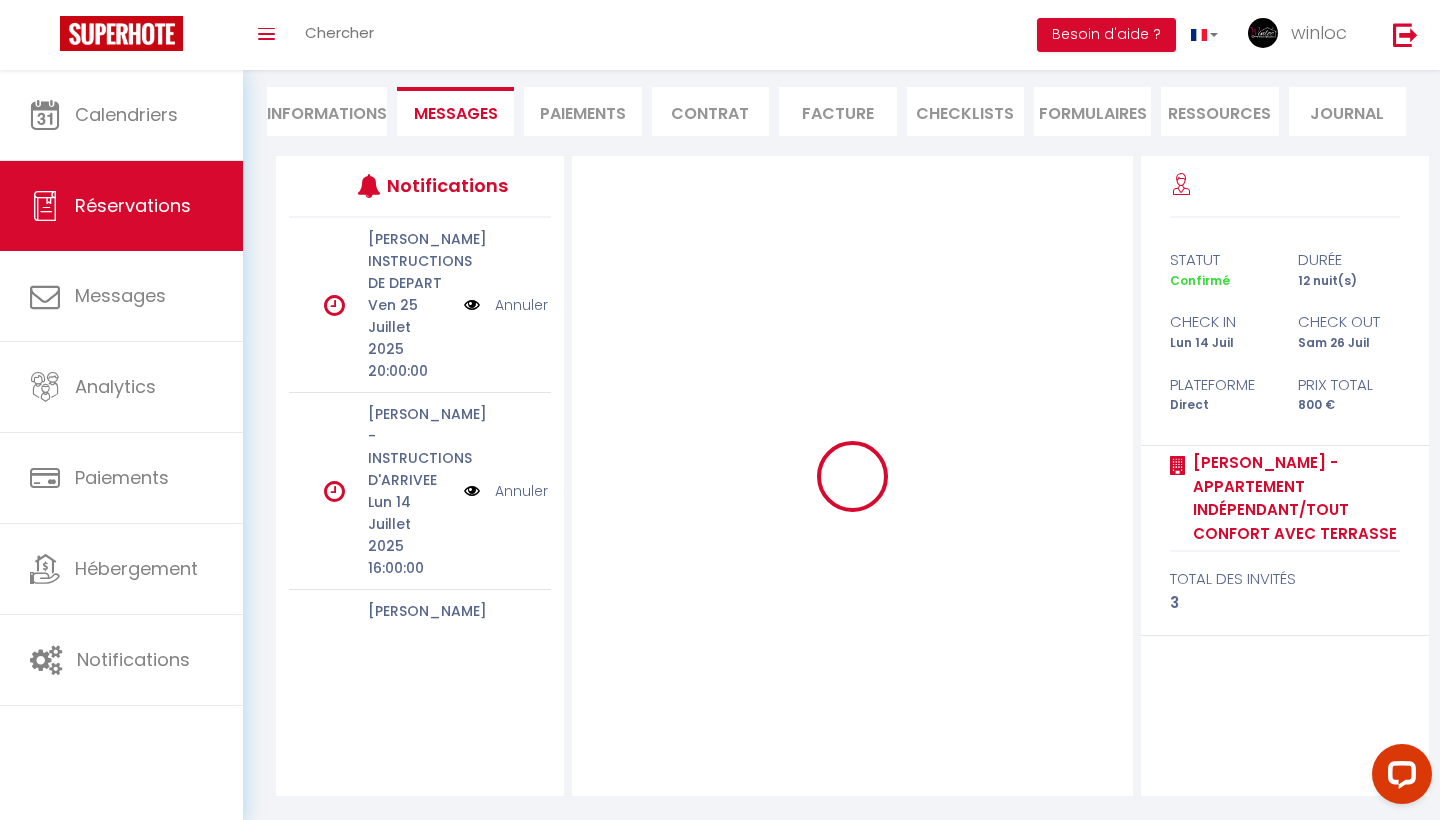 scroll, scrollTop: 175, scrollLeft: 0, axis: vertical 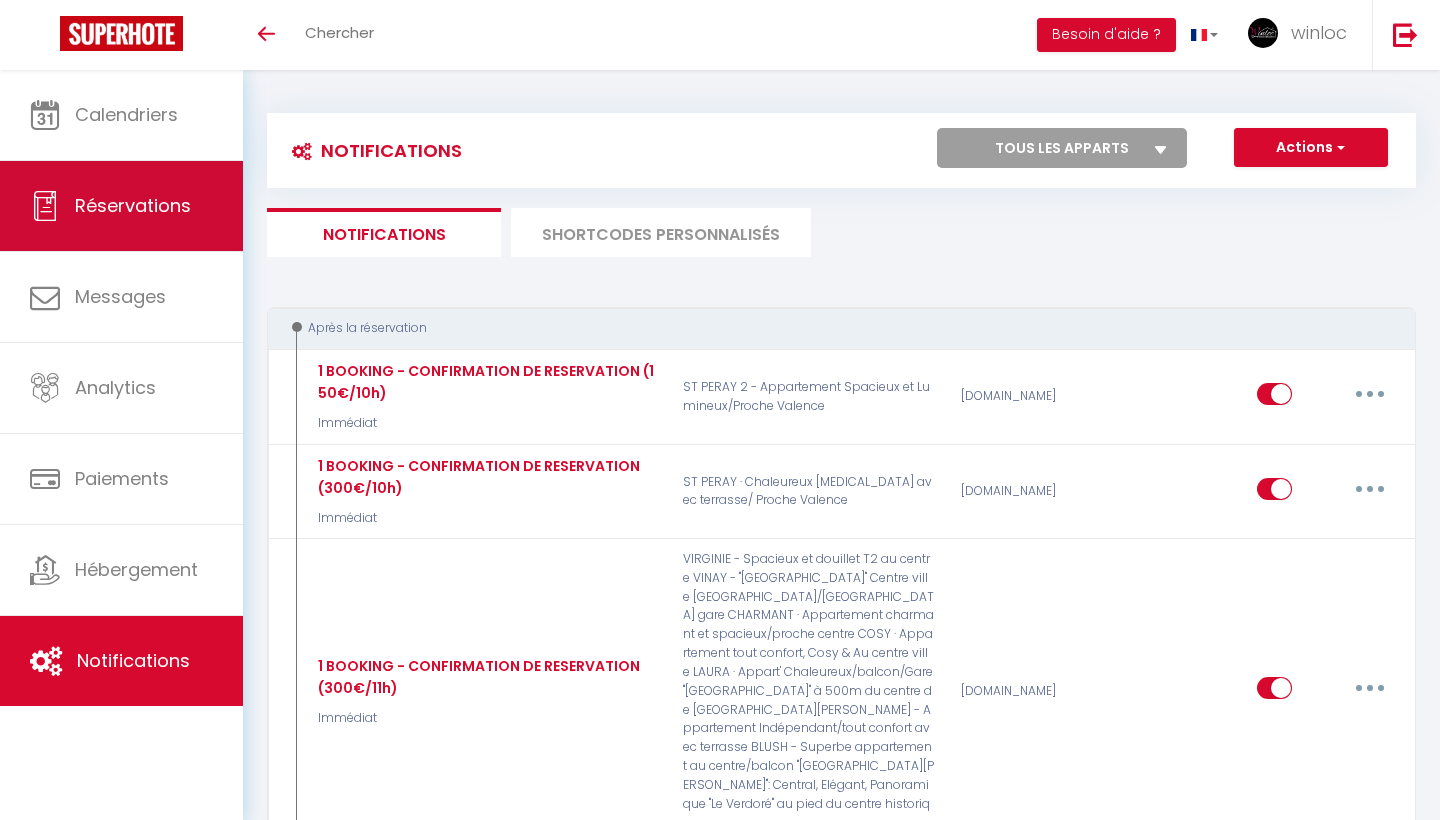 click on "Réservations" at bounding box center (121, 206) 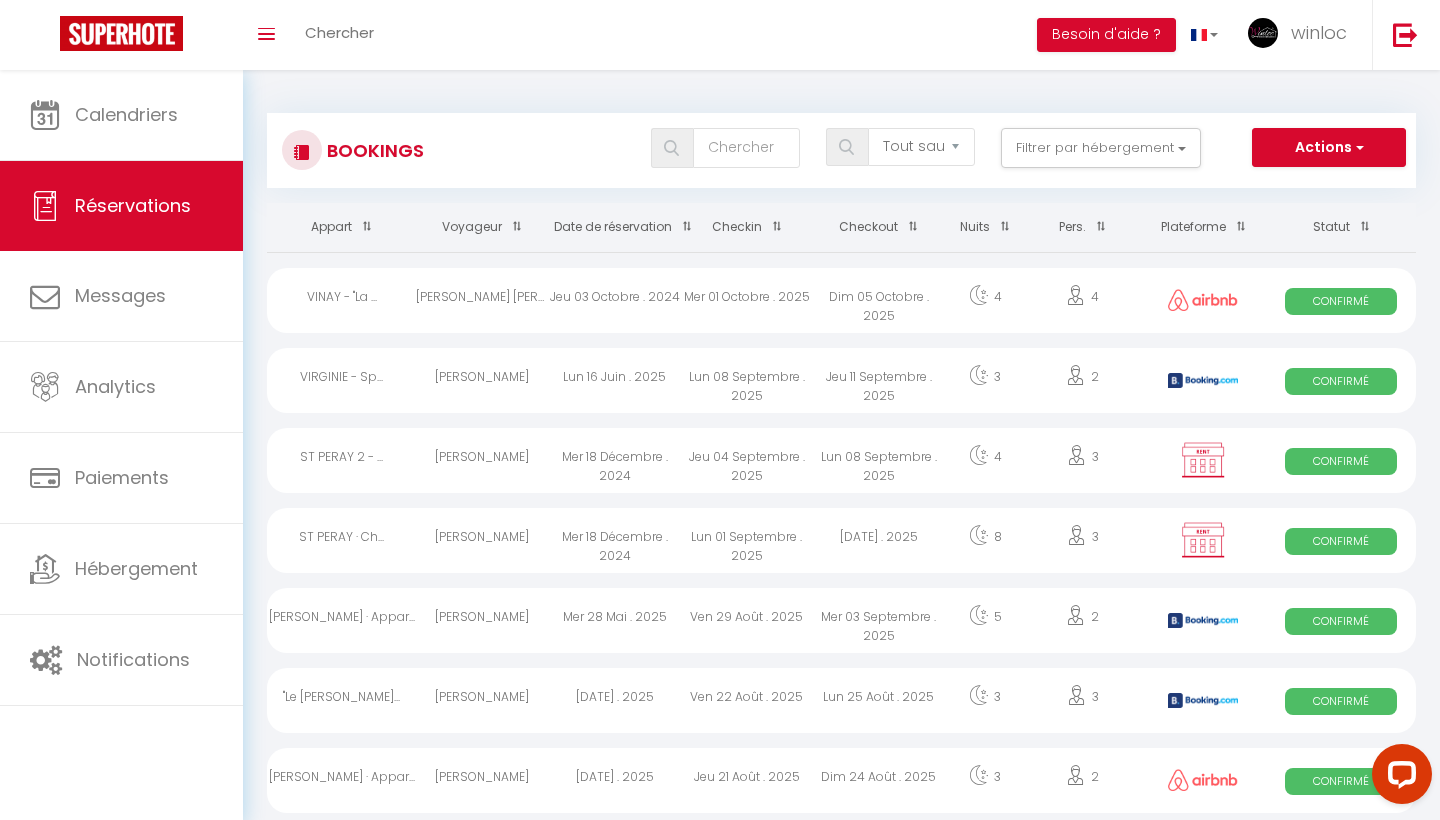 scroll, scrollTop: 0, scrollLeft: 0, axis: both 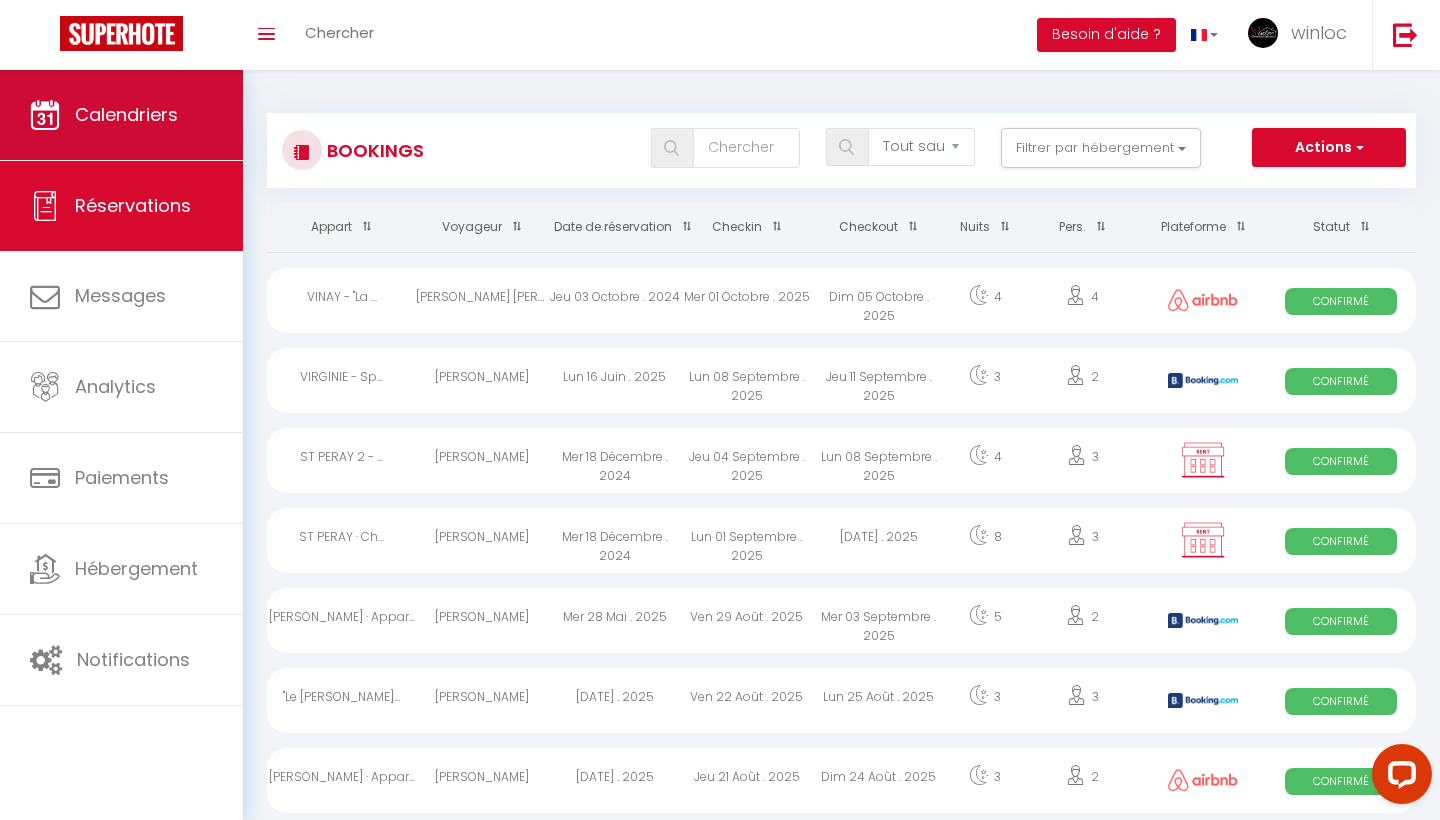 click on "Calendriers" at bounding box center [126, 114] 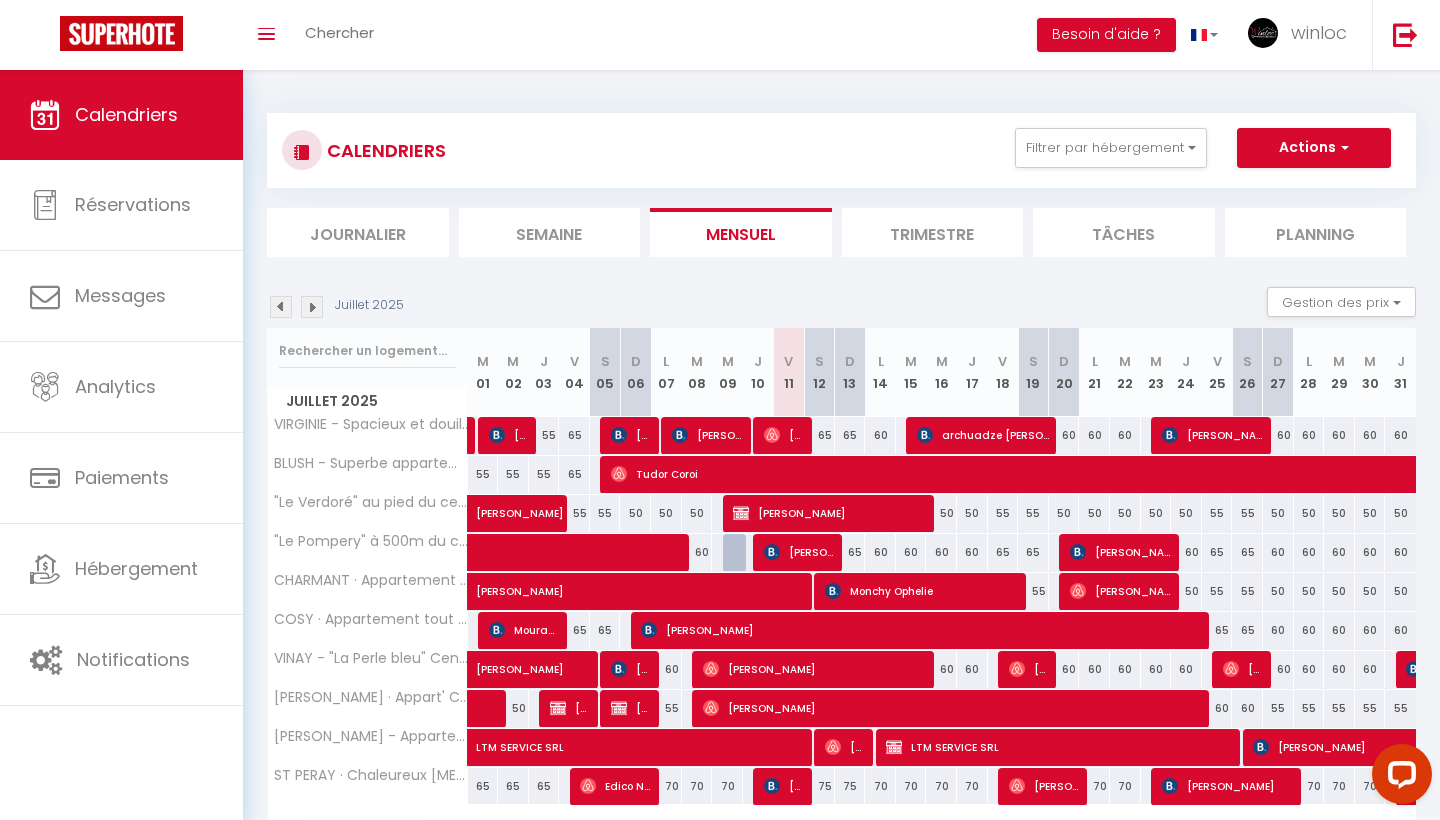 scroll, scrollTop: 73, scrollLeft: 0, axis: vertical 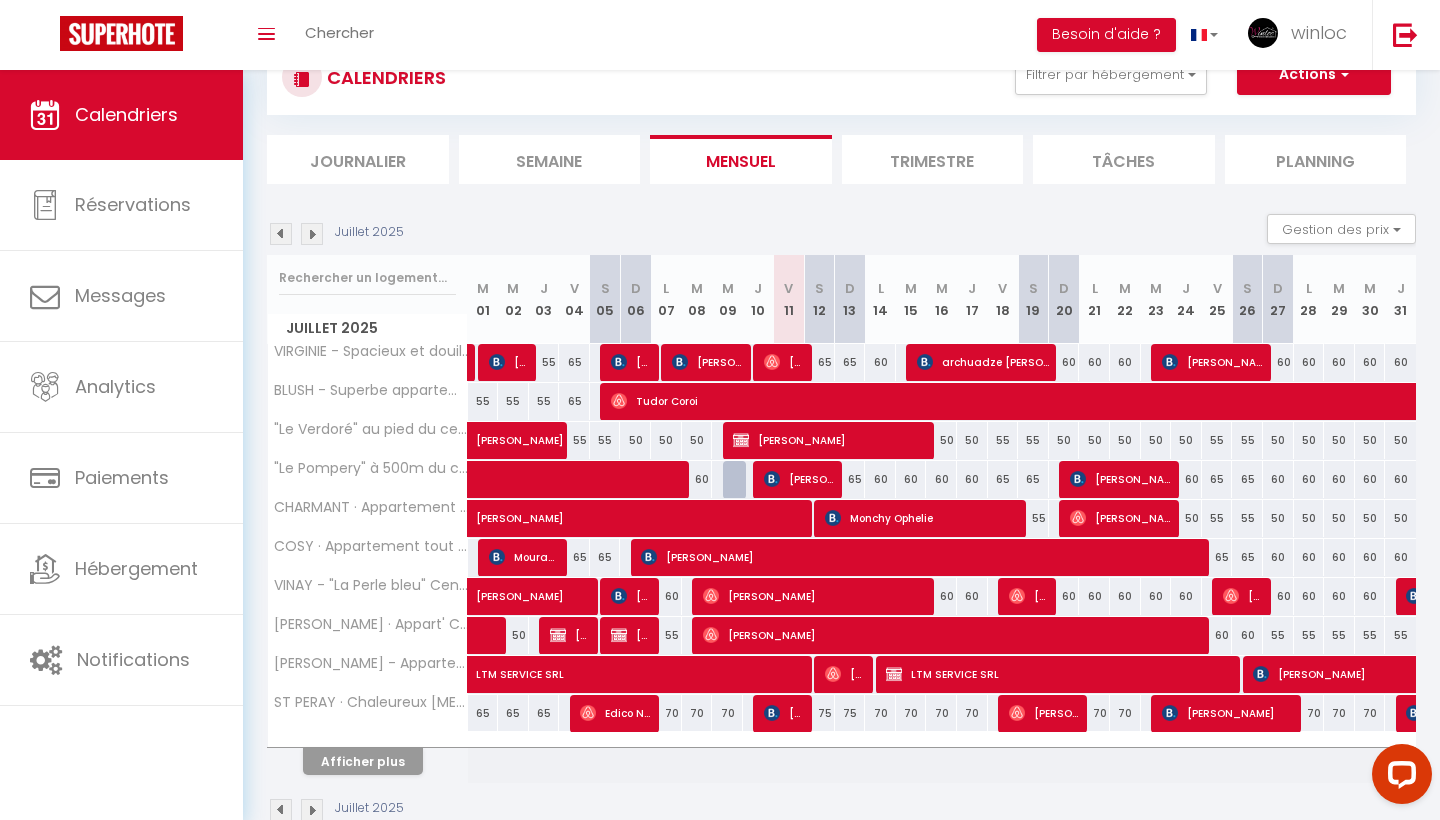 click at bounding box center [281, 234] 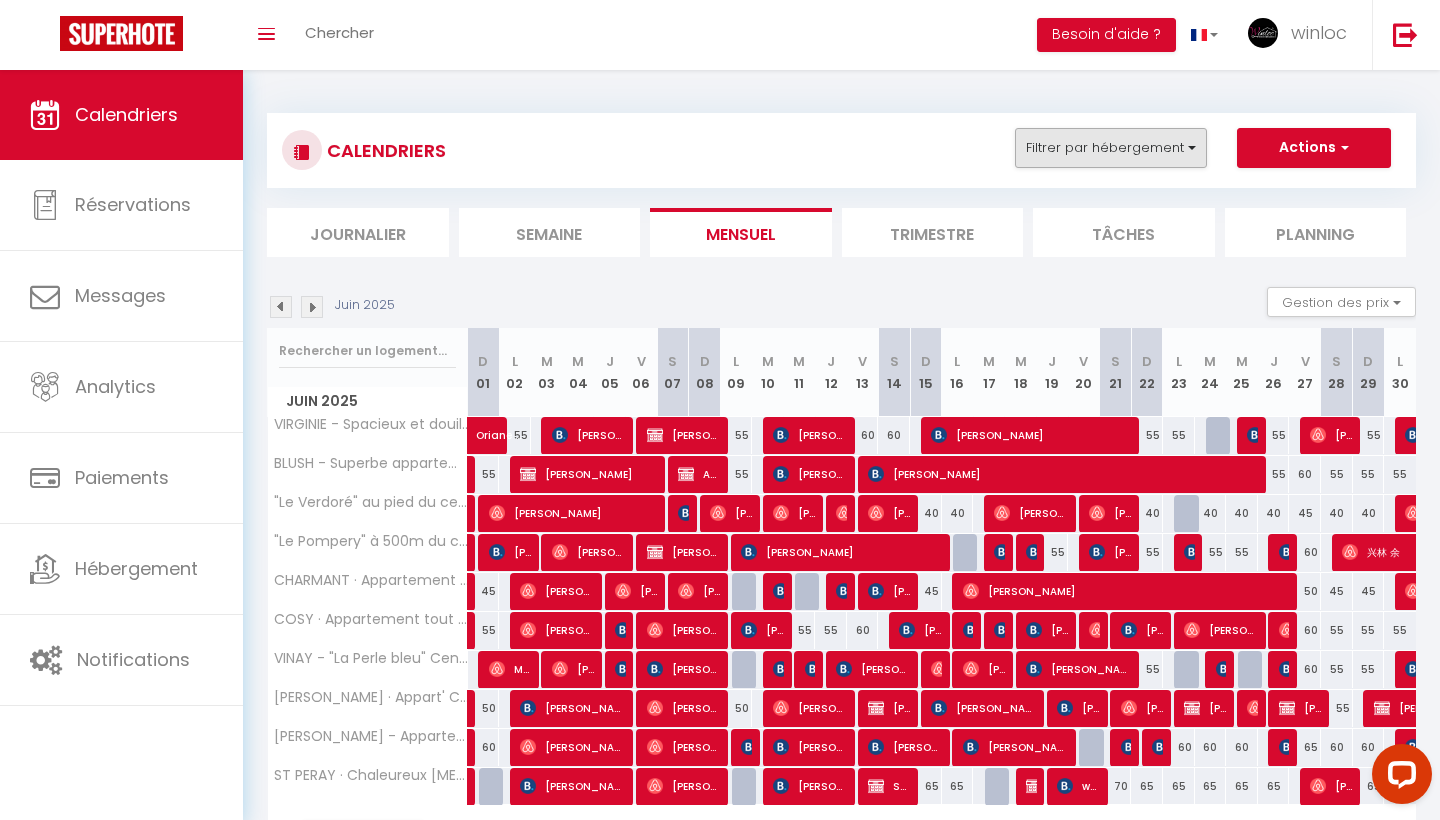 scroll, scrollTop: 0, scrollLeft: 0, axis: both 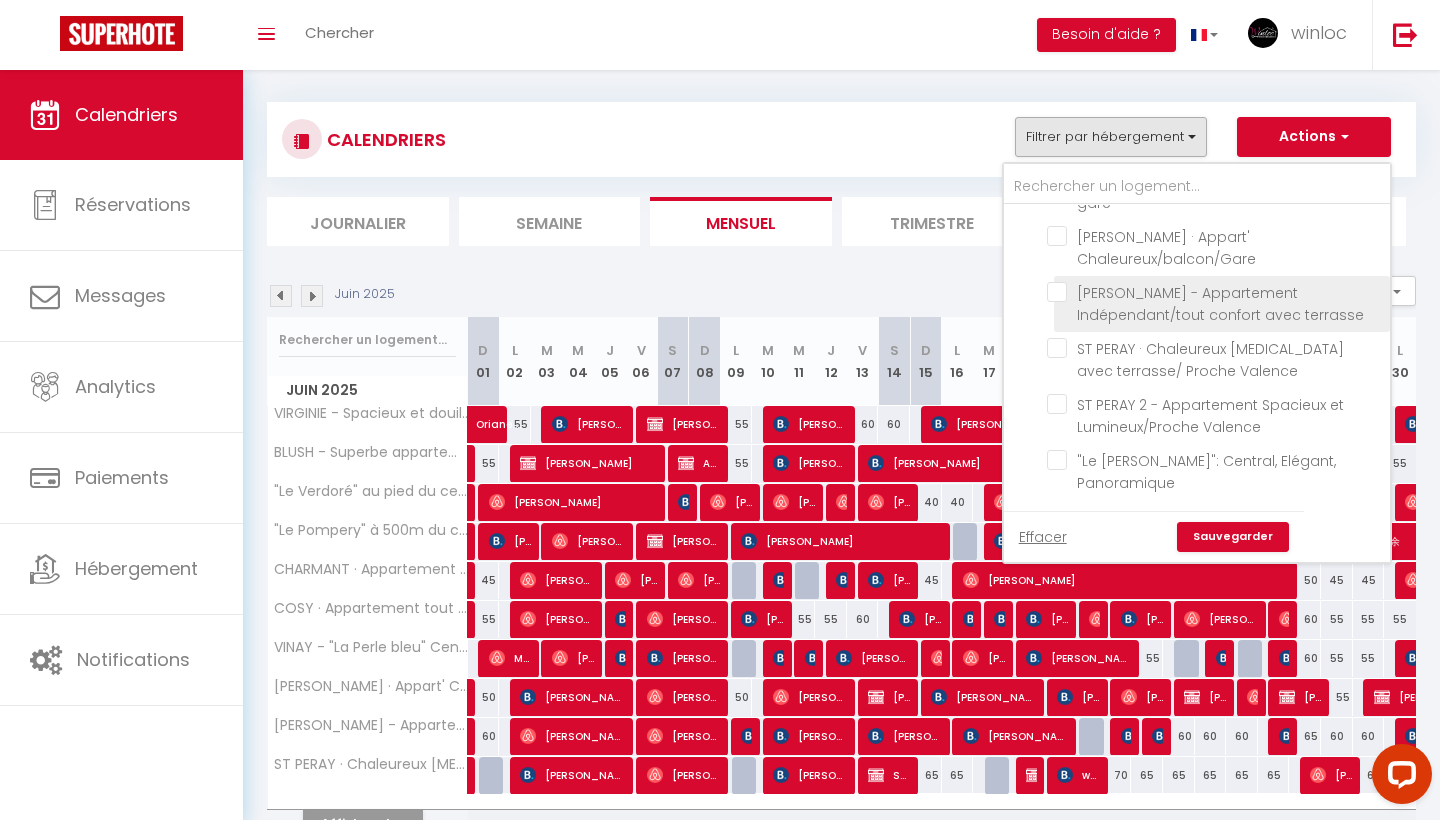 click on "[PERSON_NAME] - Appartement Indépendant/tout confort avec terrasse" at bounding box center [1215, 292] 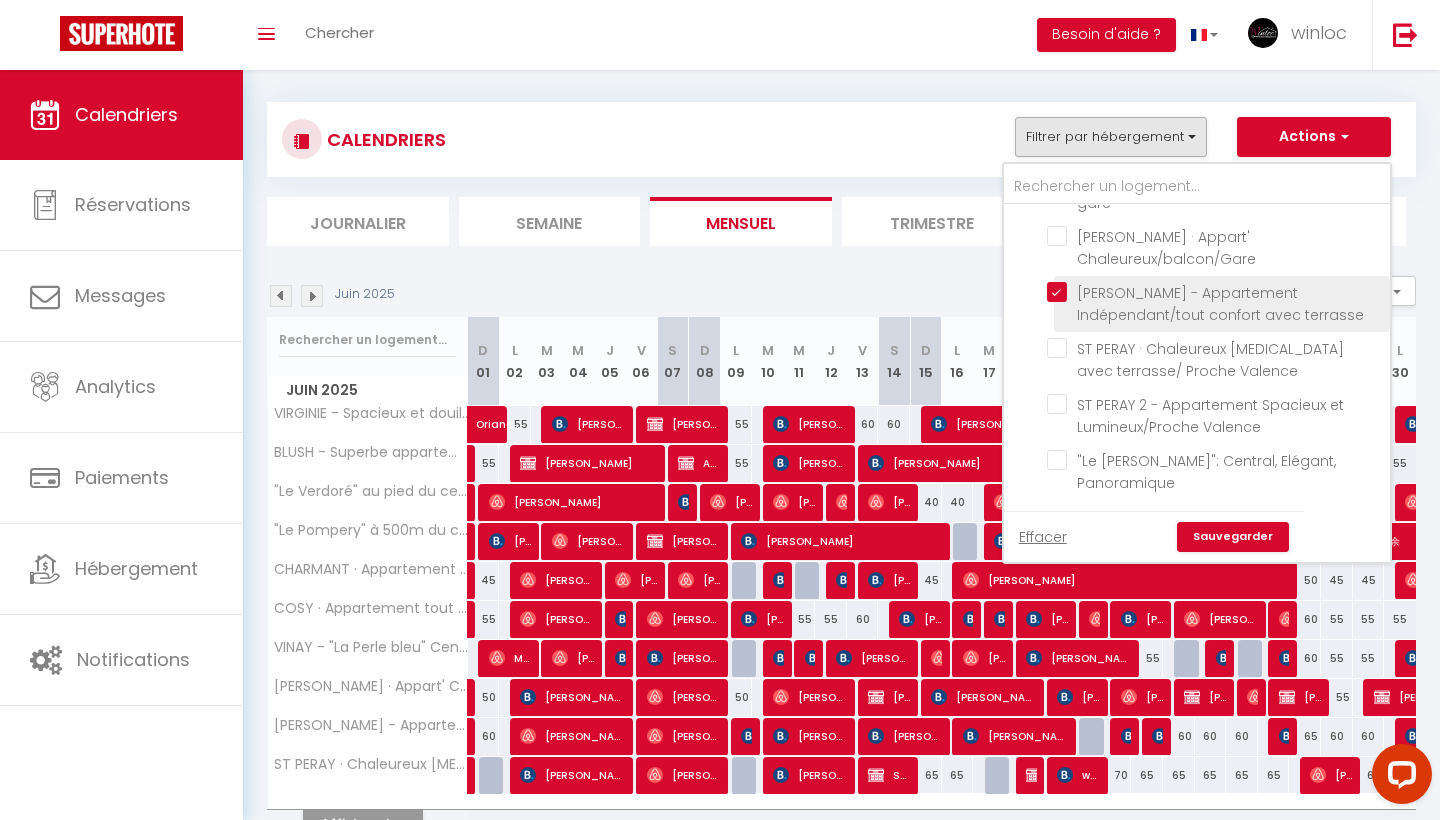 checkbox on "false" 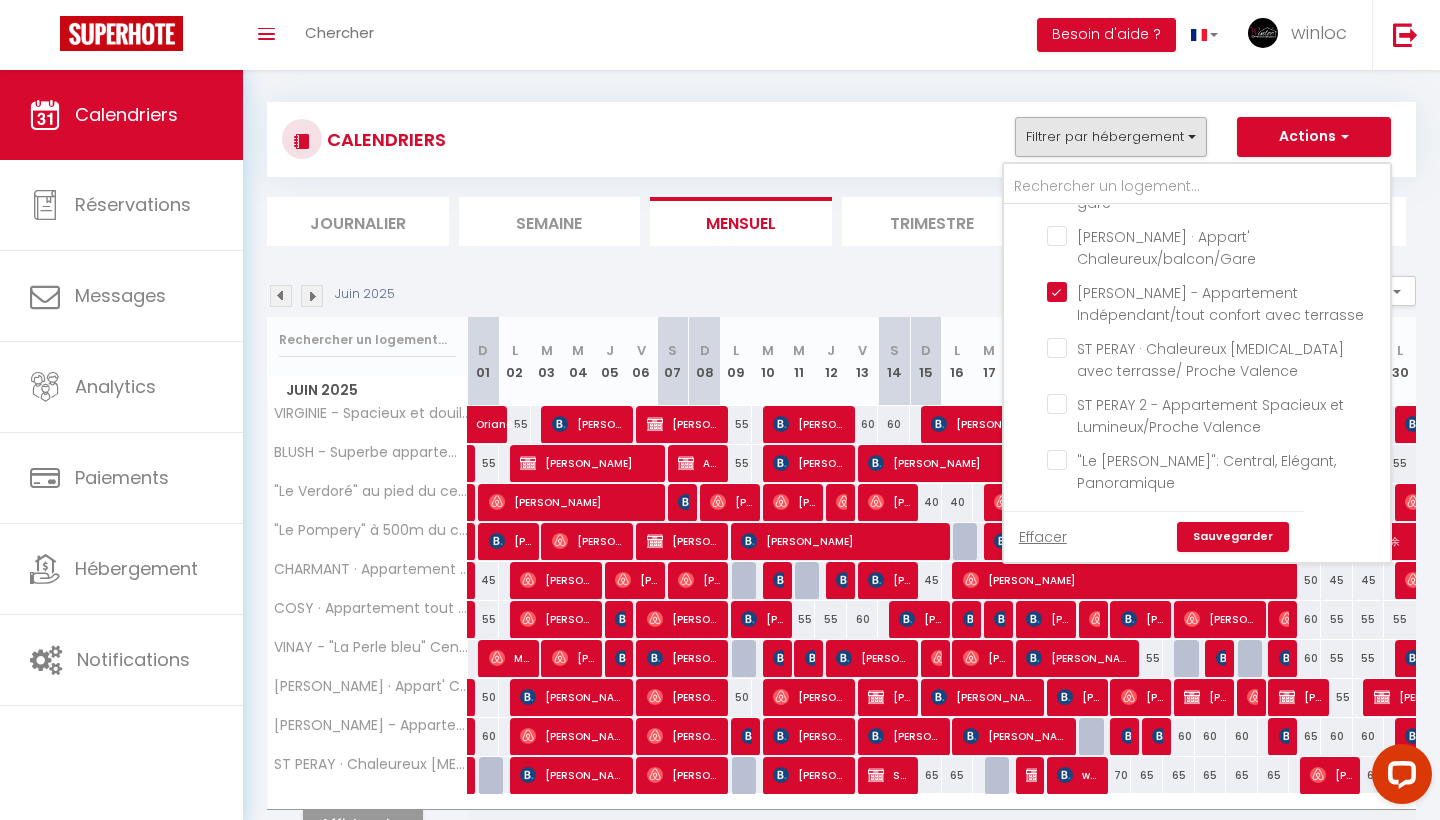 click on "Sauvegarder" at bounding box center [1233, 537] 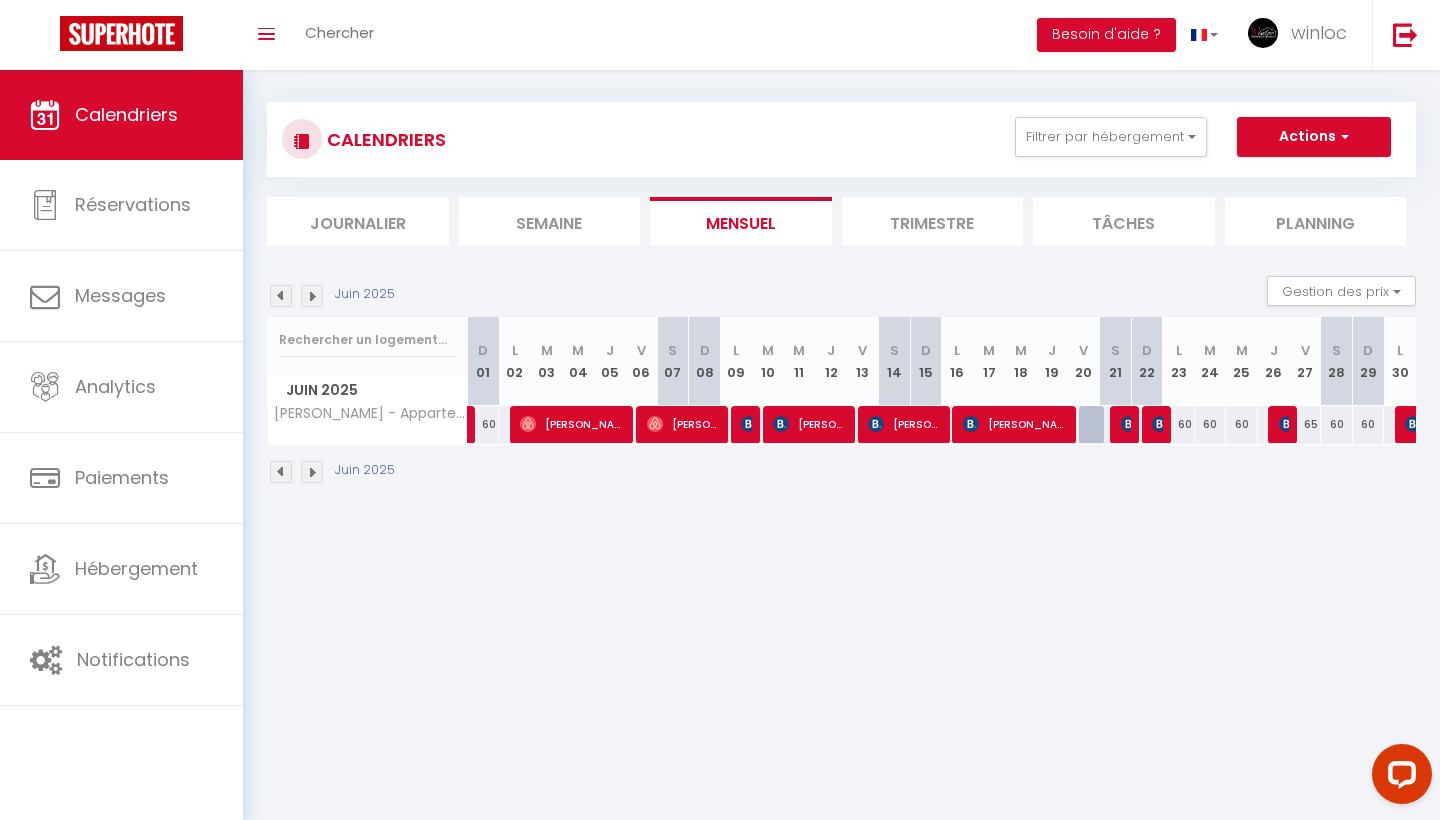scroll, scrollTop: 0, scrollLeft: 0, axis: both 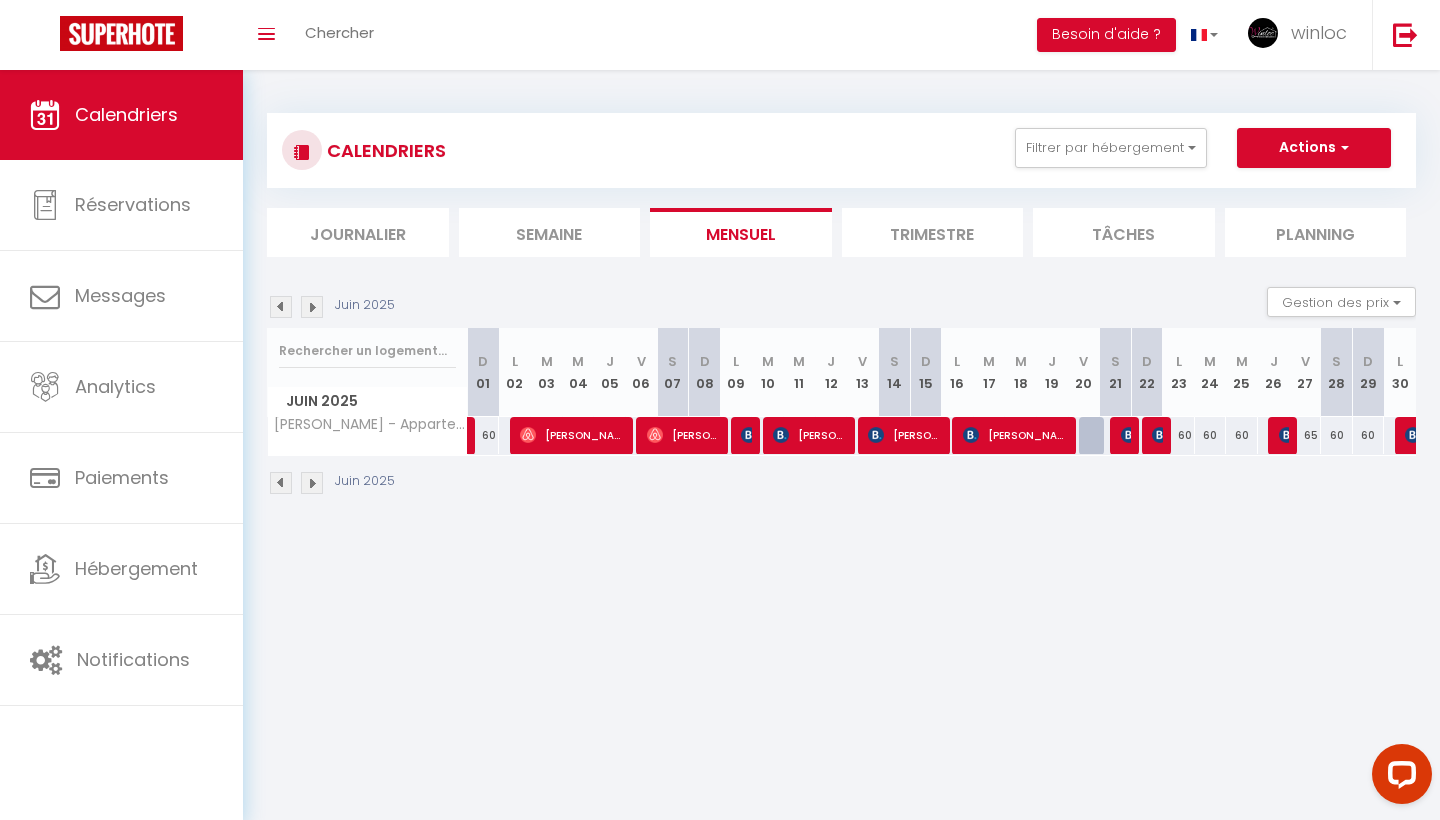 click at bounding box center (281, 483) 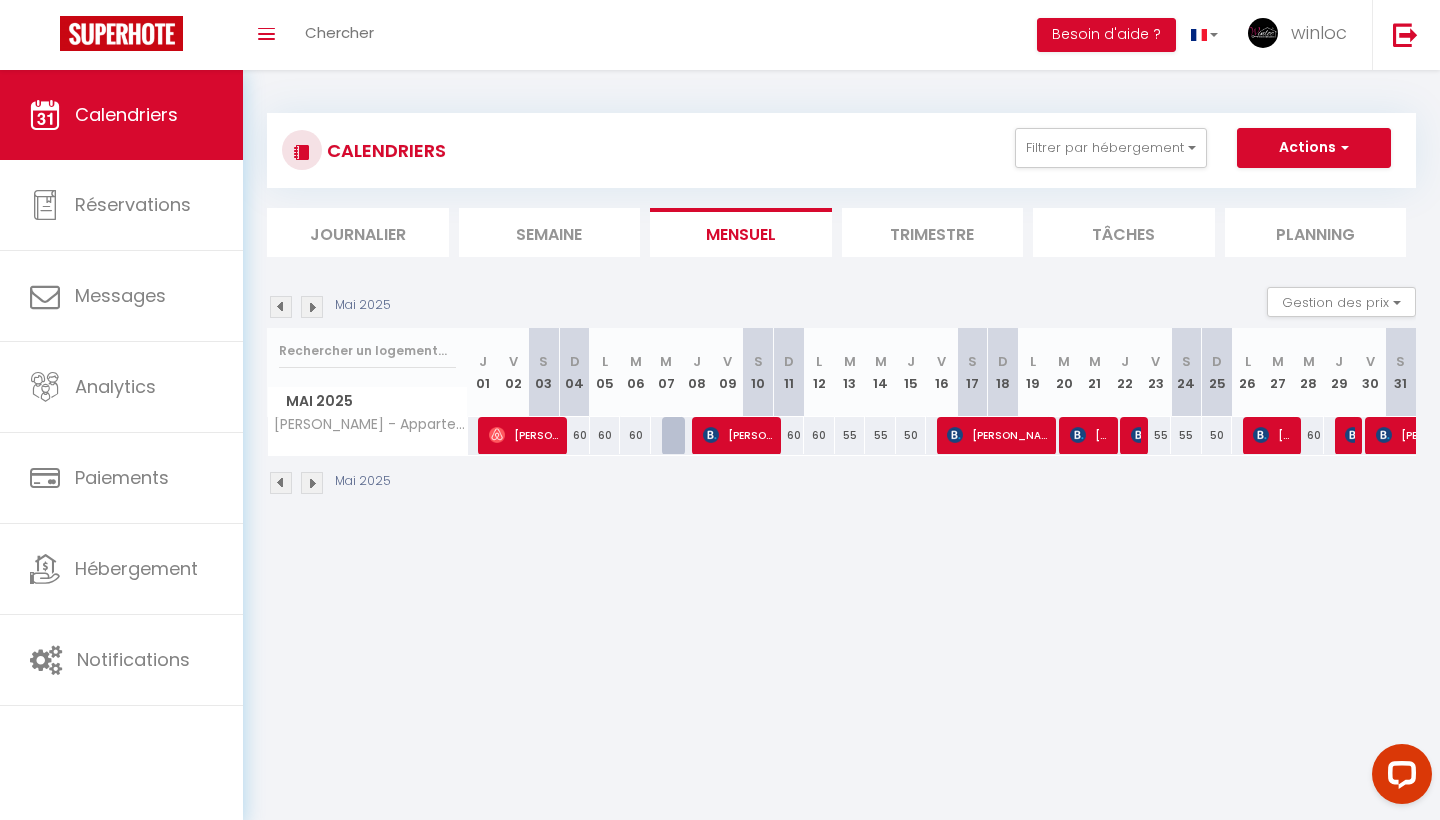 click at bounding box center (281, 483) 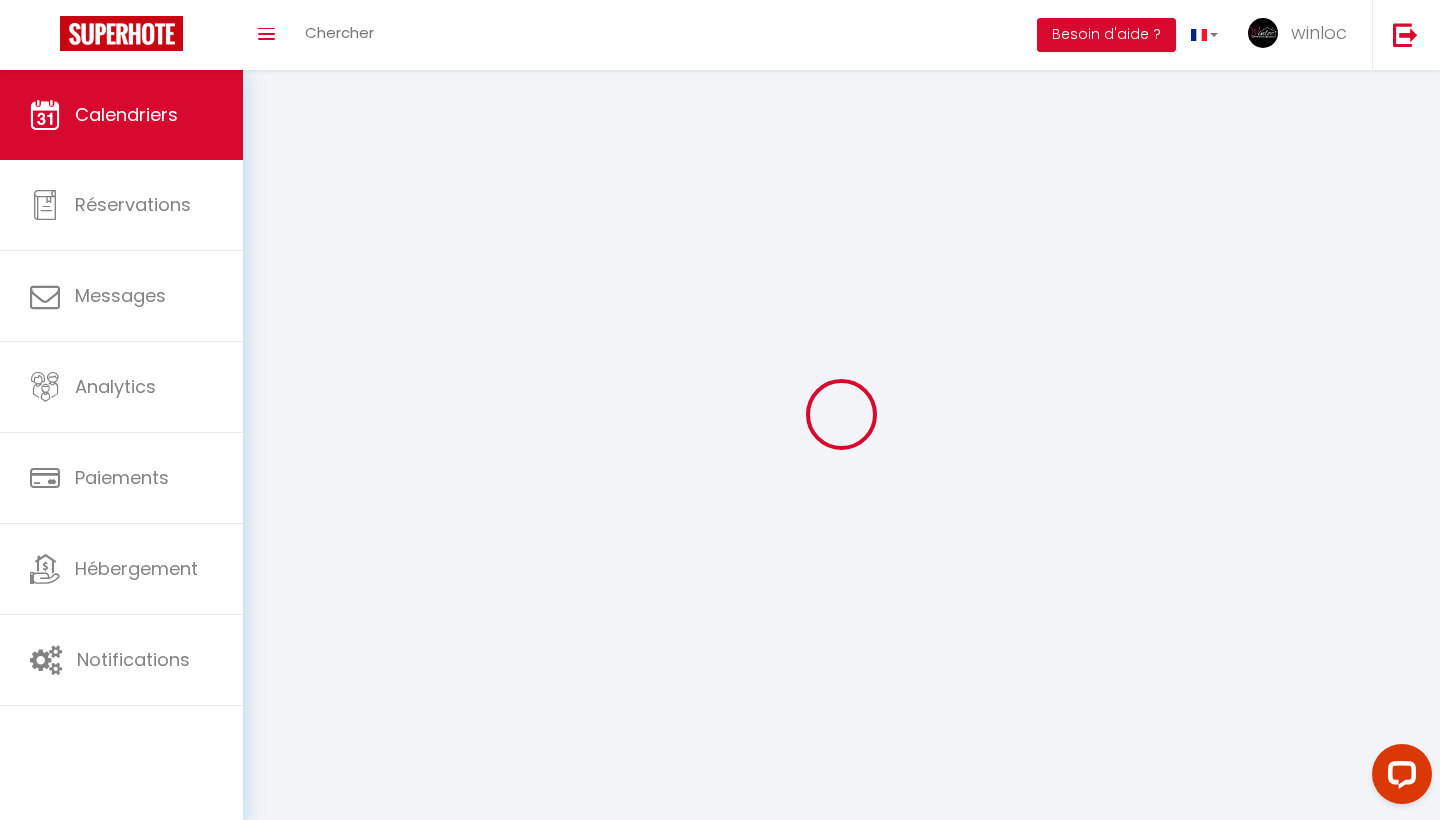 select 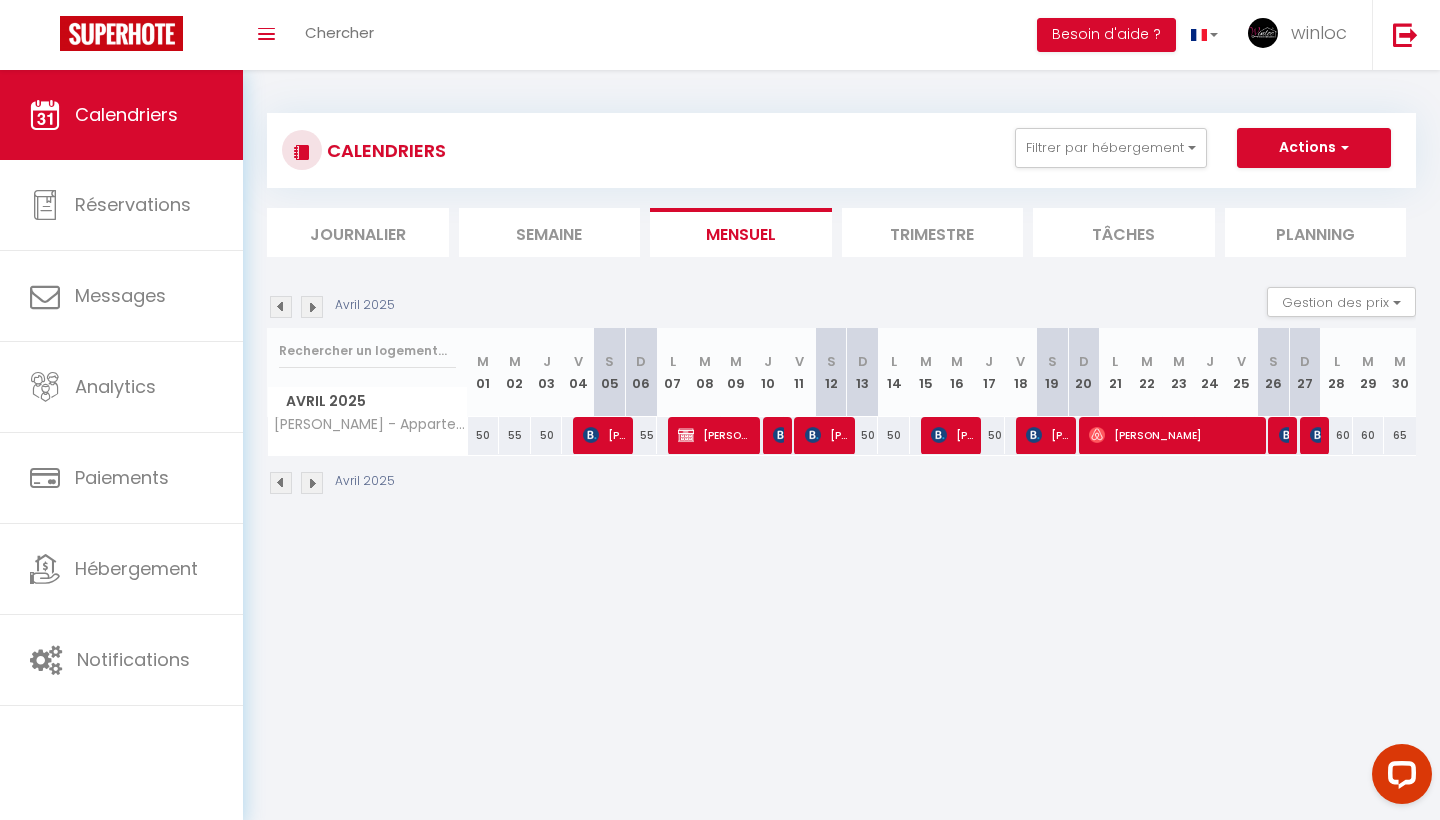 click on "[PERSON_NAME]" at bounding box center [715, 435] 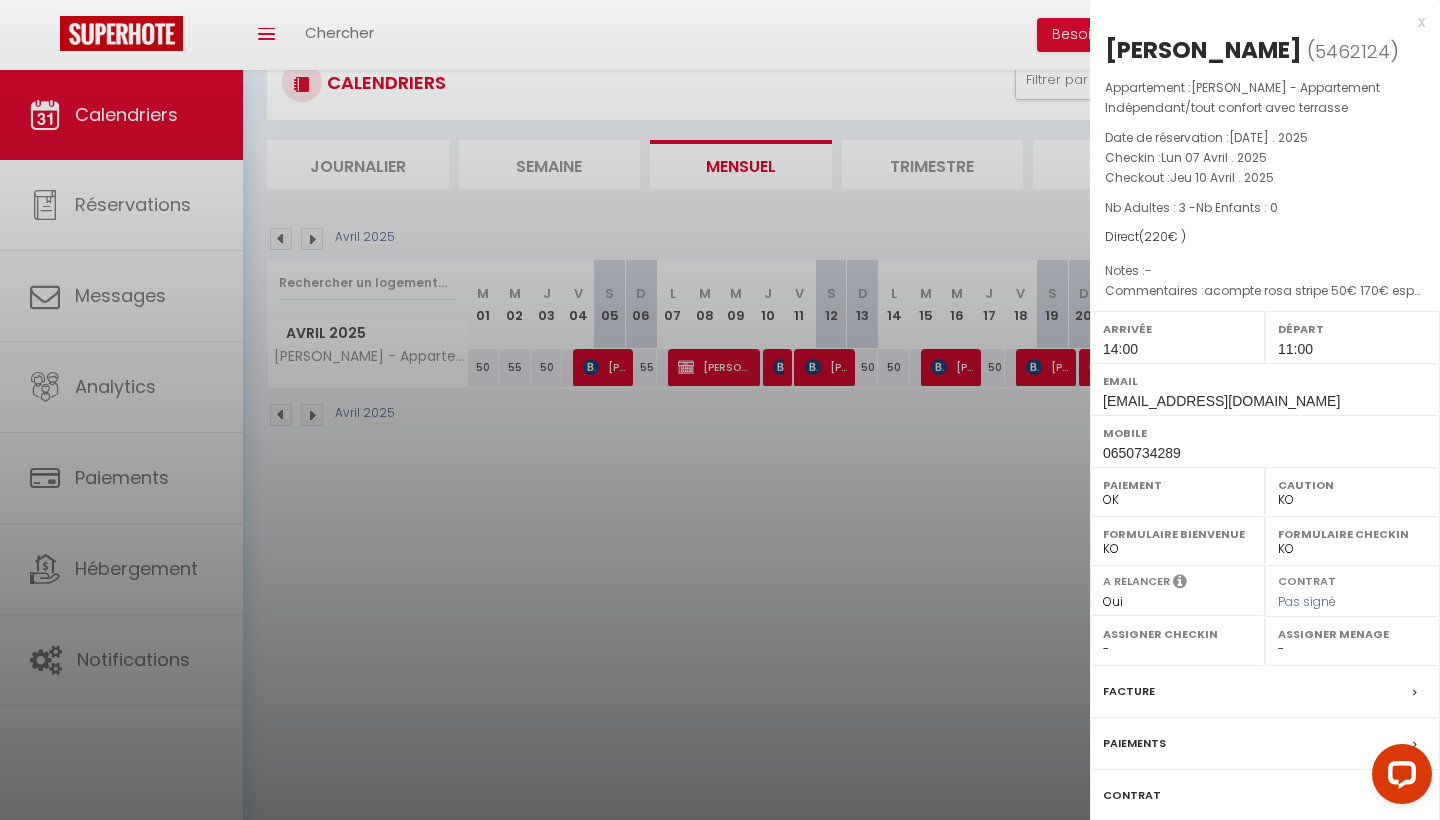 scroll, scrollTop: 65, scrollLeft: 0, axis: vertical 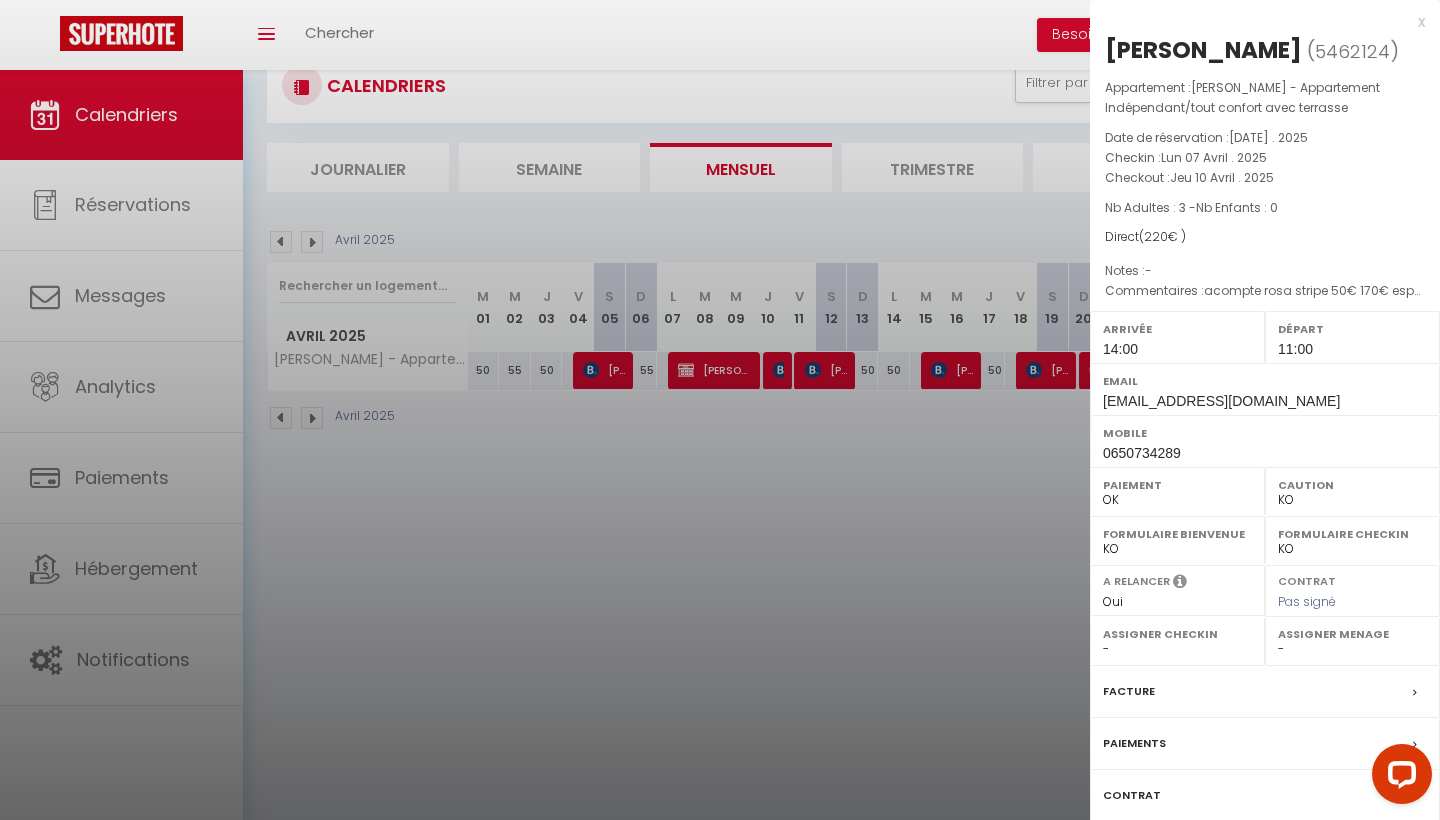click on "Assigner Checkin" at bounding box center (1177, 634) 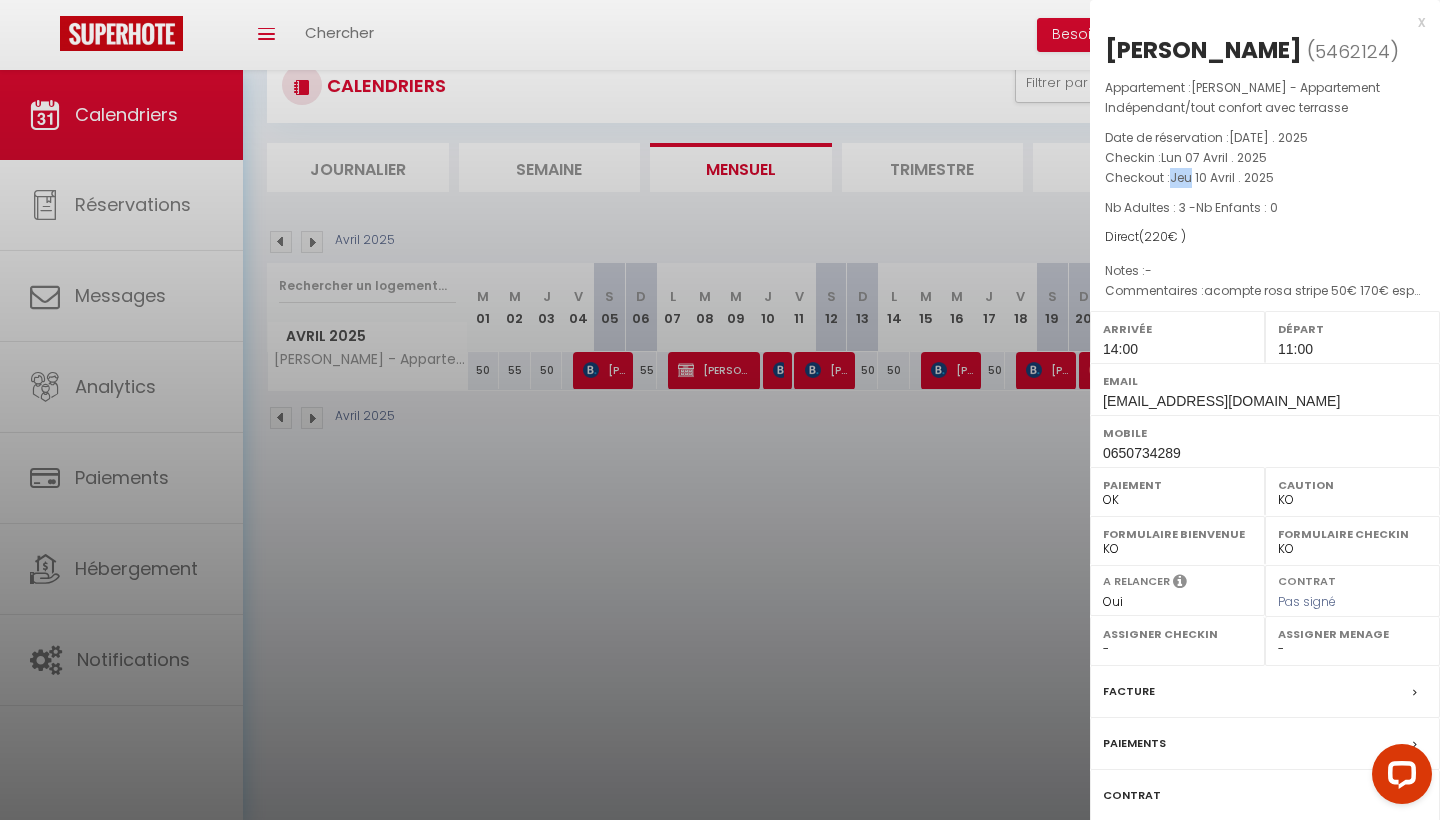 click on "Jeu 10 Avril . 2025" at bounding box center [1222, 177] 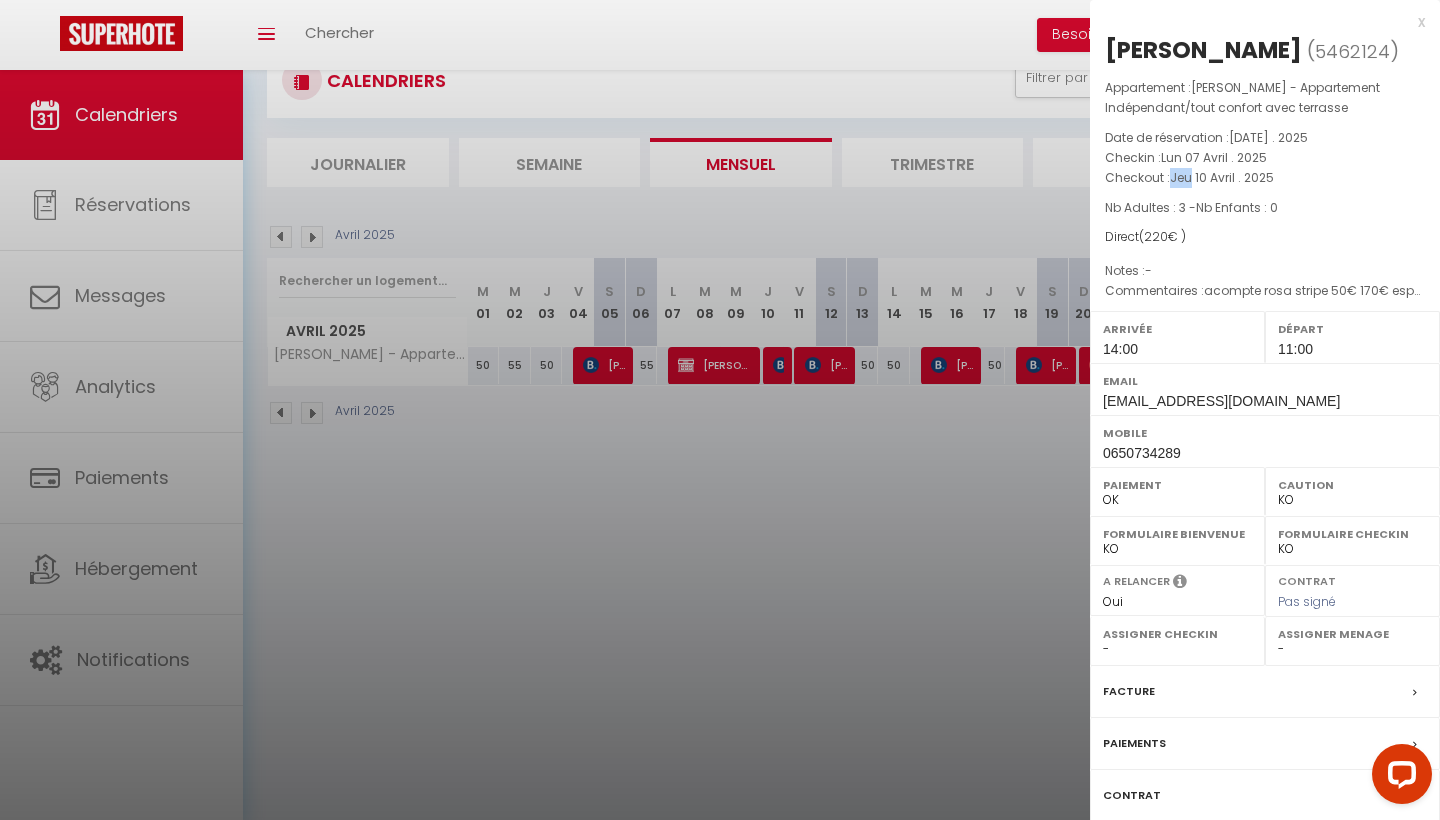 scroll, scrollTop: 70, scrollLeft: 0, axis: vertical 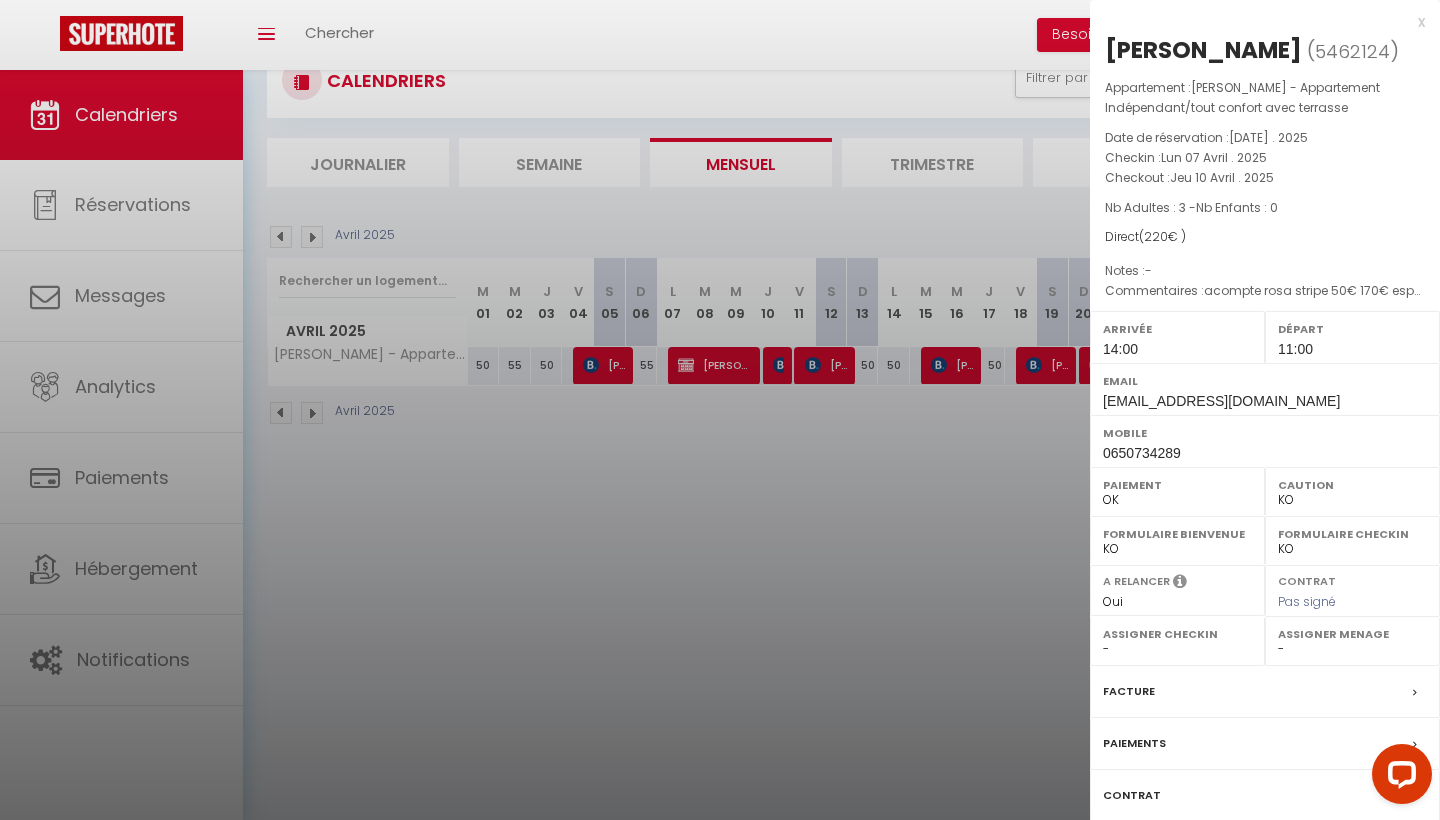 click at bounding box center (720, 410) 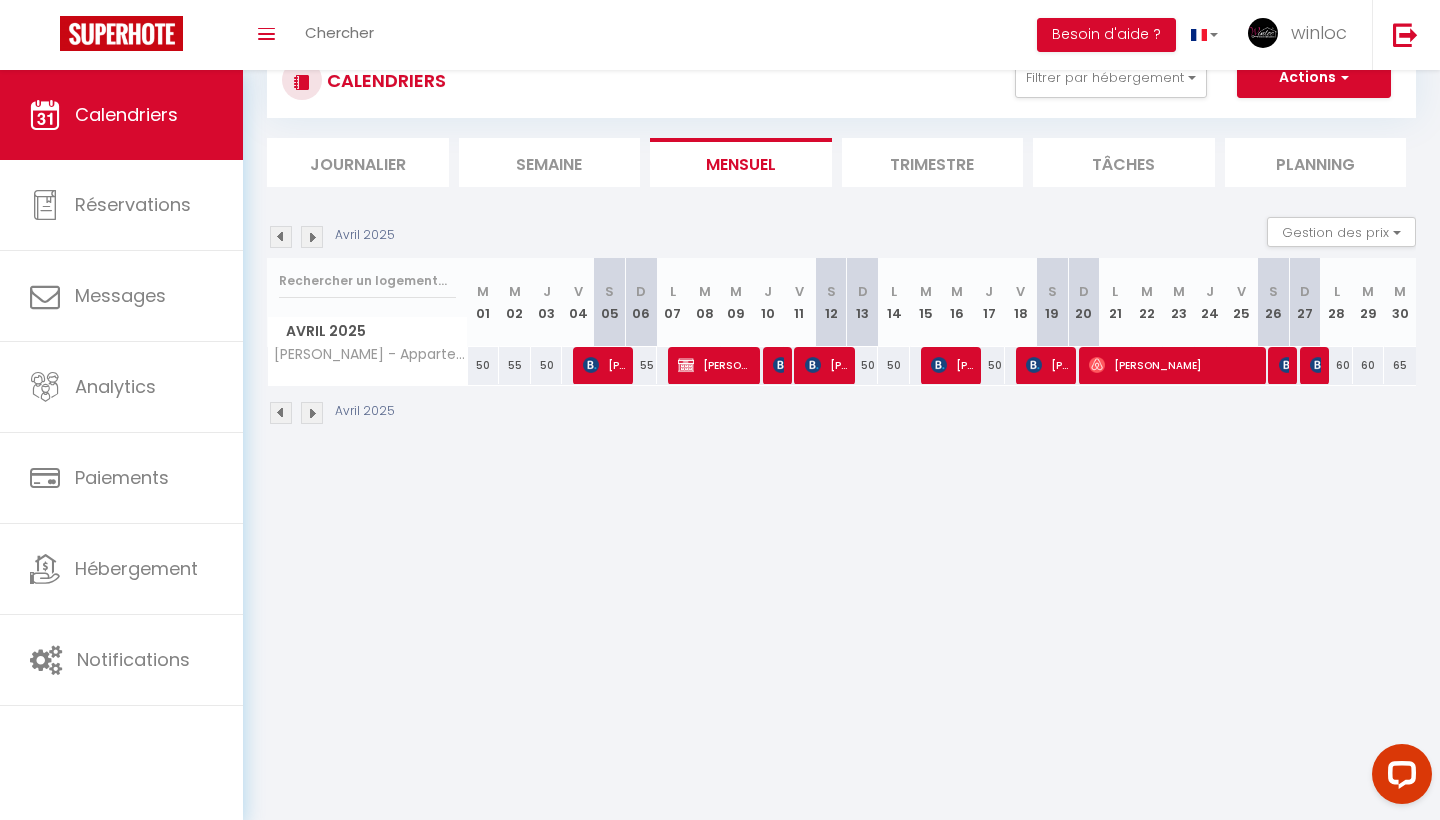 click on "Toggle menubar     Chercher   BUTTON
Besoin d'aide ?
winloc   Paramètres        Équipe" at bounding box center (785, 35) 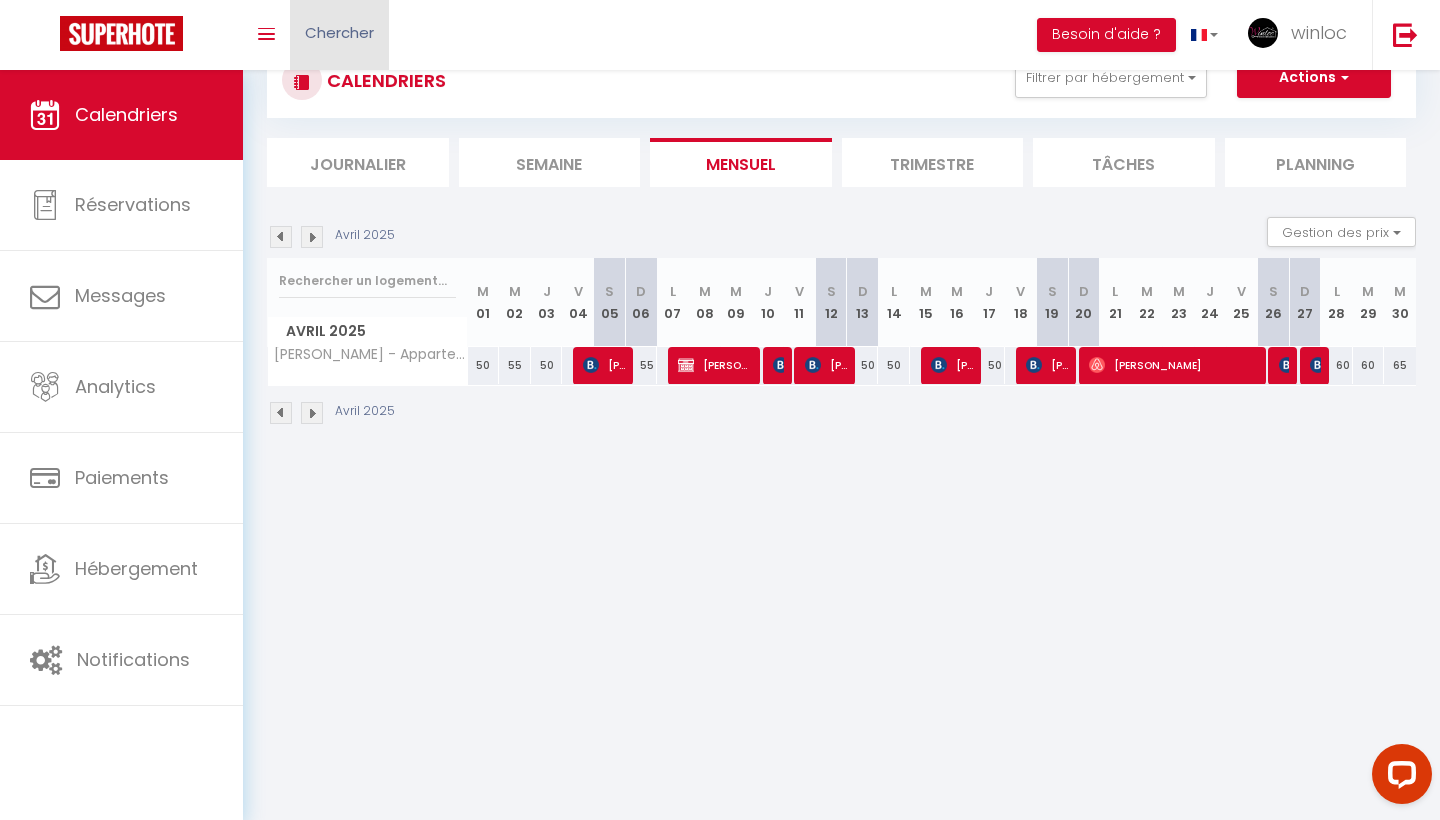 click on "Chercher" at bounding box center [339, 35] 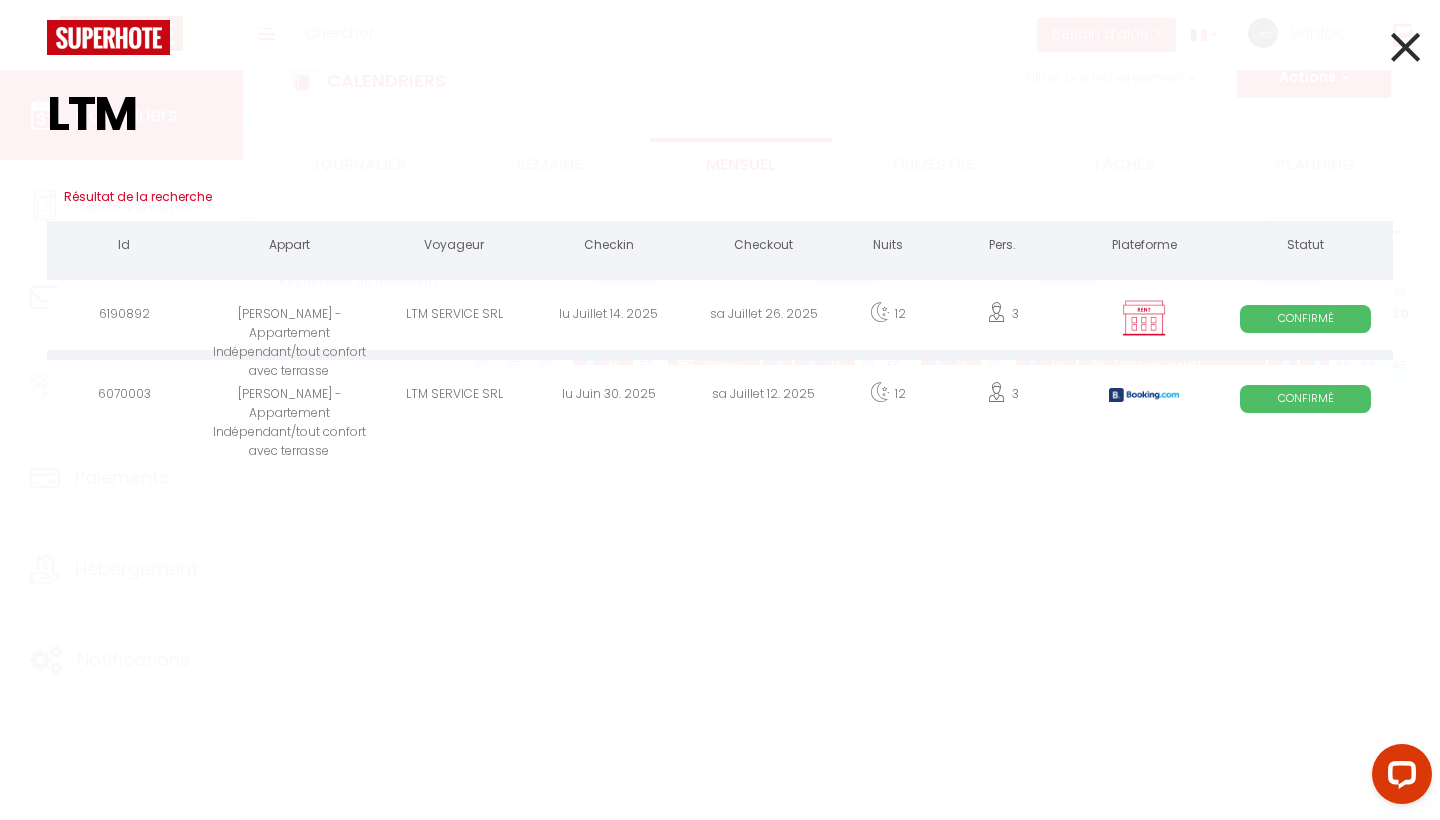 type on "LTM" 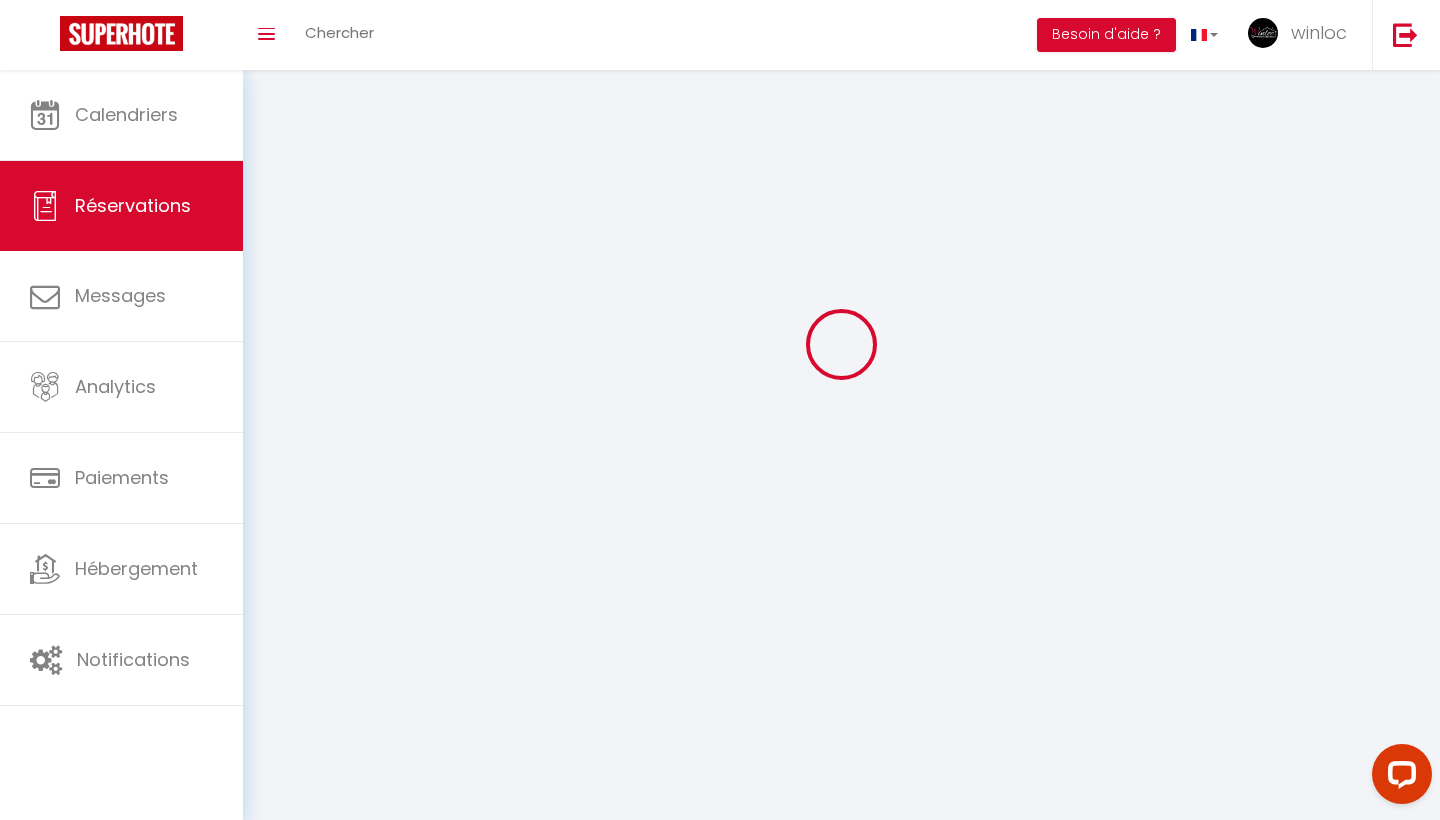 scroll, scrollTop: 0, scrollLeft: 0, axis: both 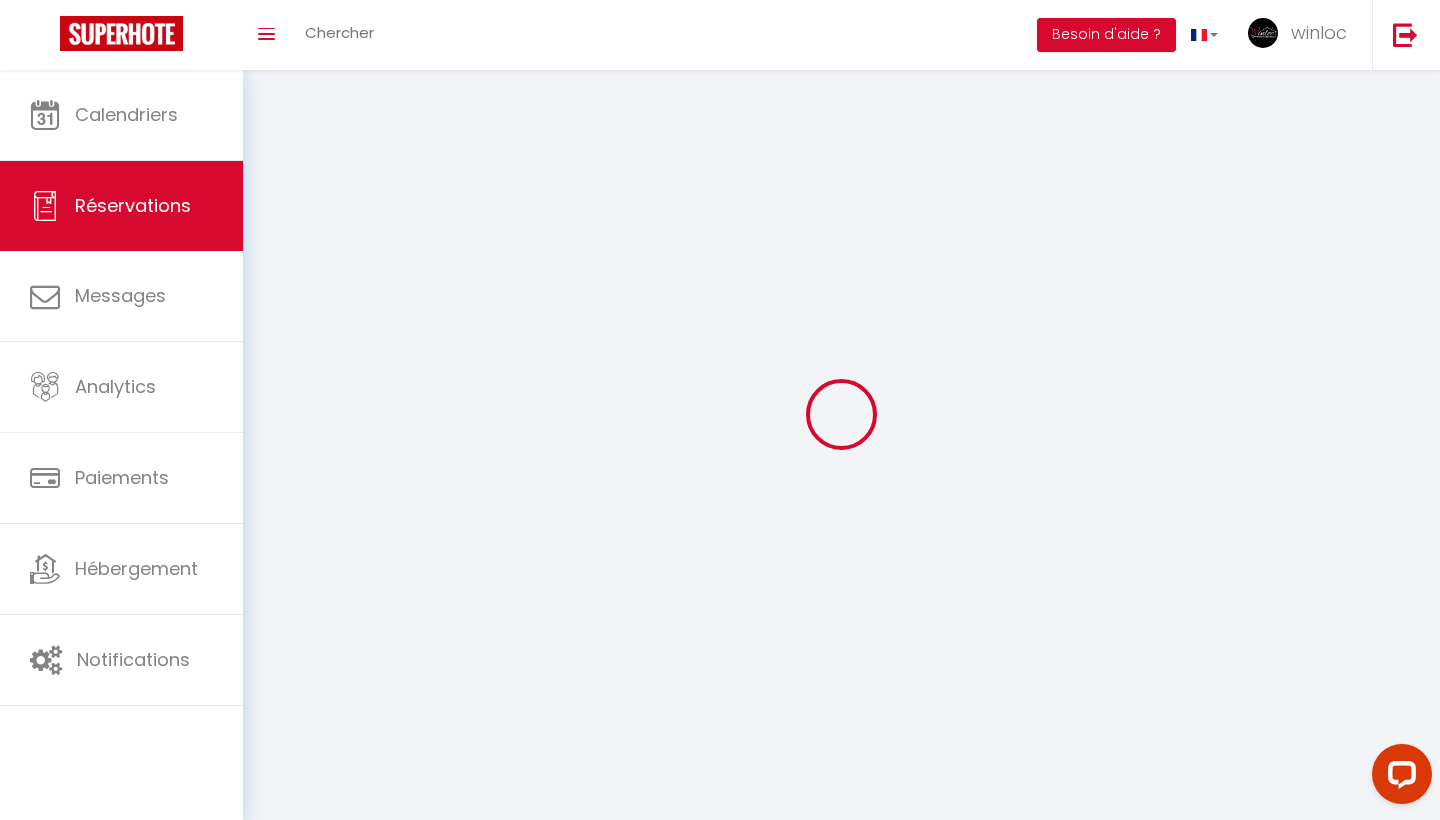 select 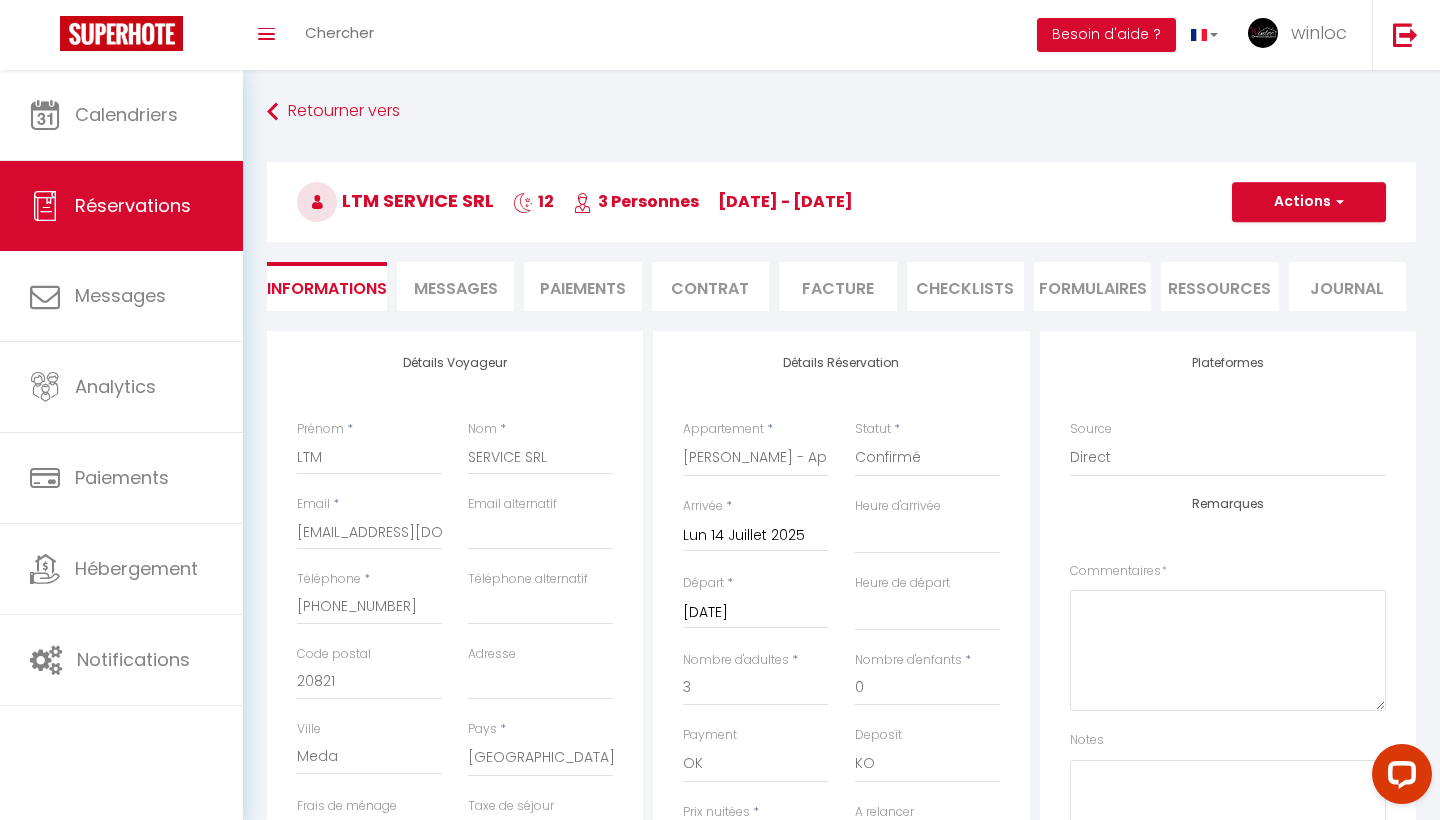 select 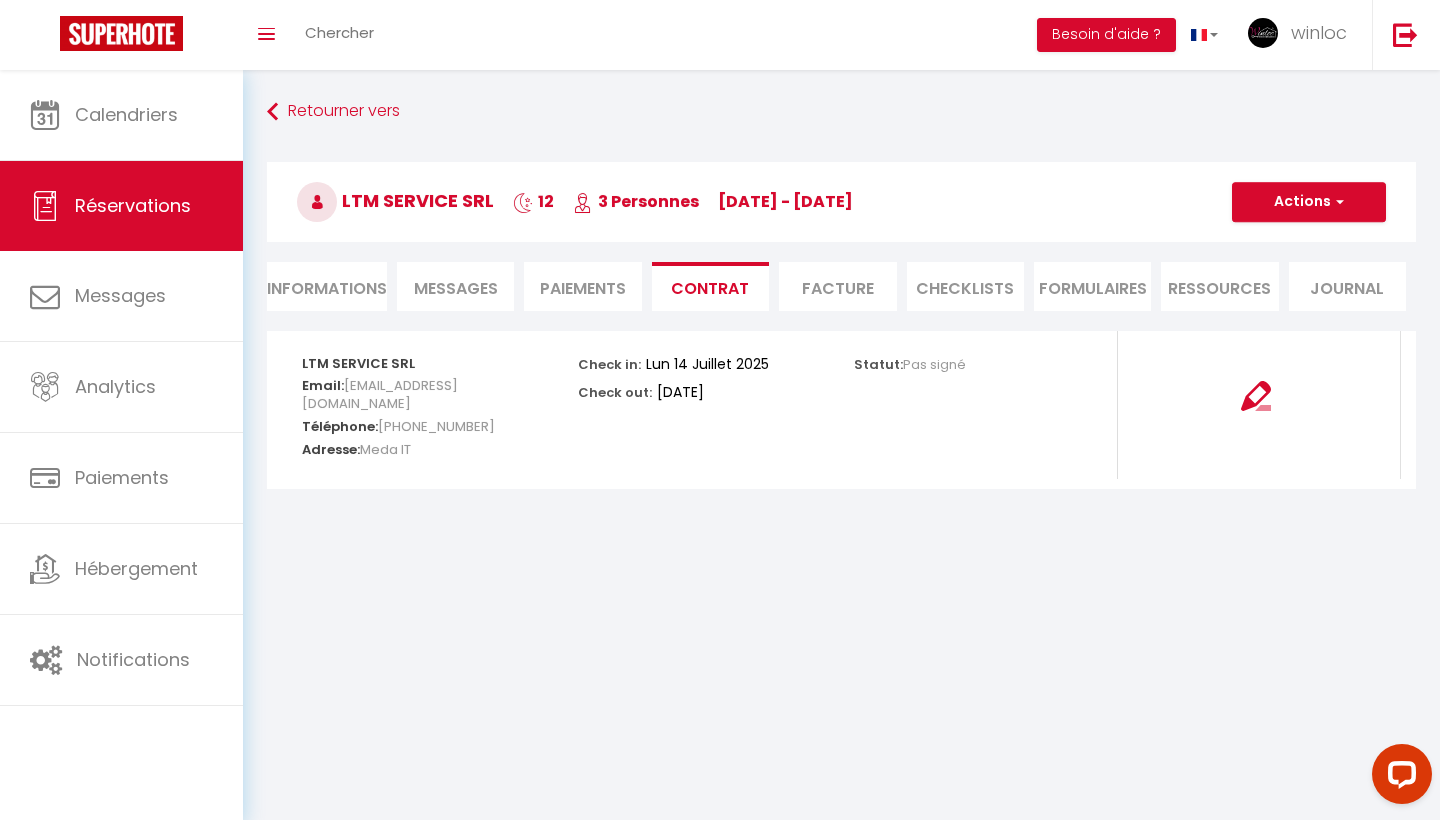 click on "Actions" at bounding box center (1309, 202) 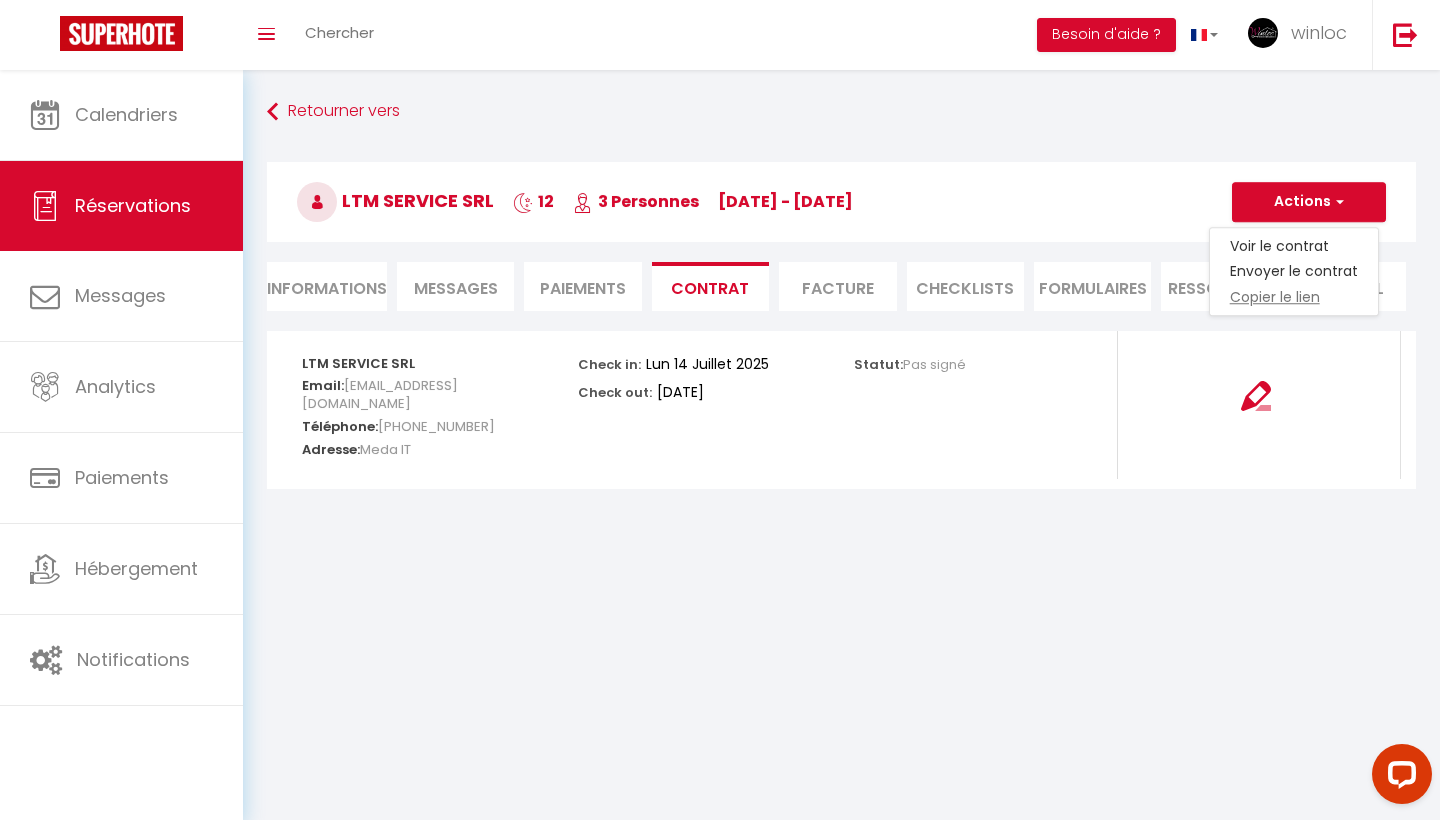 click on "Copier le lien" at bounding box center [1294, 298] 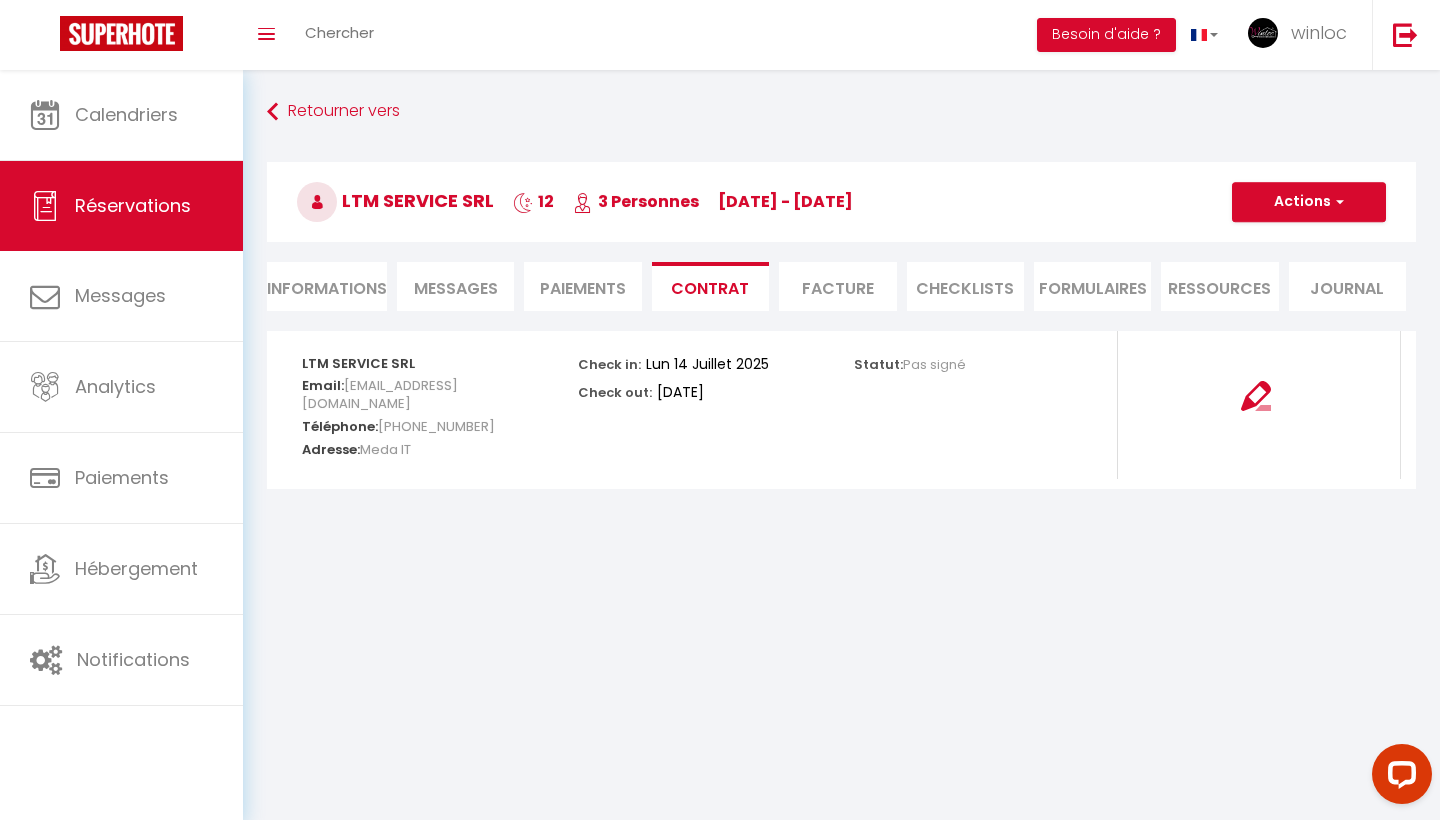 click on "Messages" at bounding box center (456, 288) 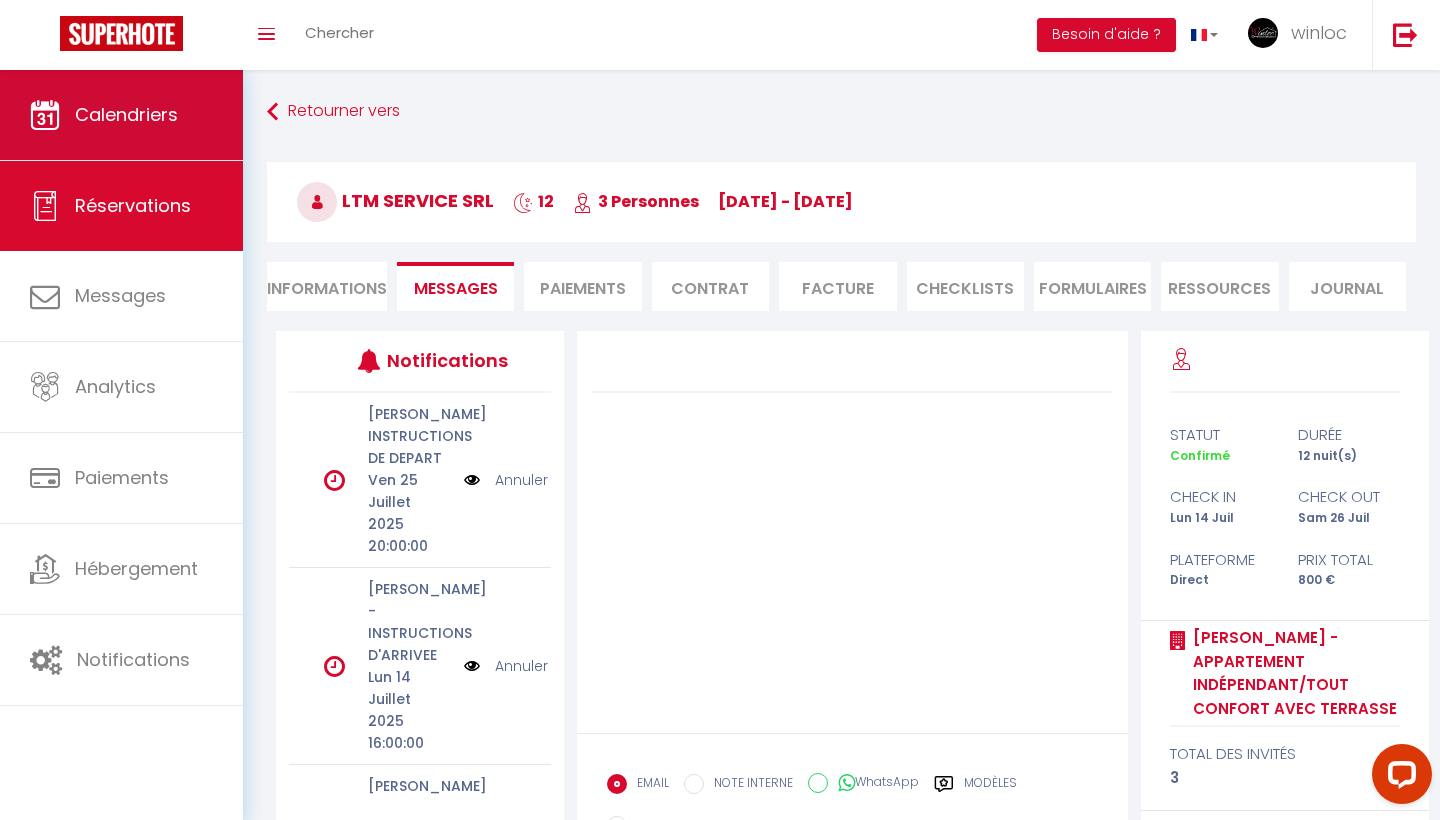click on "Calendriers" at bounding box center [121, 115] 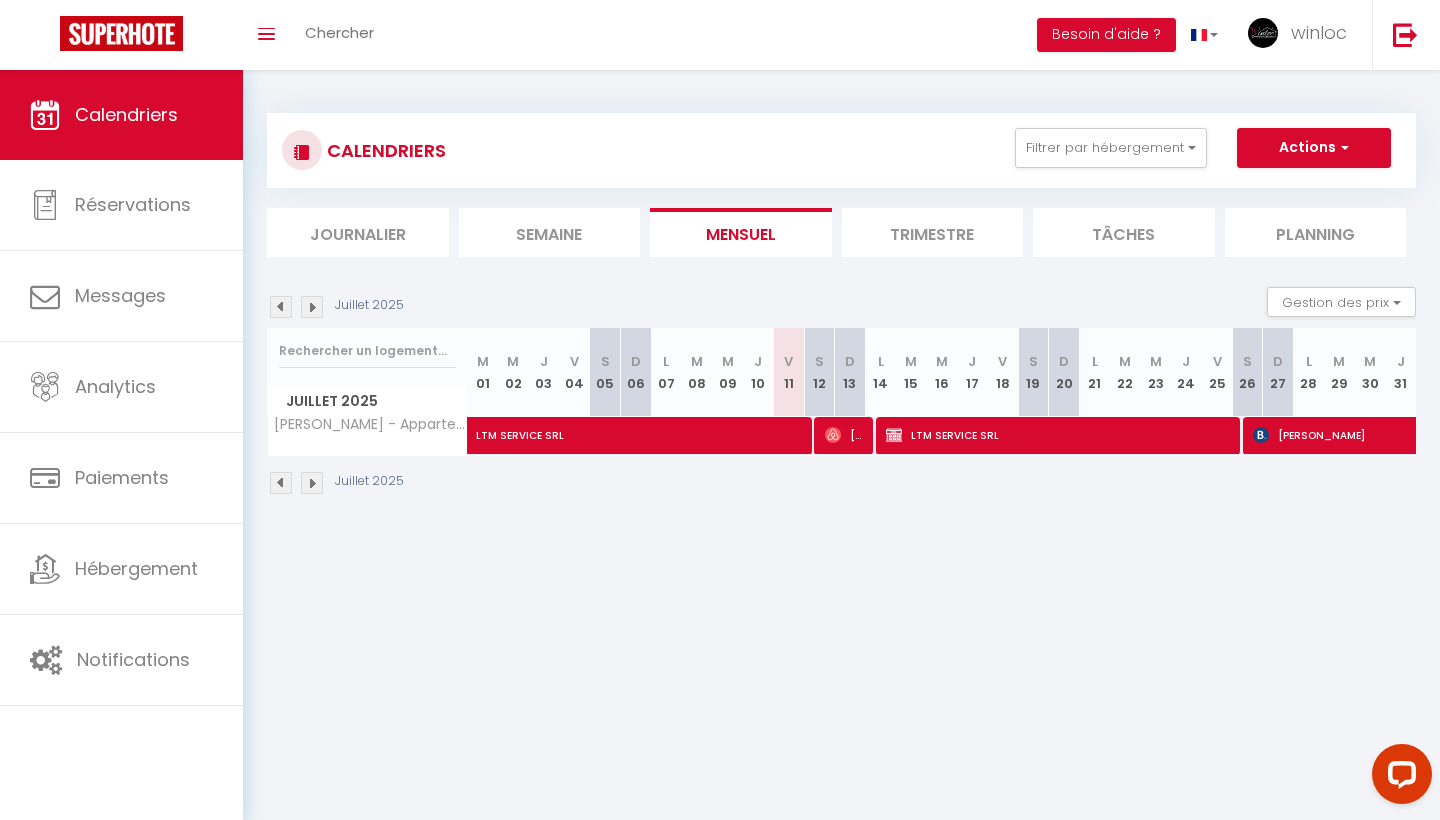 click on "[PERSON_NAME]" at bounding box center [845, 435] 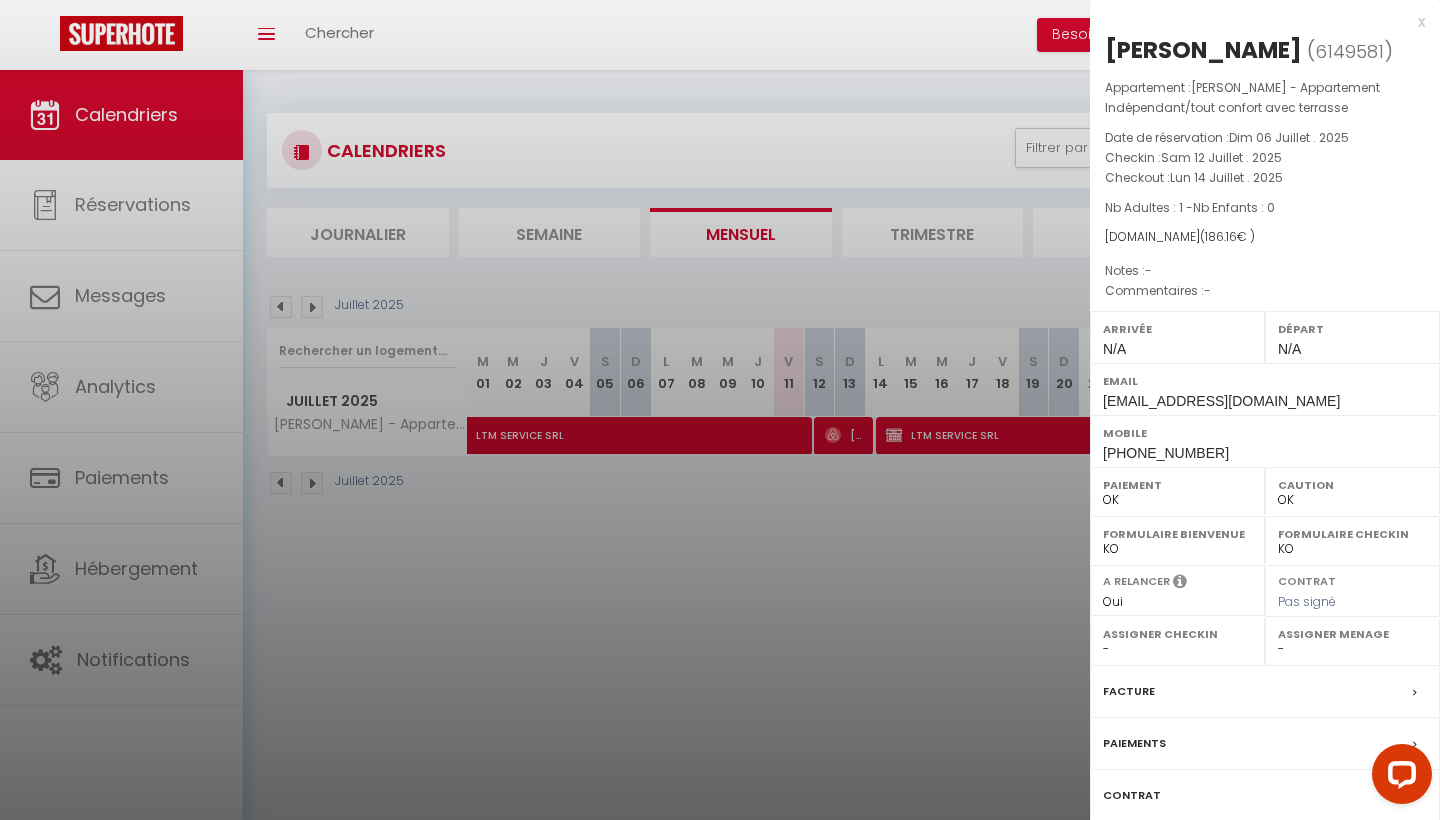 click at bounding box center [720, 410] 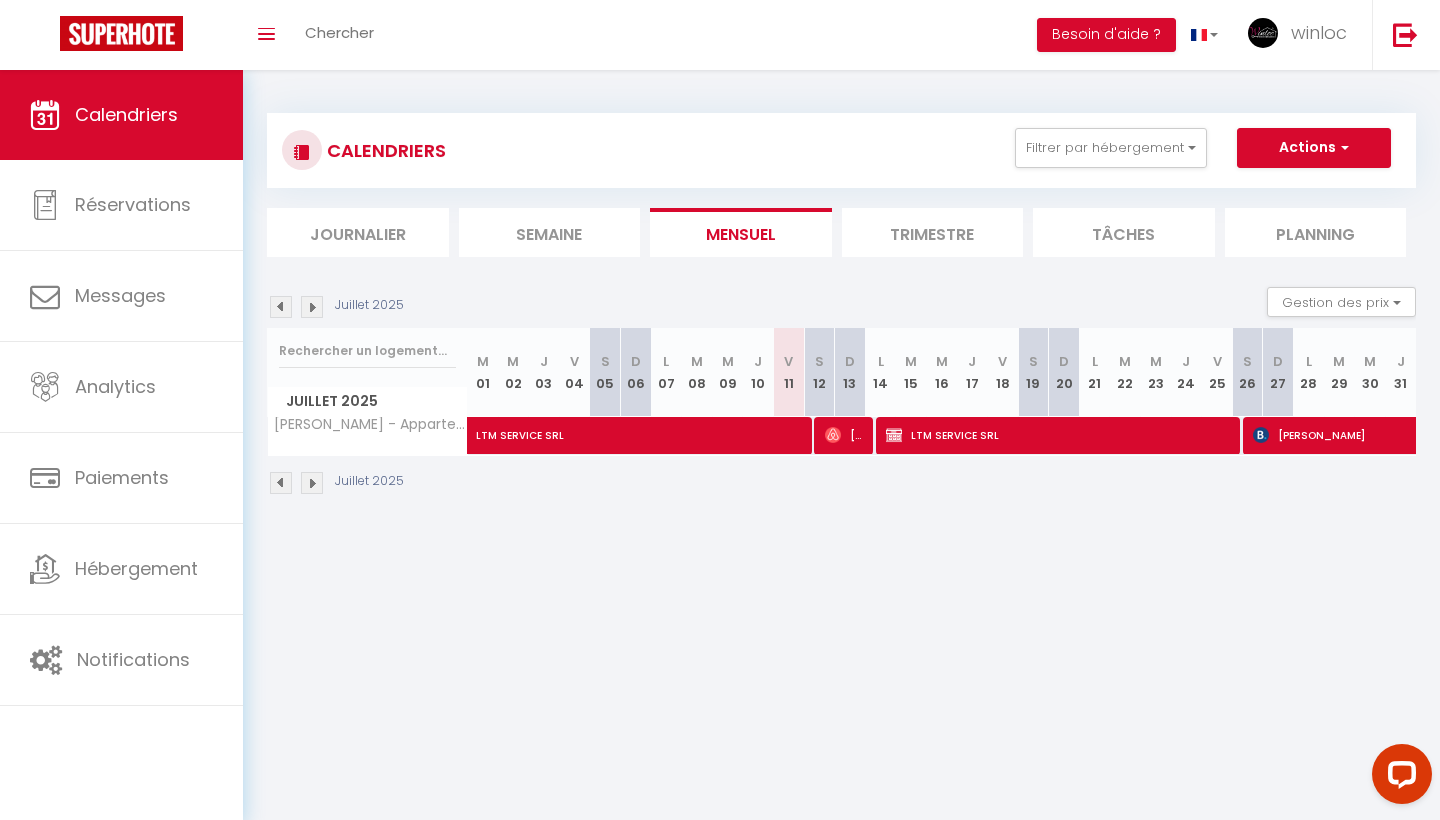 click at bounding box center [281, 483] 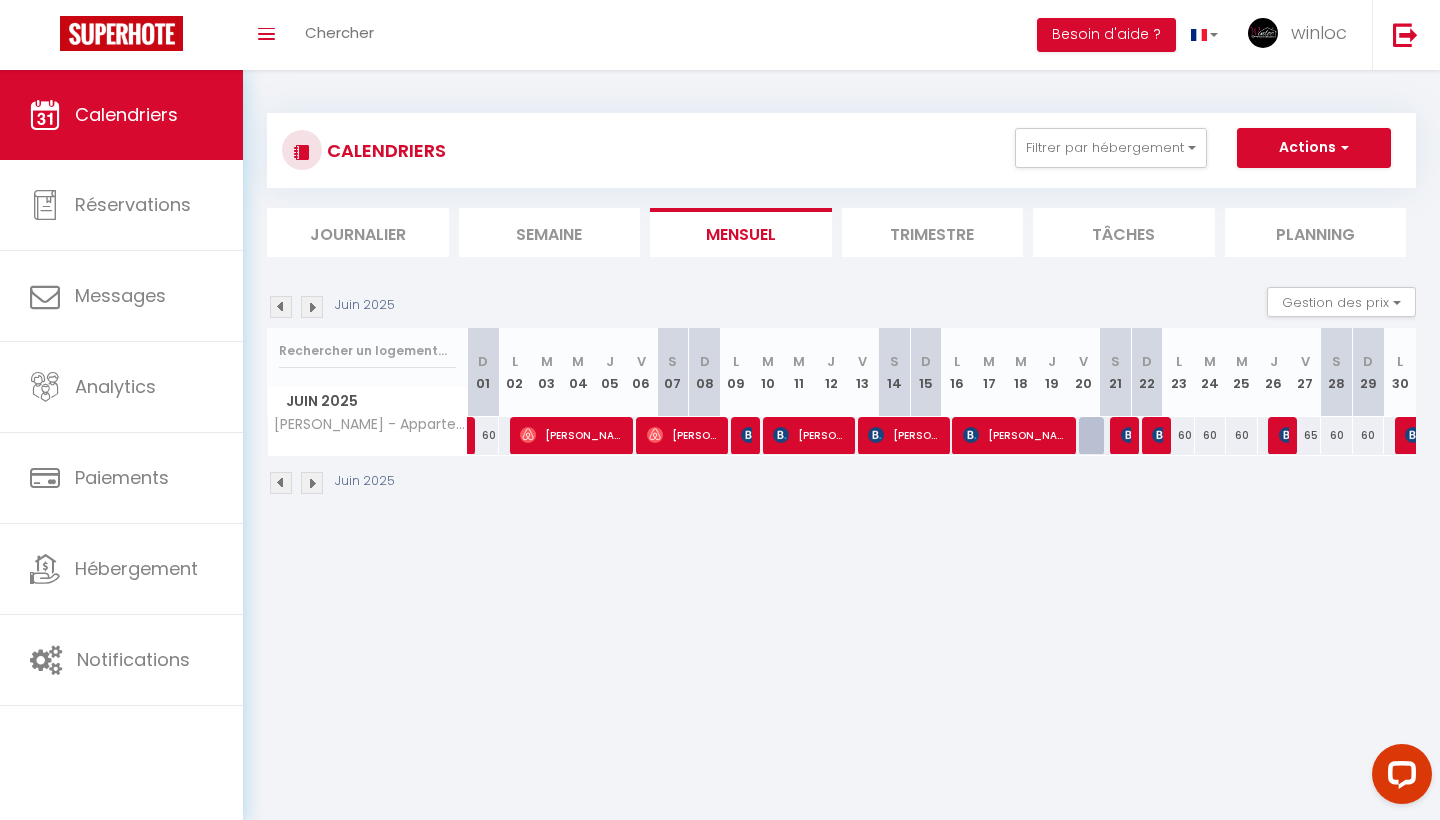 click on "[PERSON_NAME]" at bounding box center [573, 435] 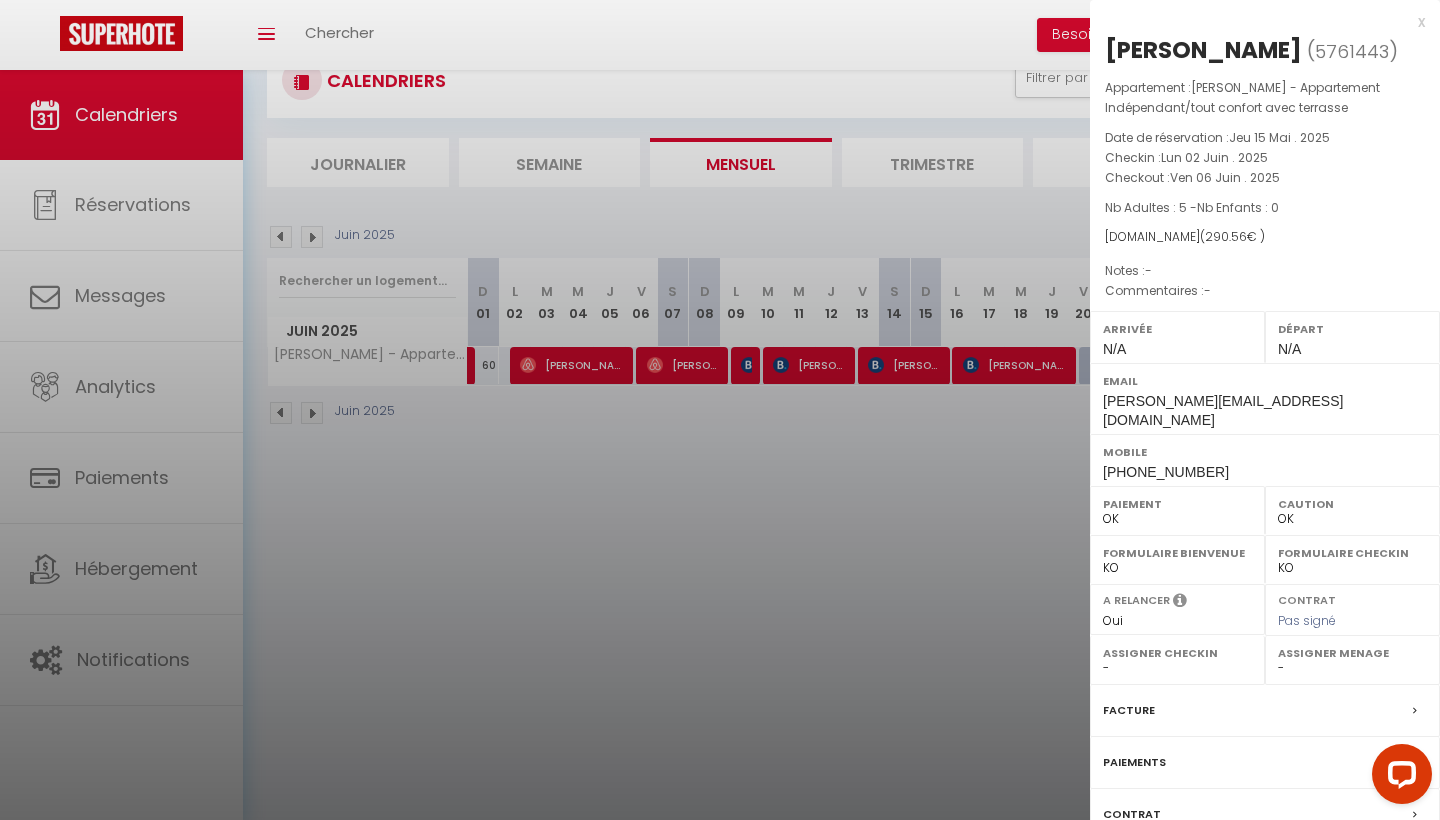 scroll, scrollTop: 69, scrollLeft: 0, axis: vertical 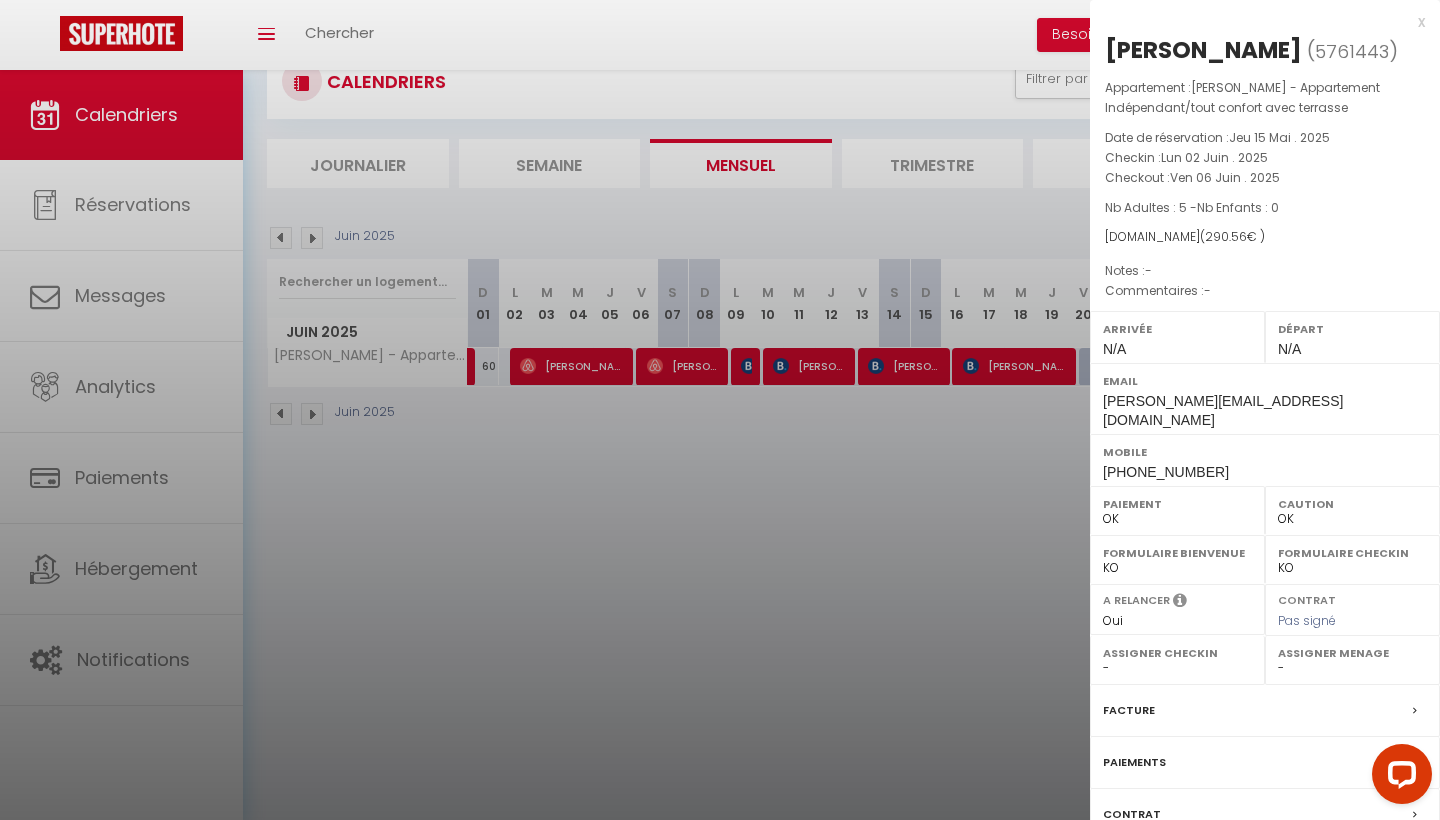 click at bounding box center (720, 410) 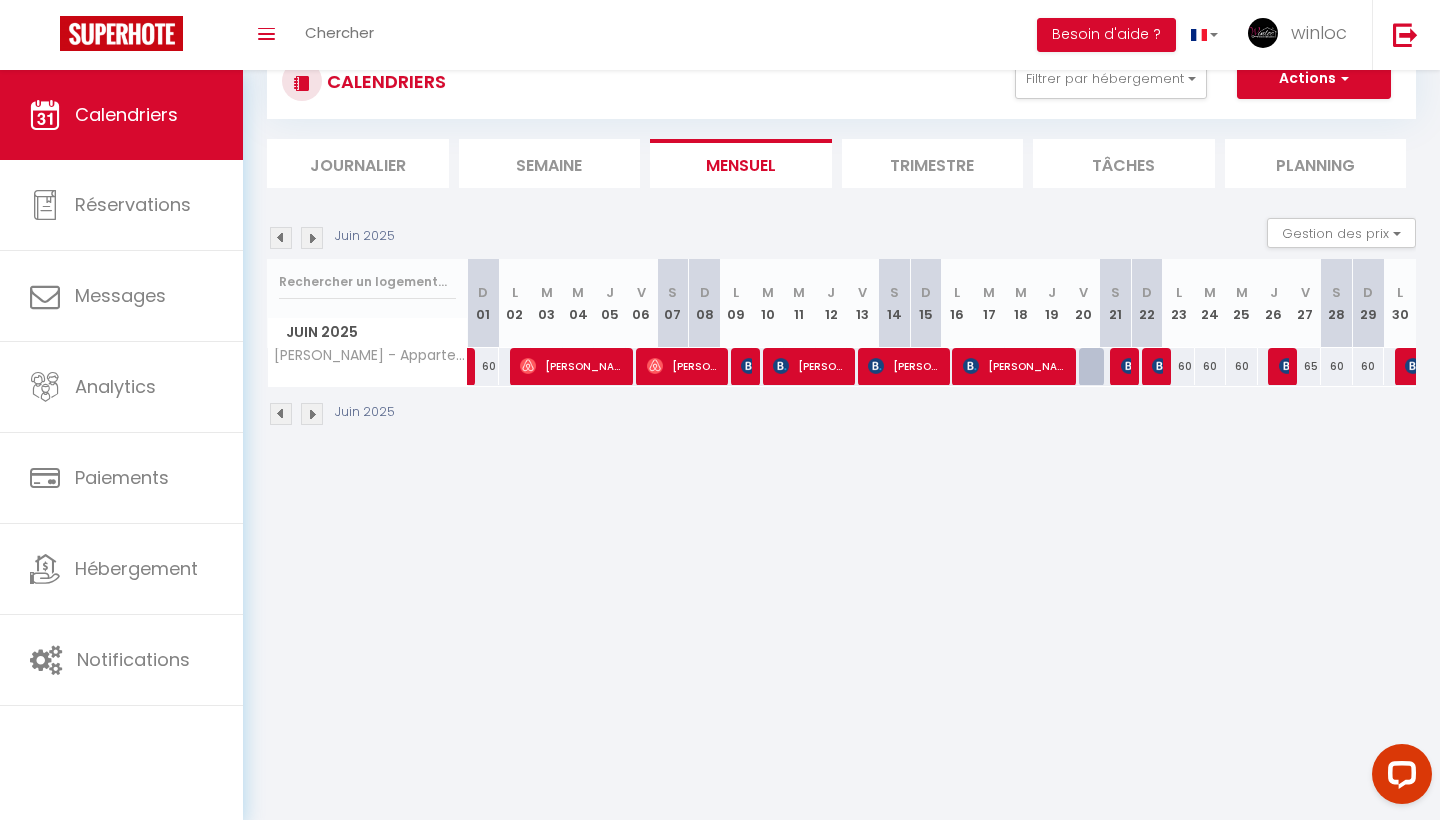 click on "[PERSON_NAME]" at bounding box center (684, 366) 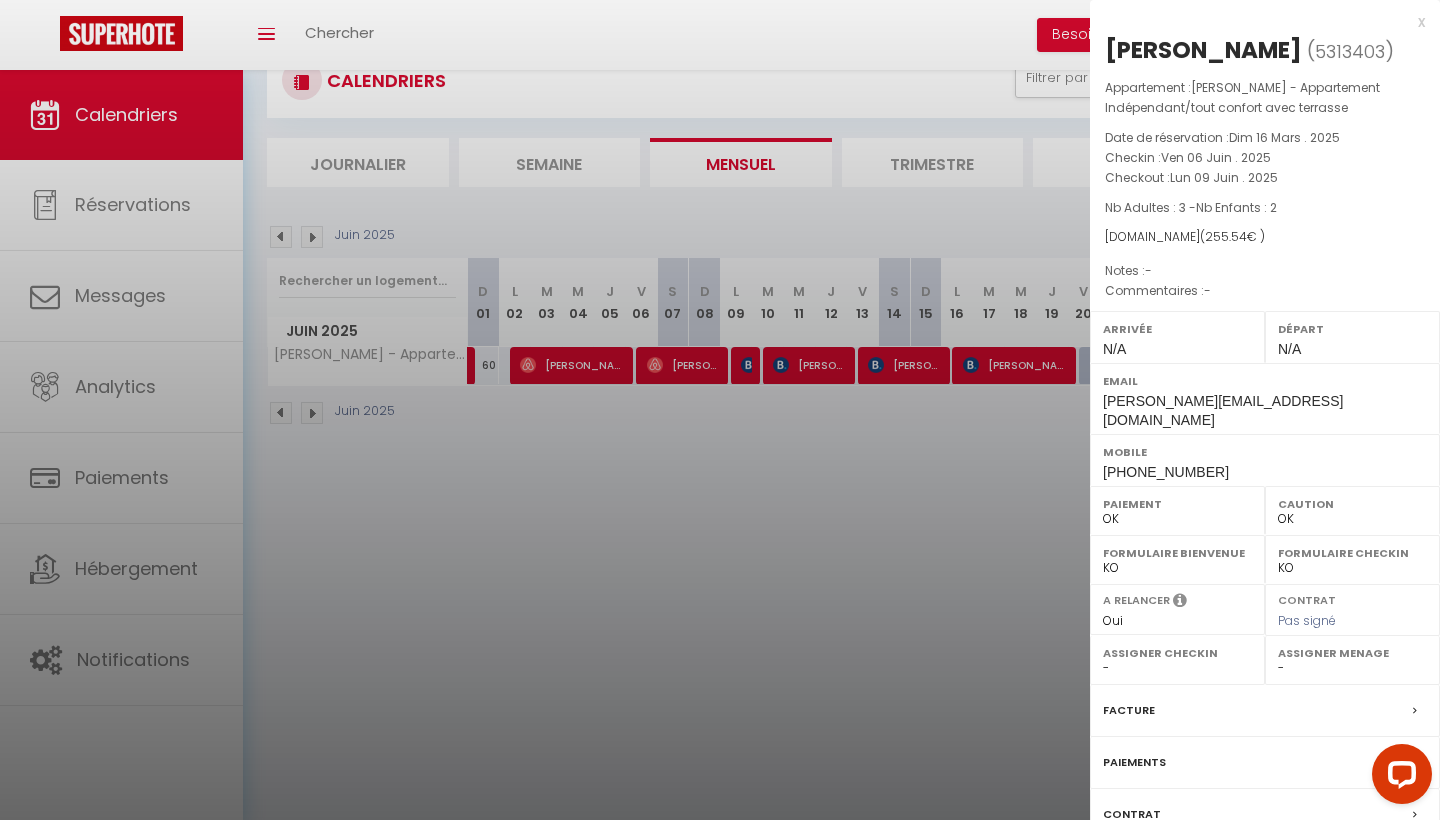 scroll, scrollTop: 70, scrollLeft: 0, axis: vertical 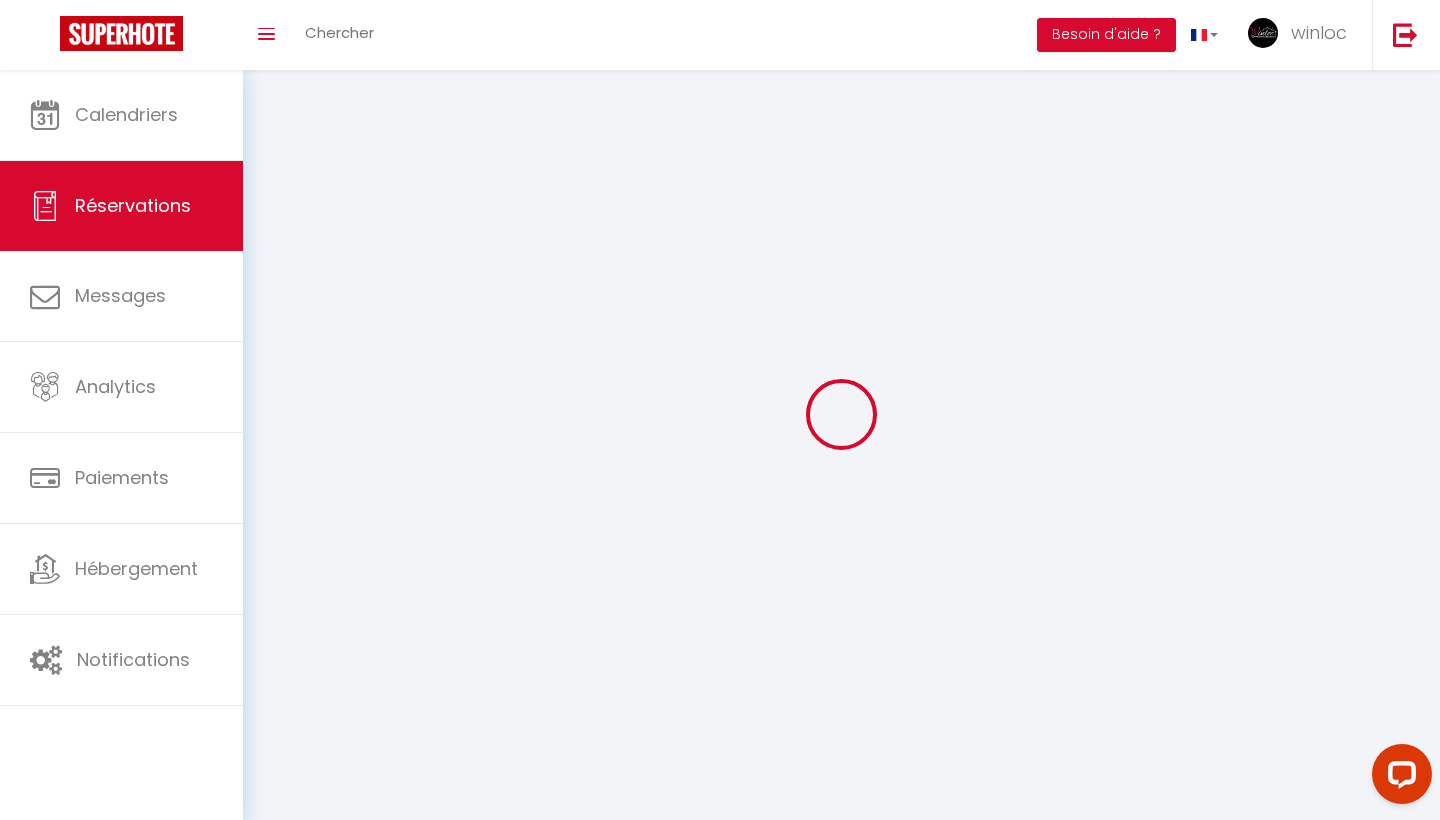 select 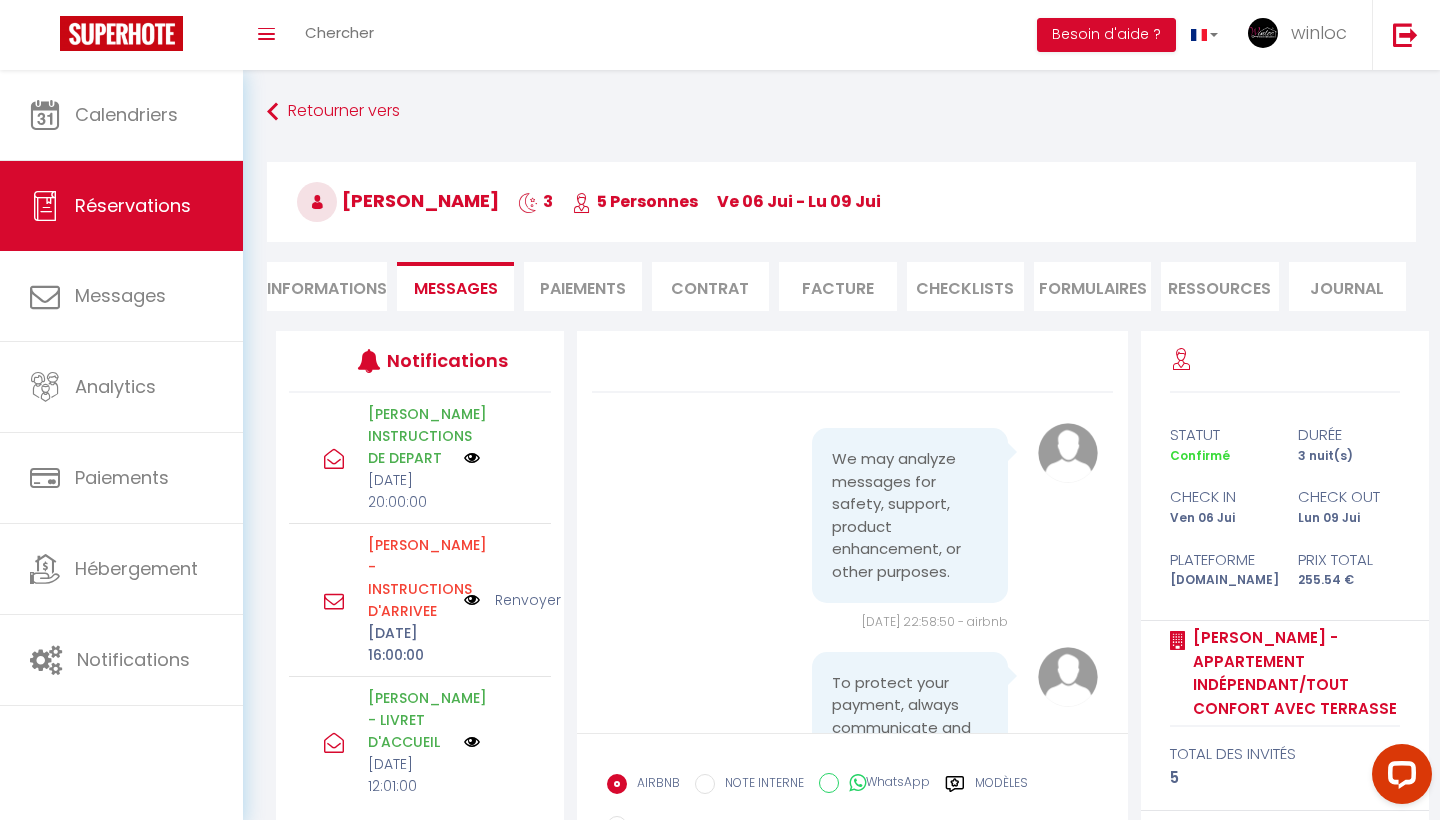 scroll, scrollTop: 10280, scrollLeft: 0, axis: vertical 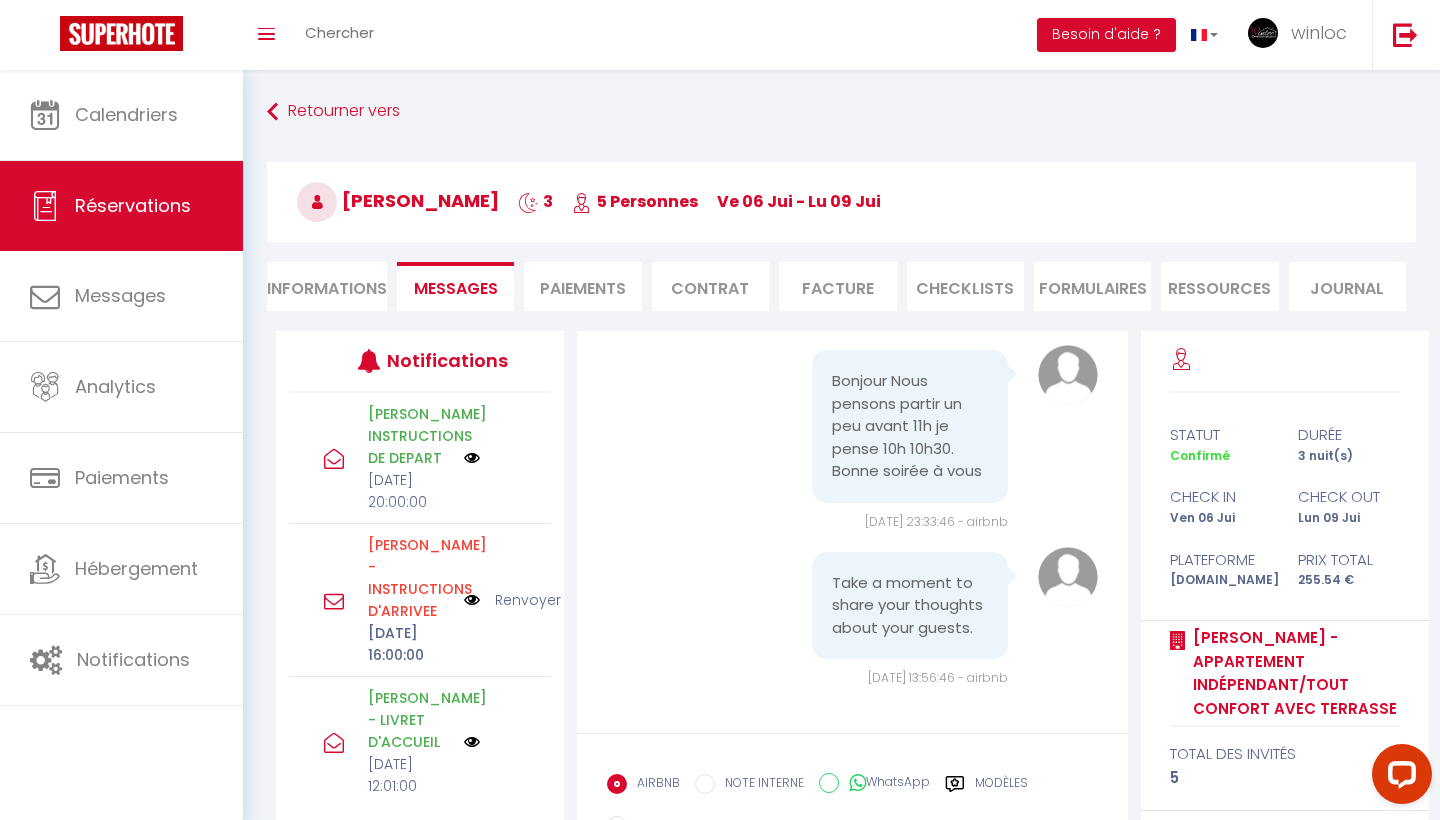 click on "Paiements" at bounding box center (582, 286) 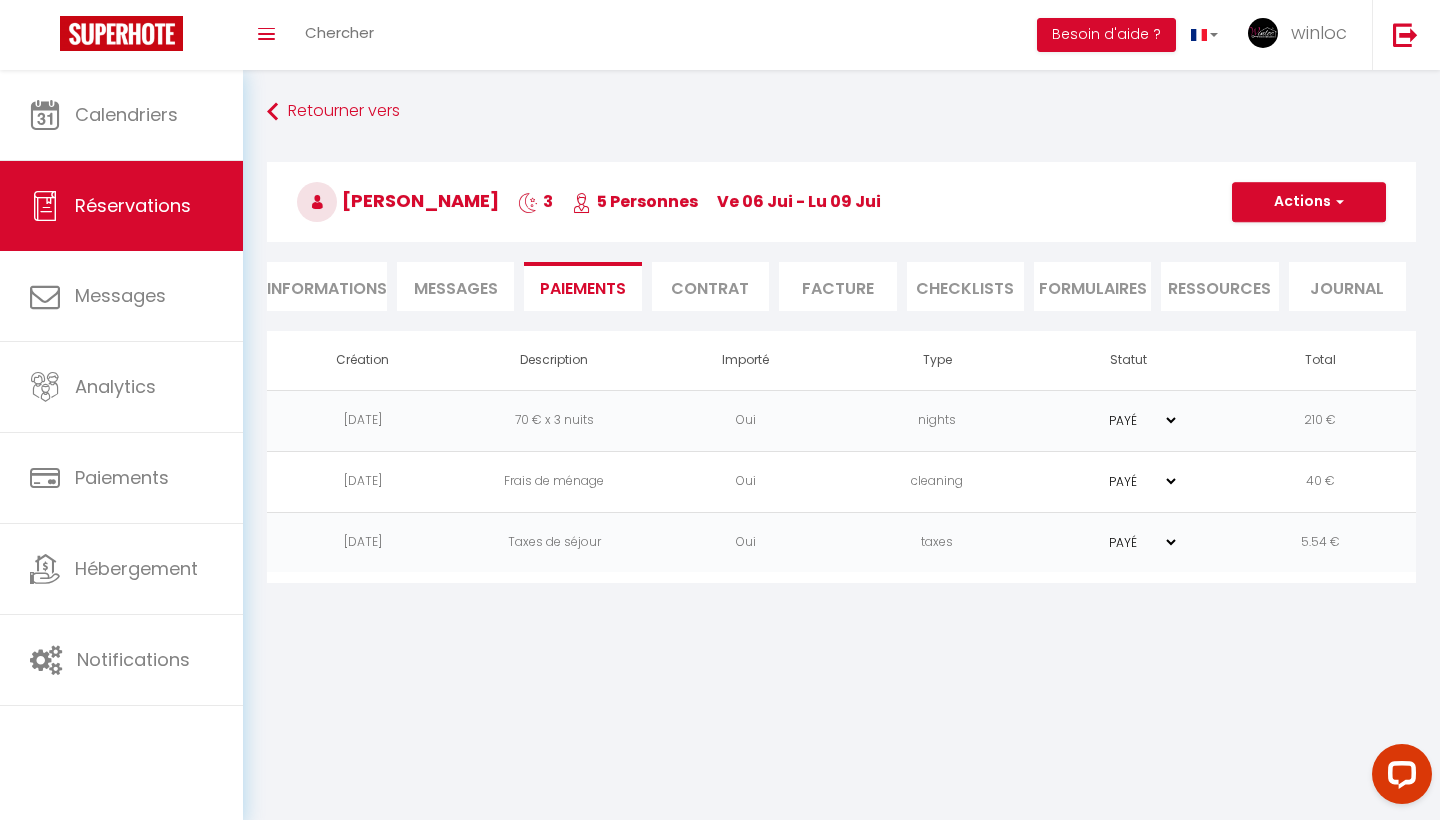 click on "Messages" at bounding box center [456, 288] 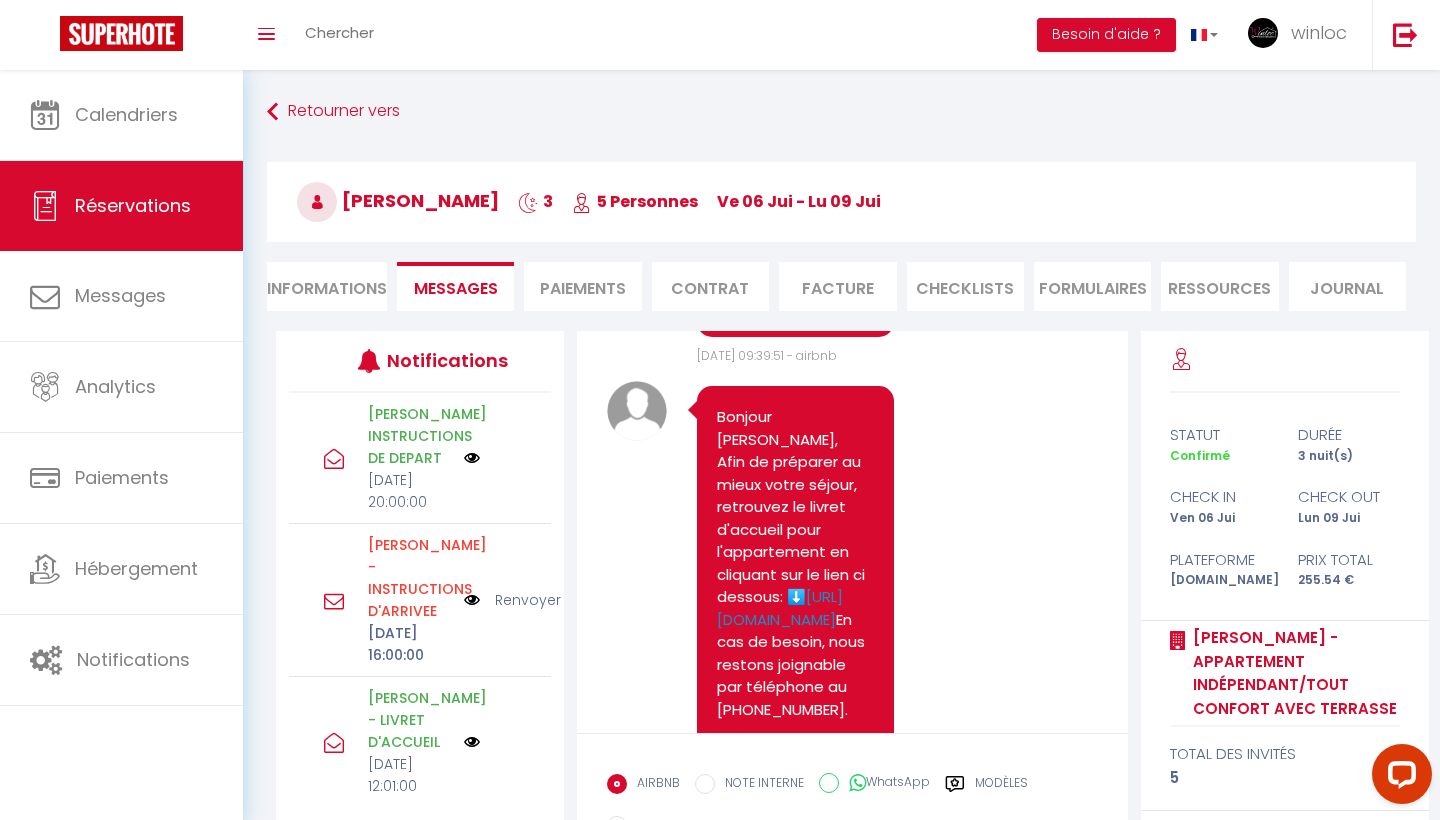 scroll, scrollTop: 3755, scrollLeft: 0, axis: vertical 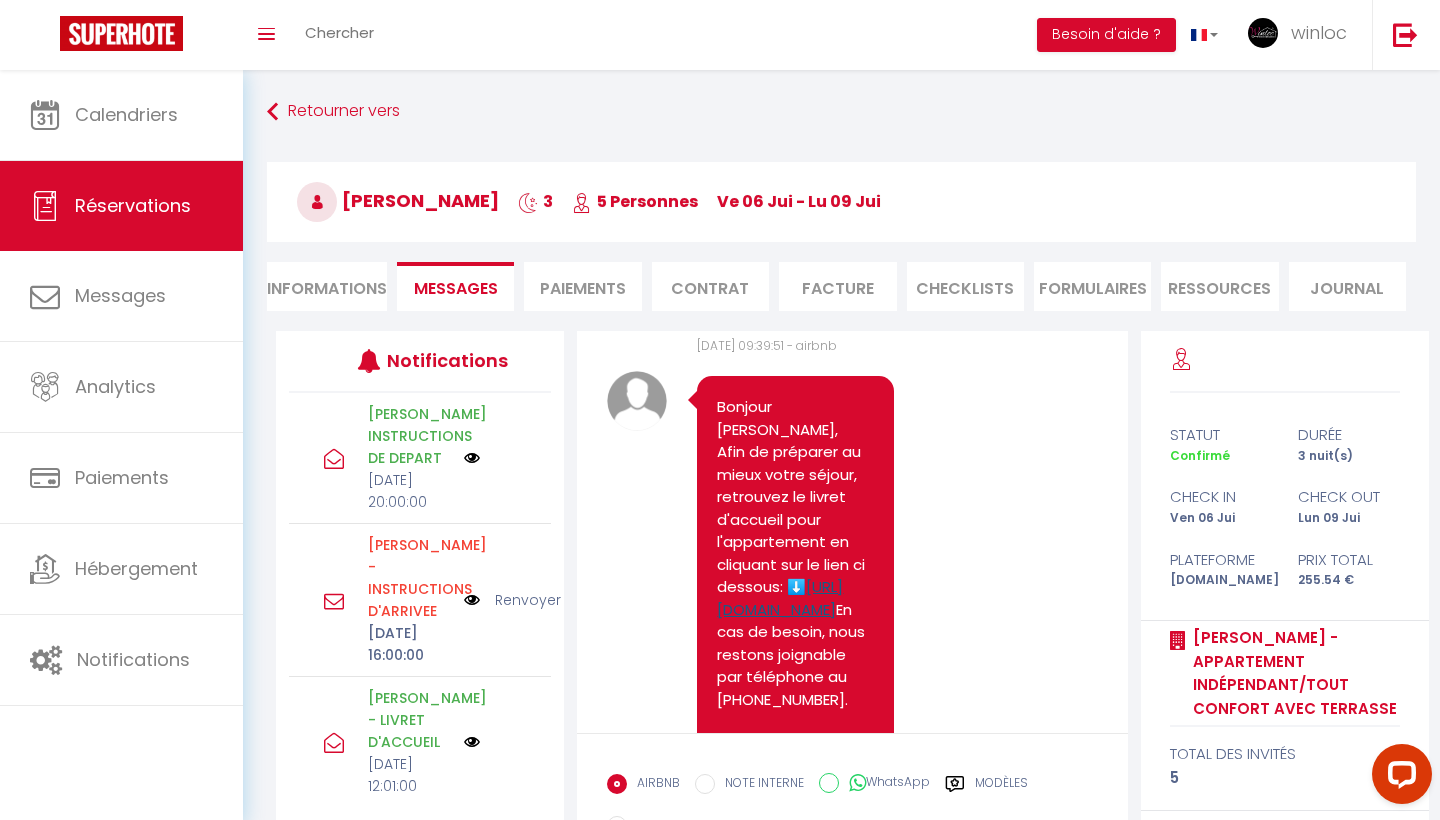 drag, startPoint x: 731, startPoint y: 624, endPoint x: 718, endPoint y: 487, distance: 137.6154 